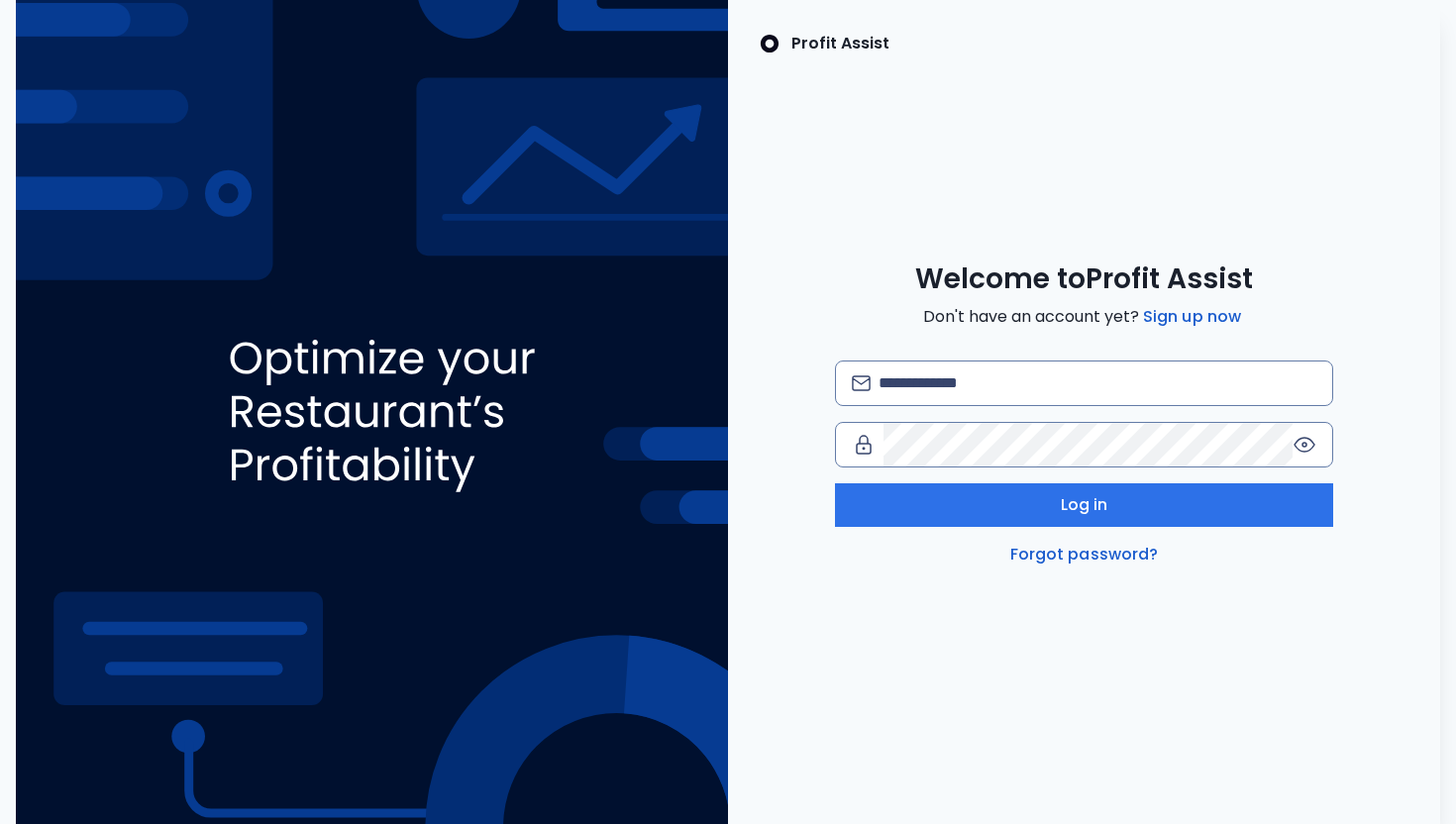 scroll, scrollTop: 0, scrollLeft: 0, axis: both 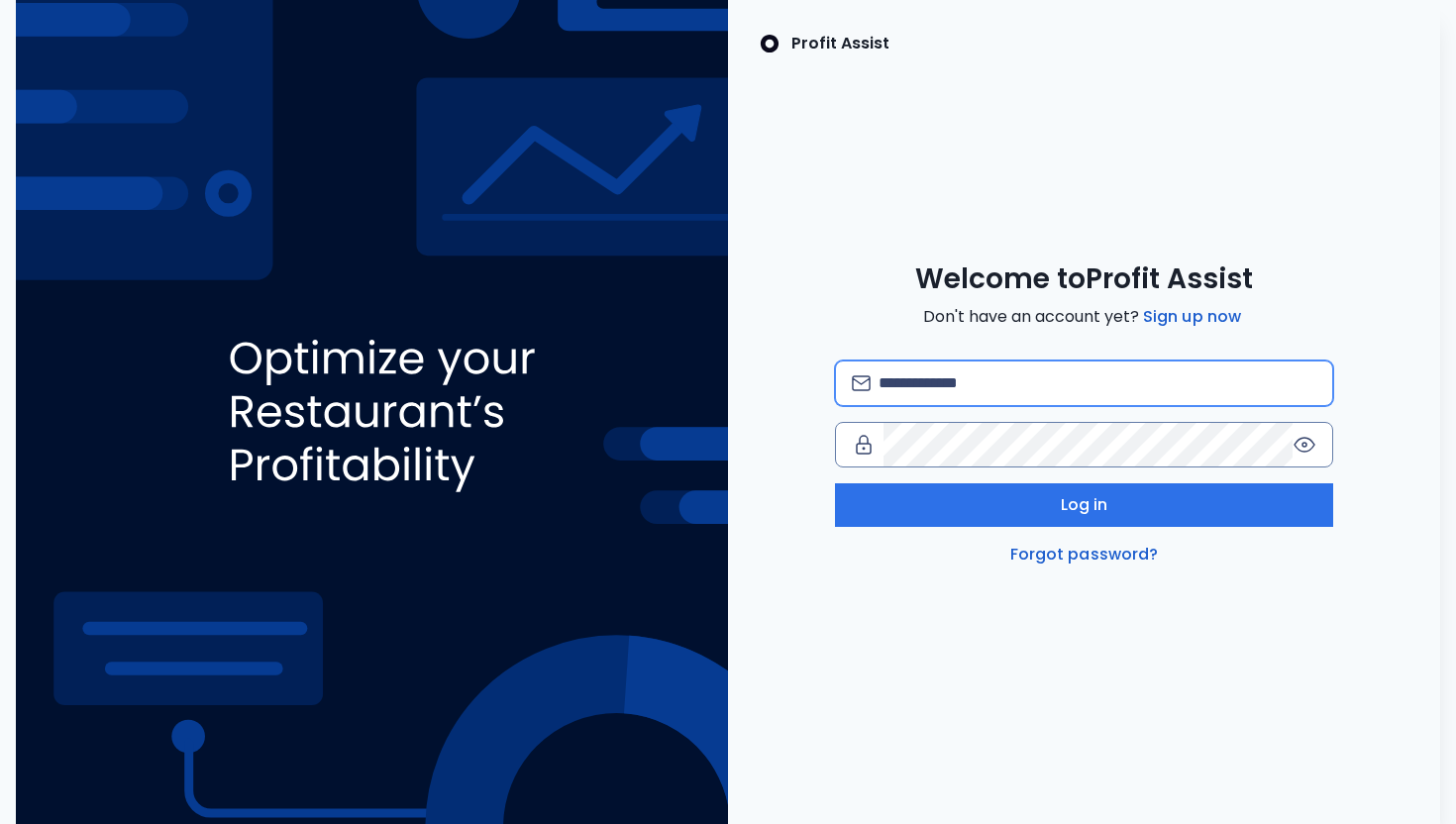 type on "**********" 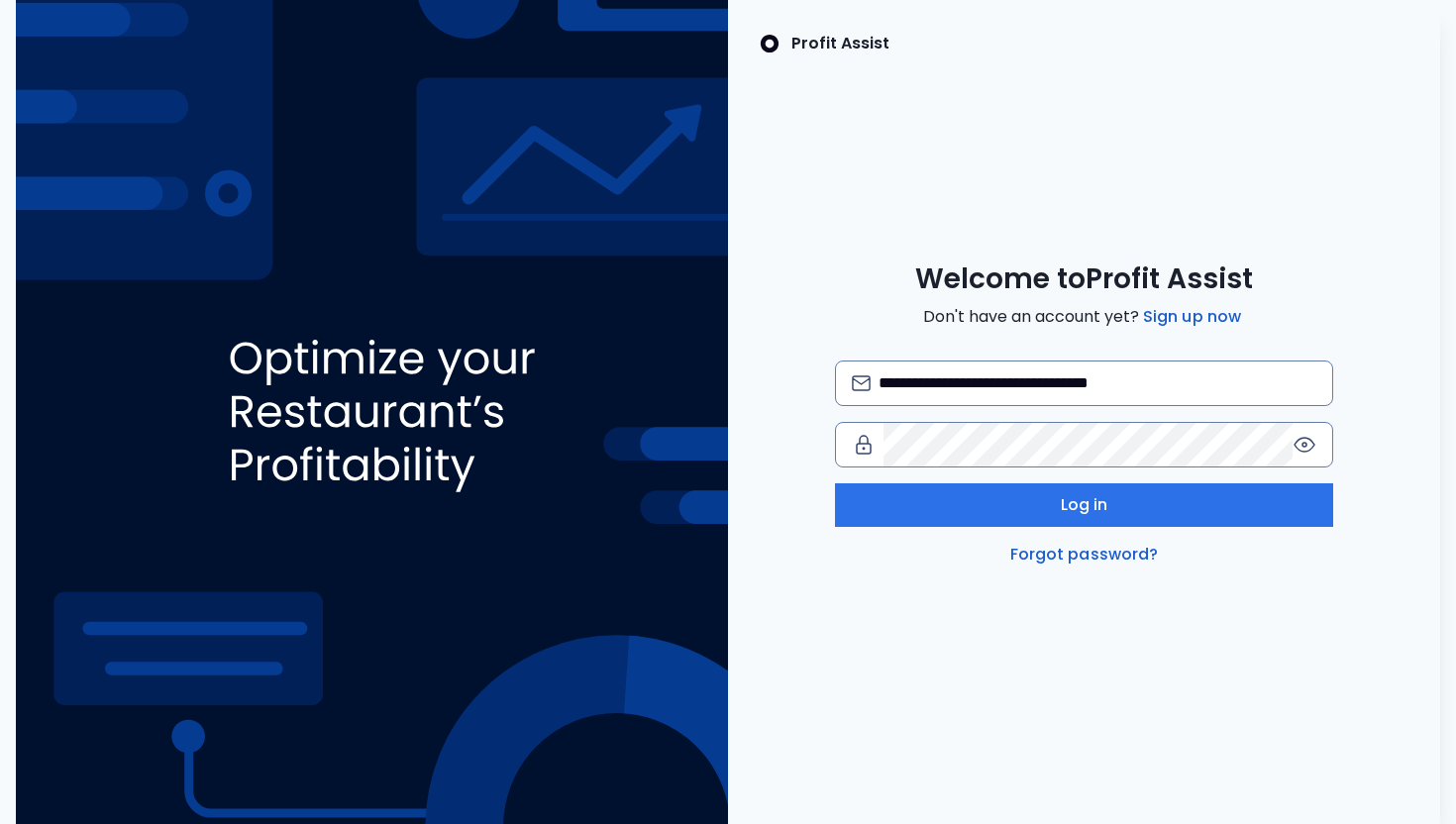 click on "Log in" at bounding box center (1085, 505) 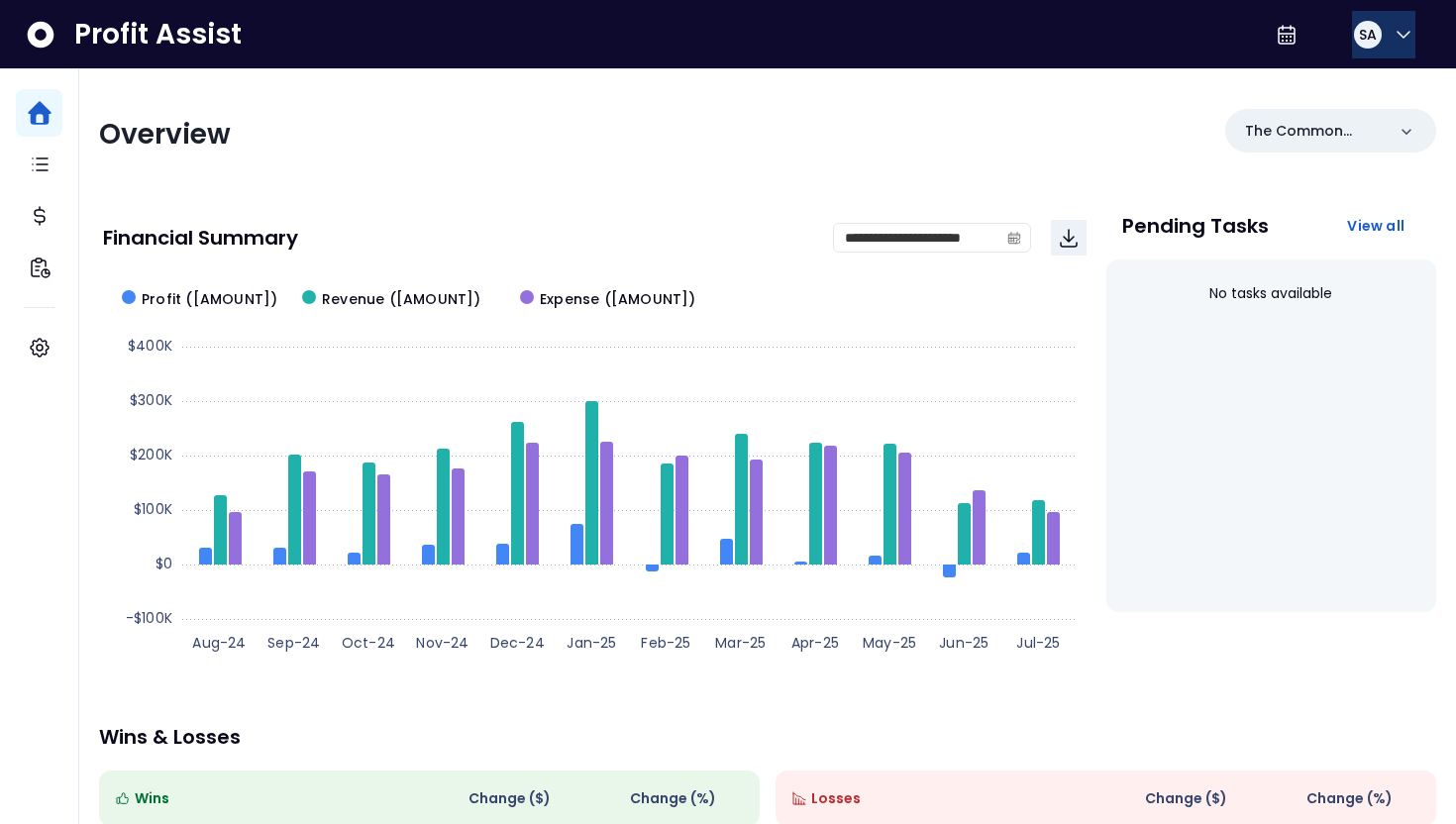 click 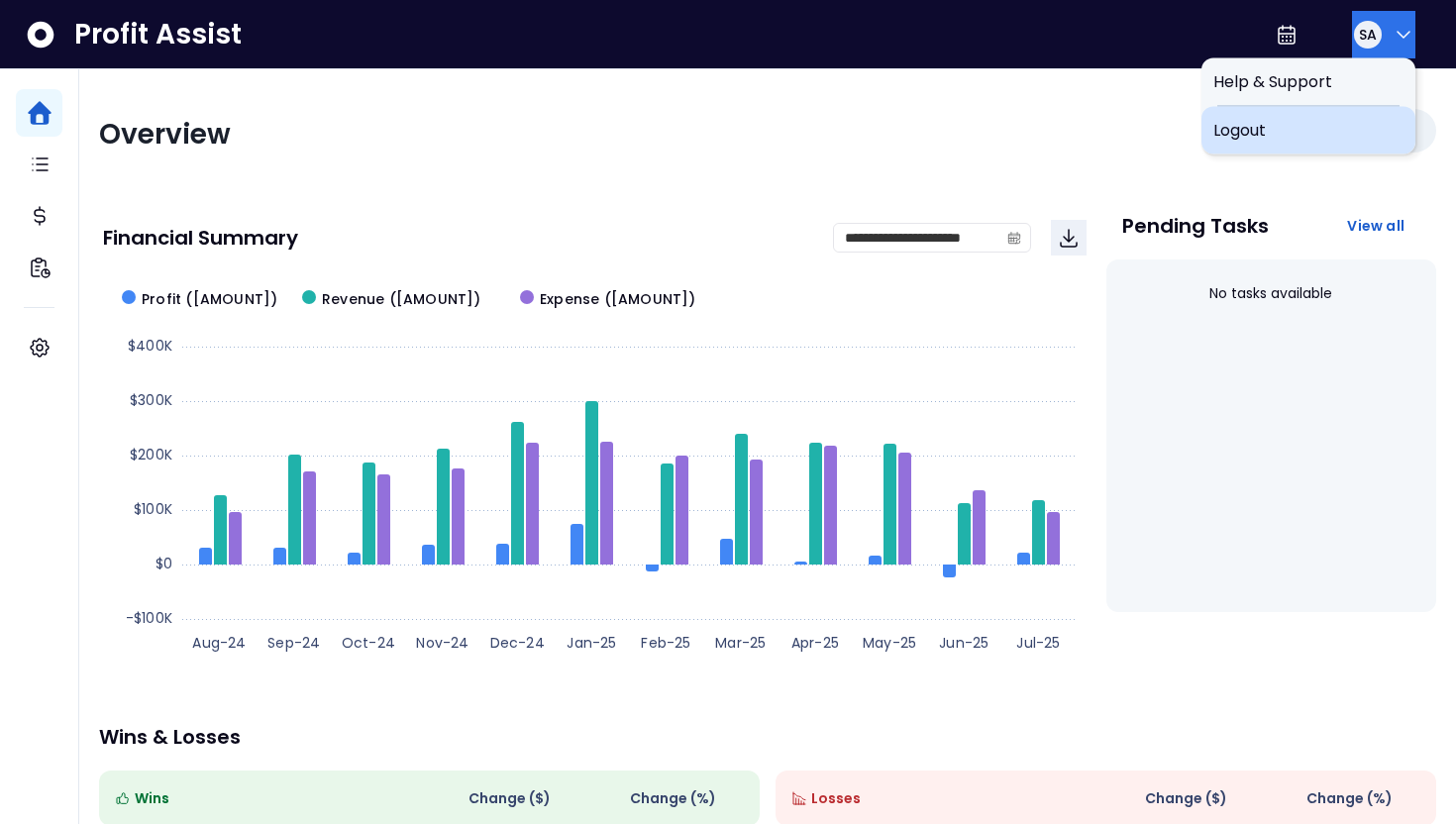 click on "Logout" at bounding box center (1308, 131) 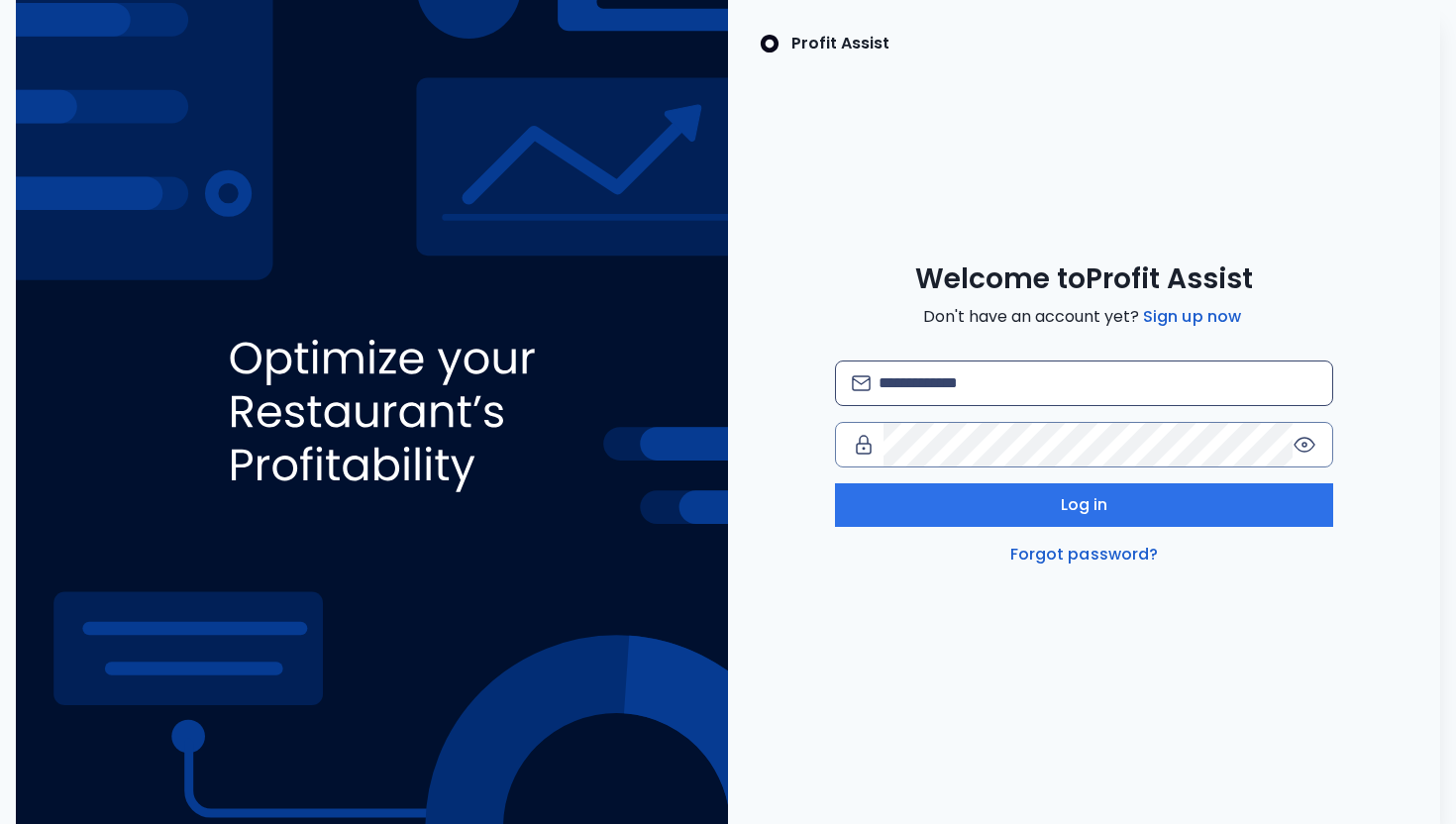 scroll, scrollTop: 0, scrollLeft: 0, axis: both 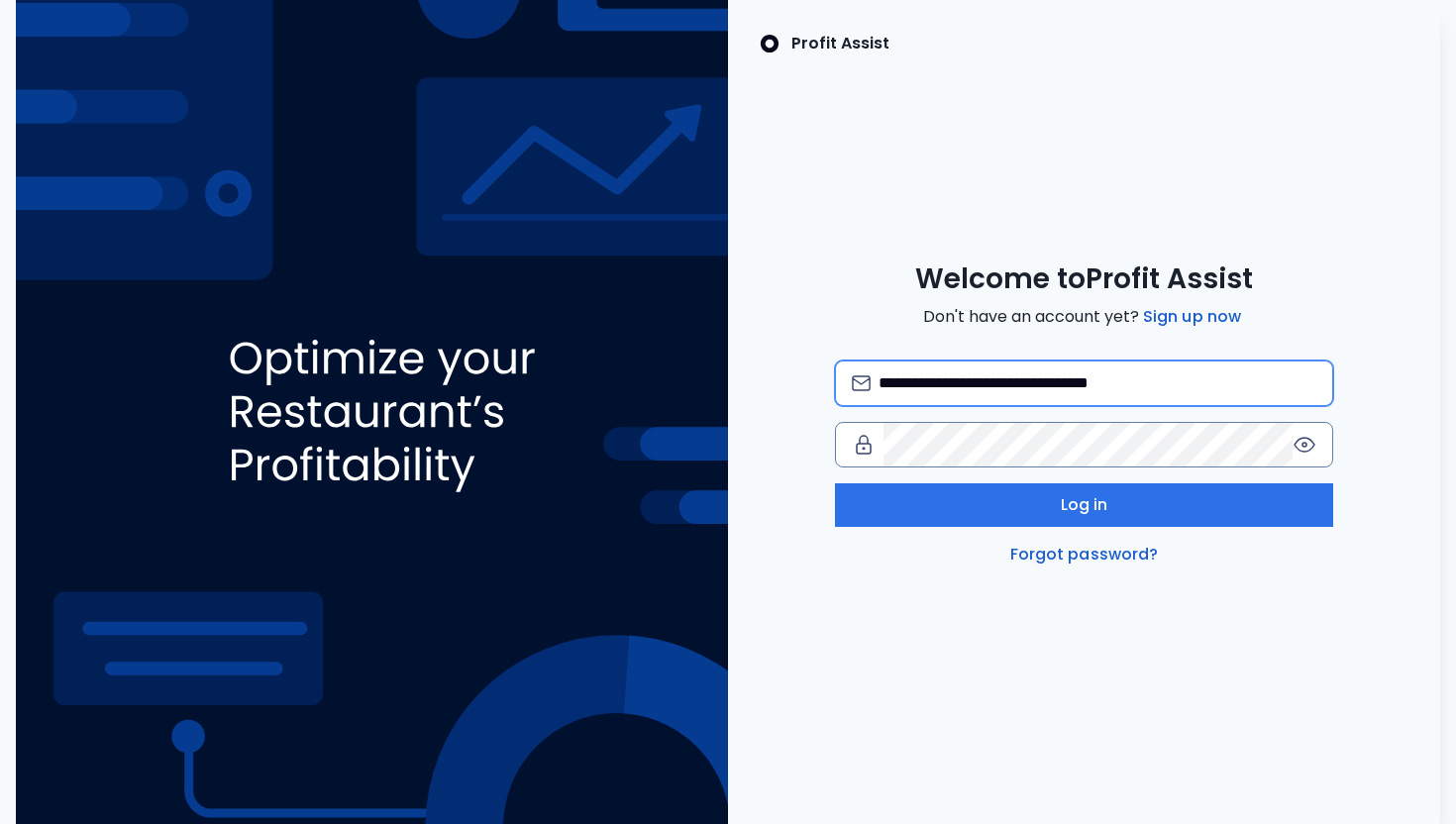 click on "**********" at bounding box center [1097, 383] 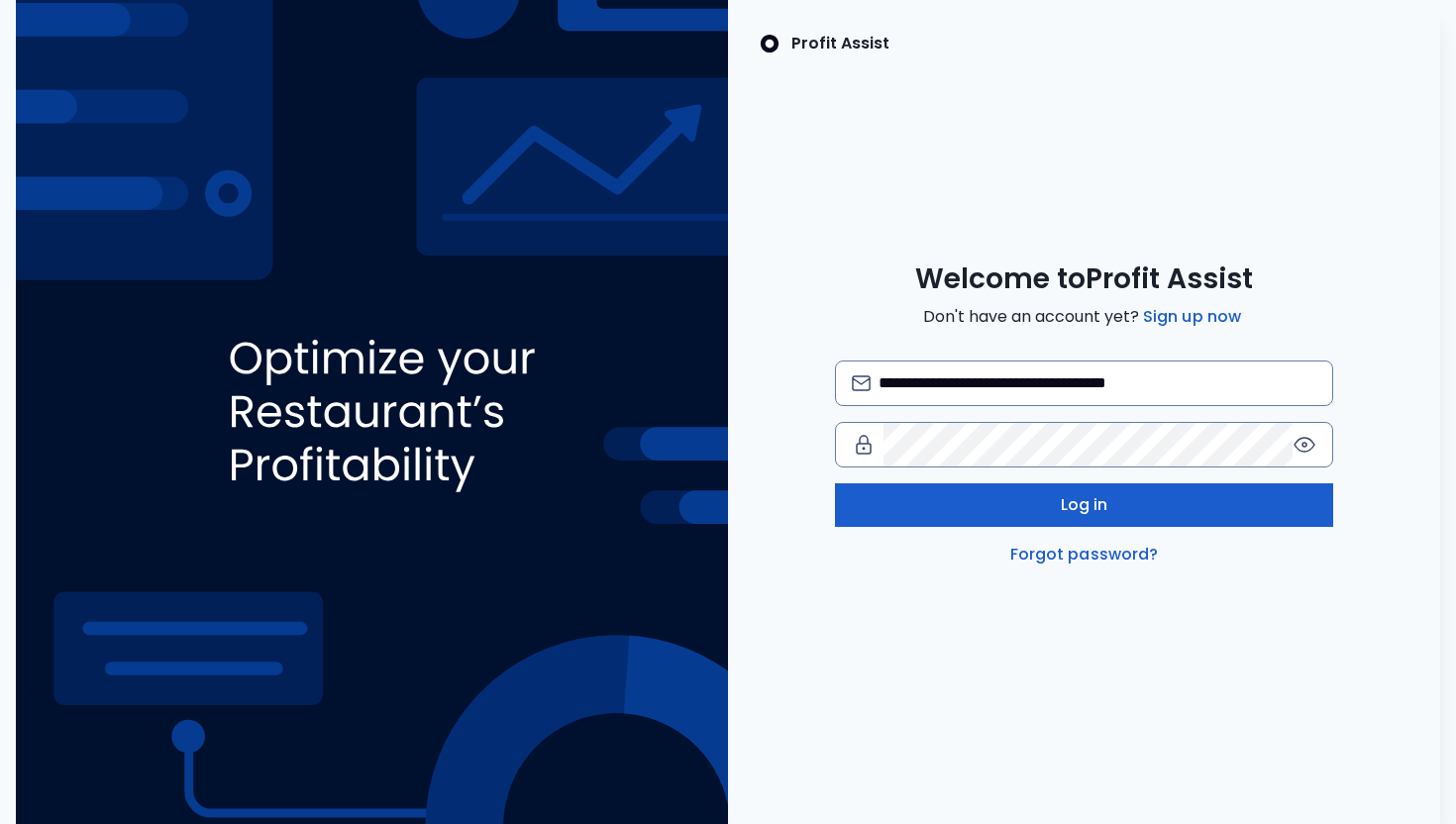 click on "Log in" at bounding box center (1084, 505) 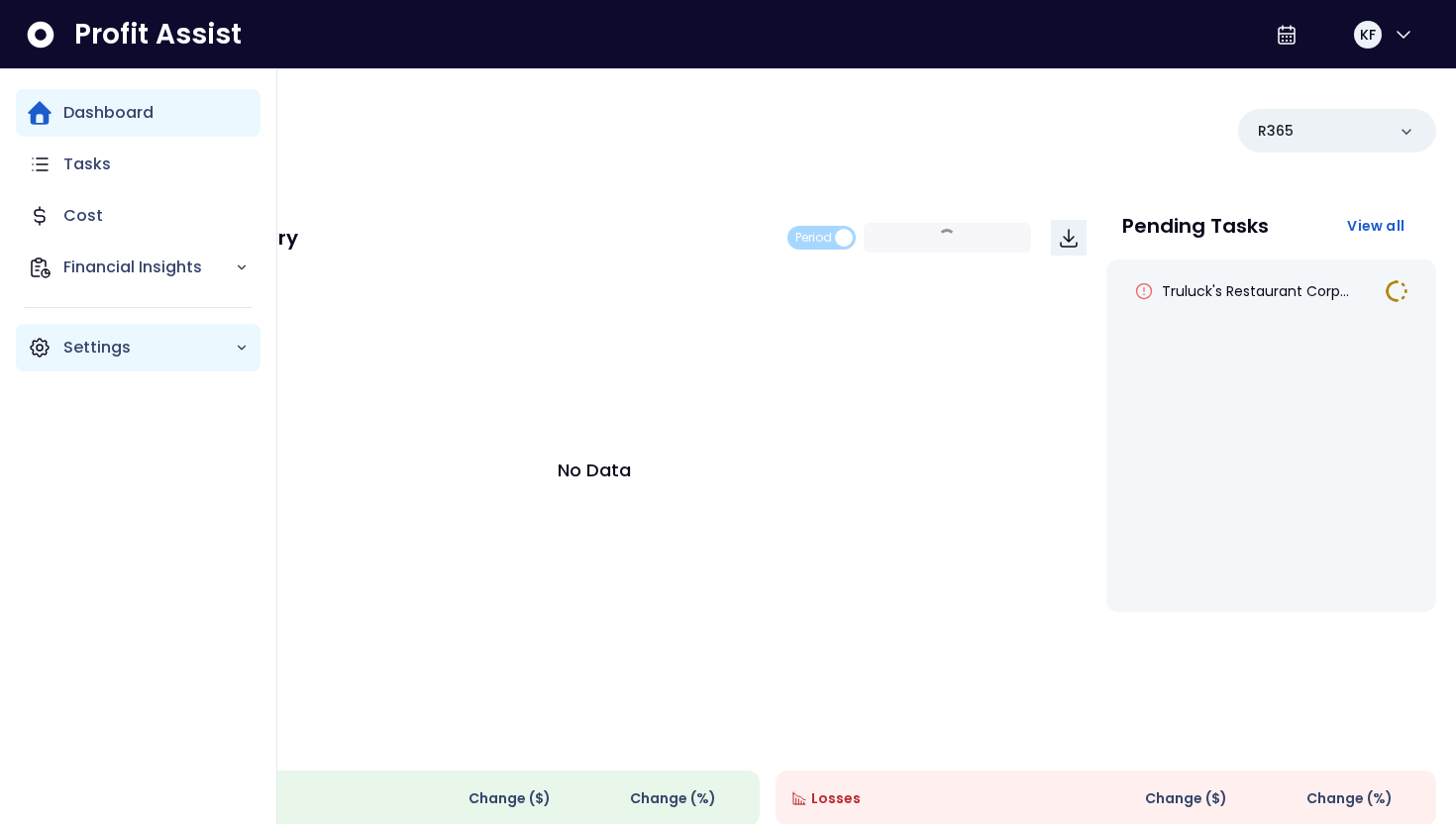 click on "Settings" at bounding box center (138, 348) 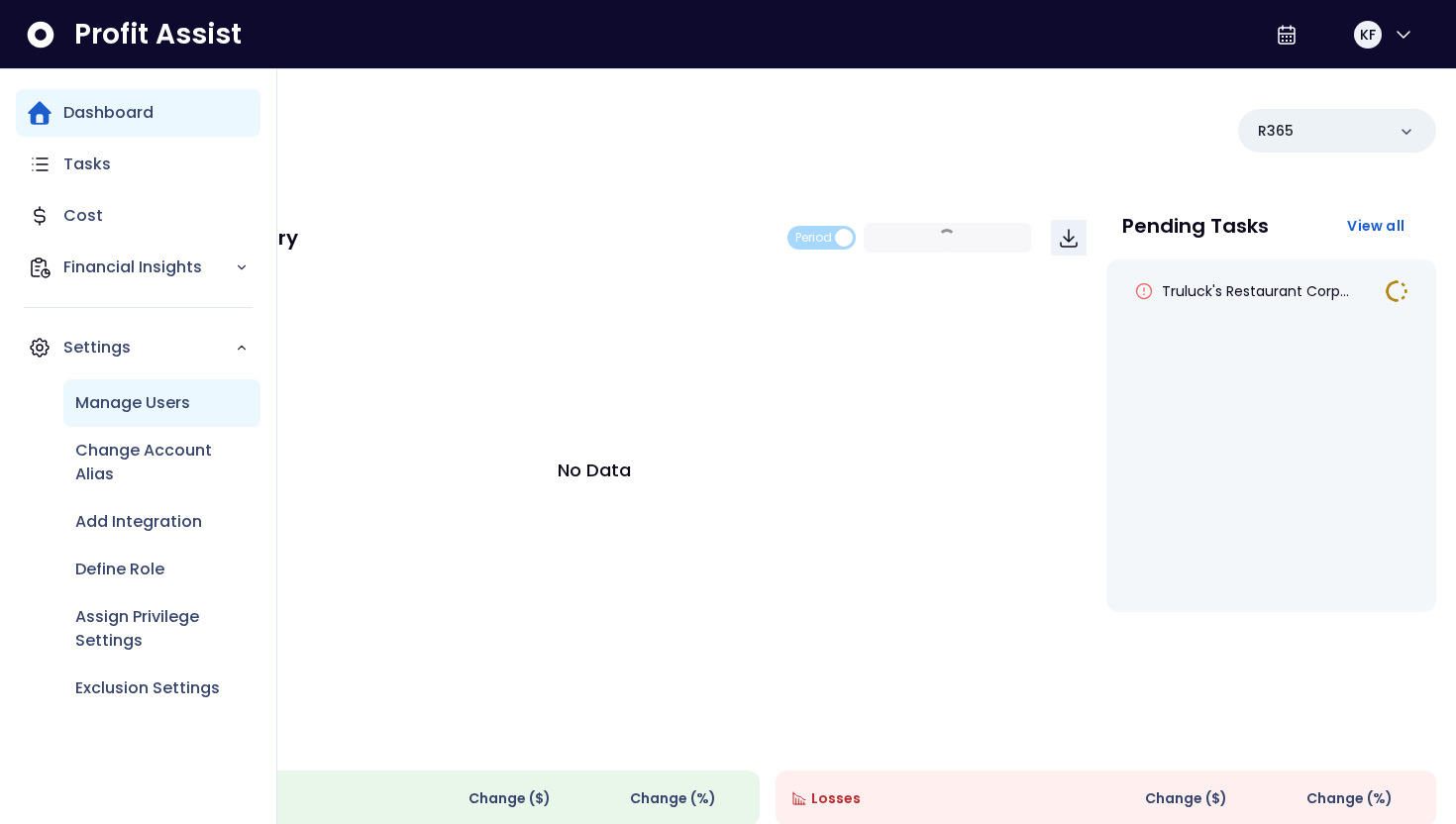 click on "Manage Users" at bounding box center [133, 403] 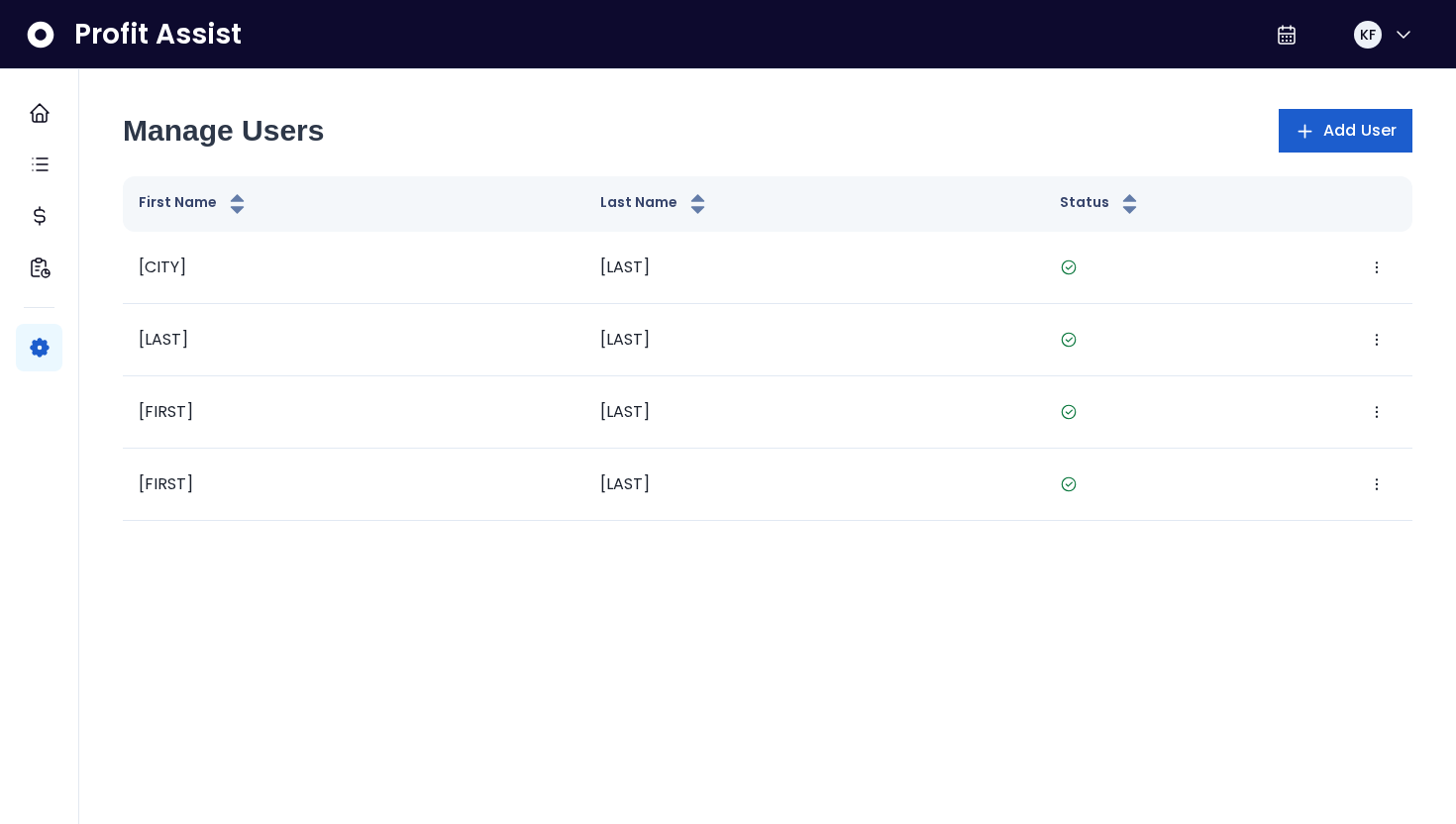 click 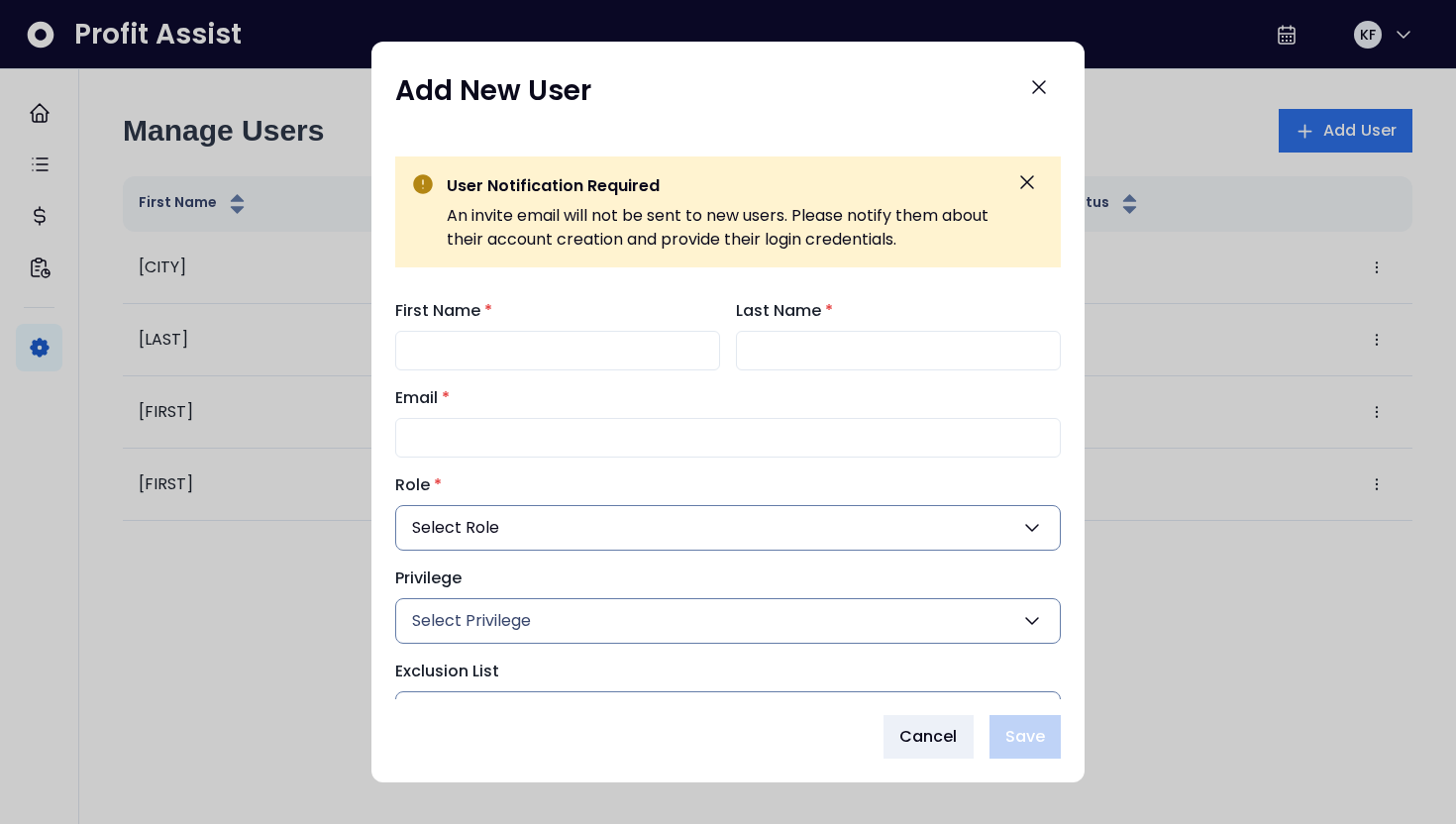 type 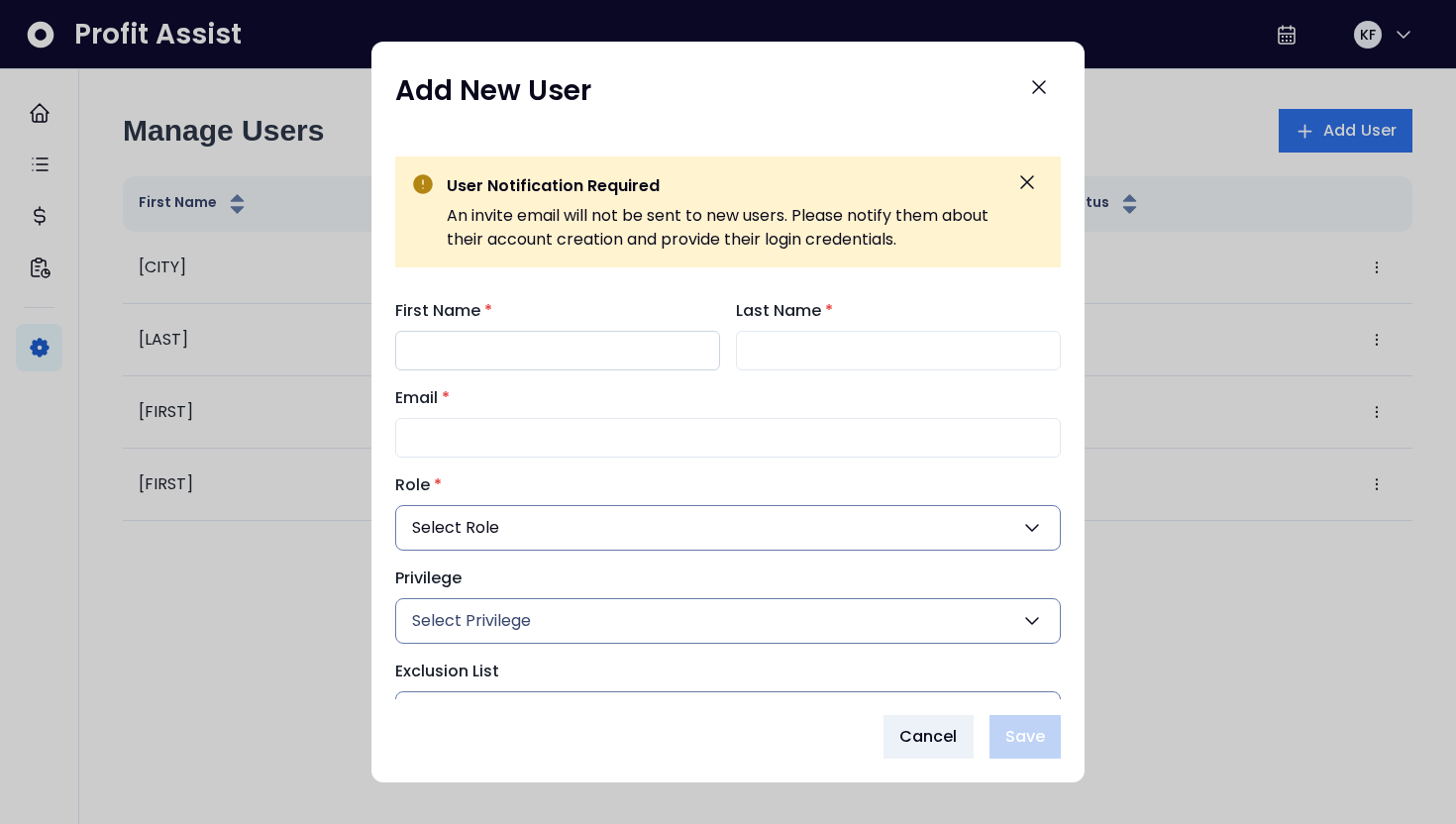 click on "First Name *" at bounding box center (558, 351) 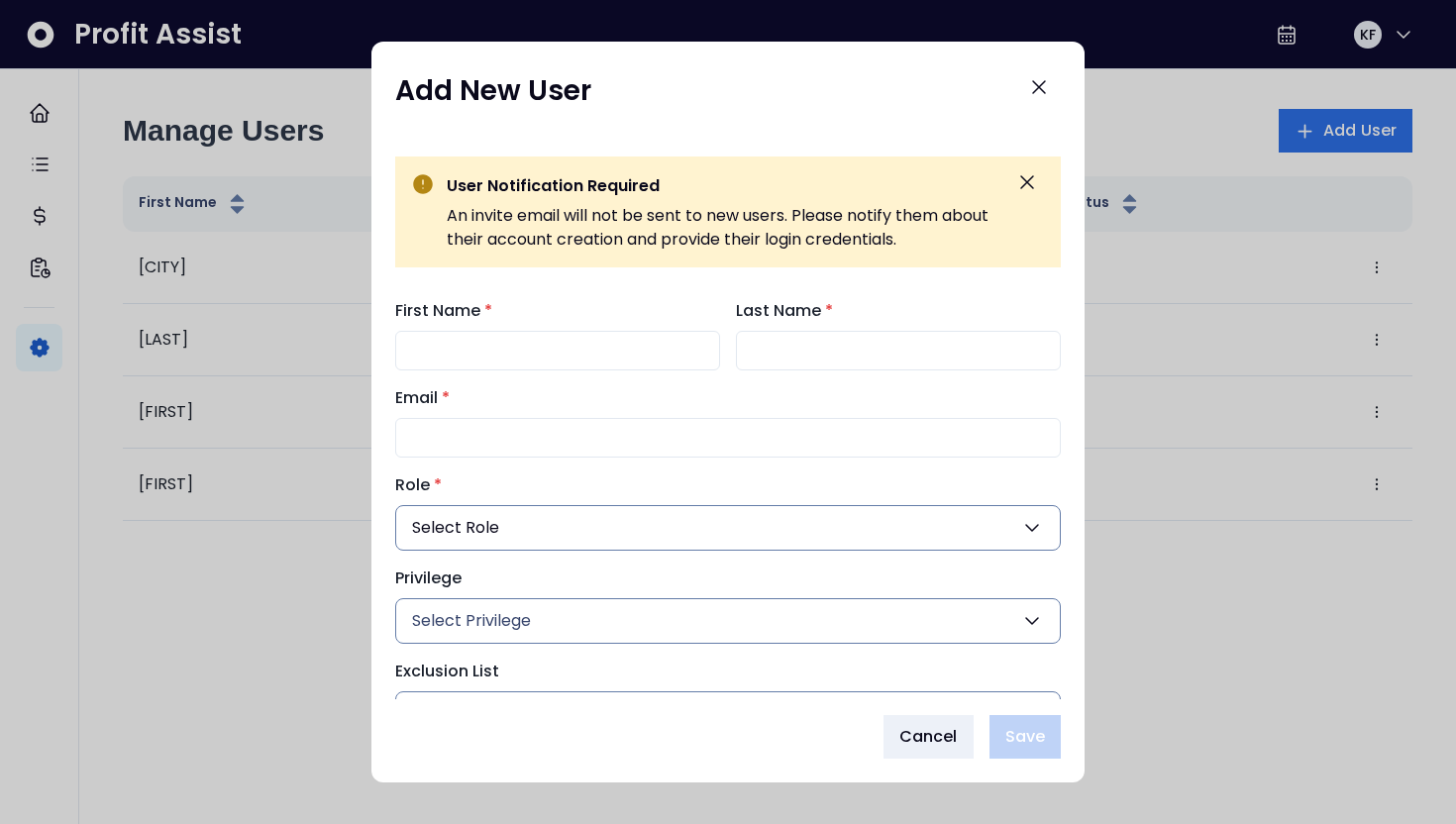 click on "Select Role" at bounding box center (728, 528) 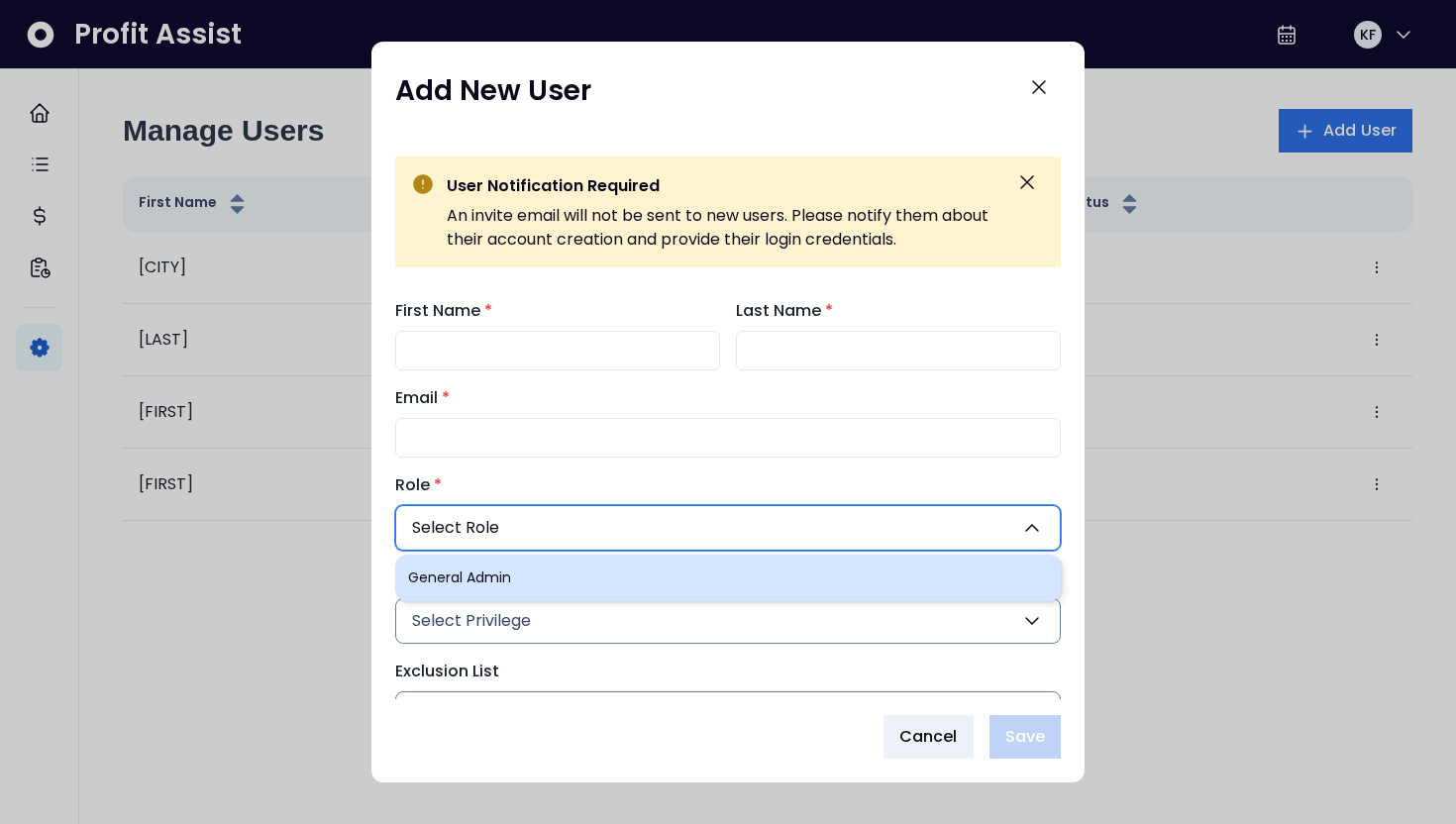 click on "General Admin" at bounding box center (728, 577) 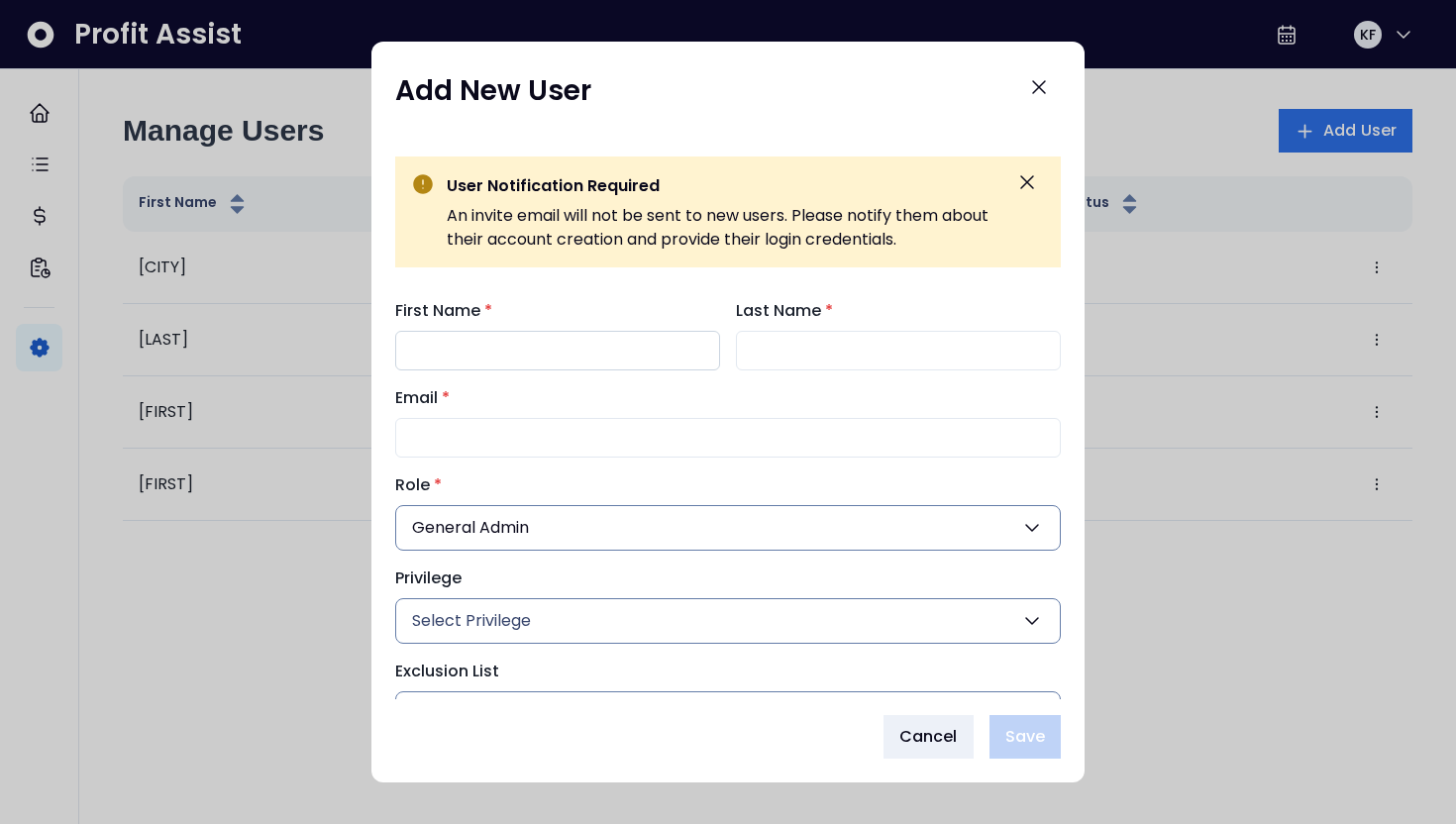 click on "First Name *" at bounding box center (558, 351) 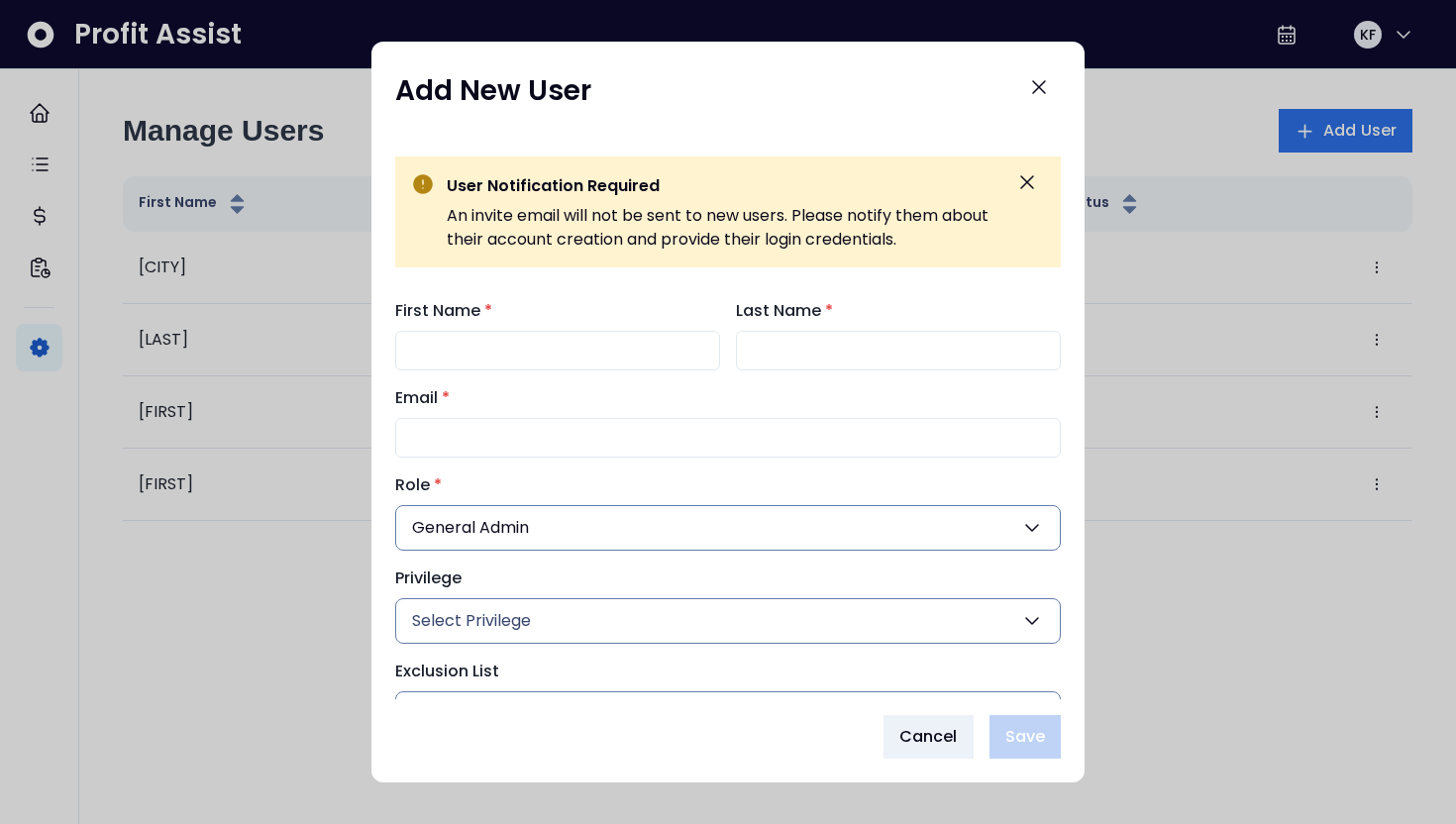 type on "******" 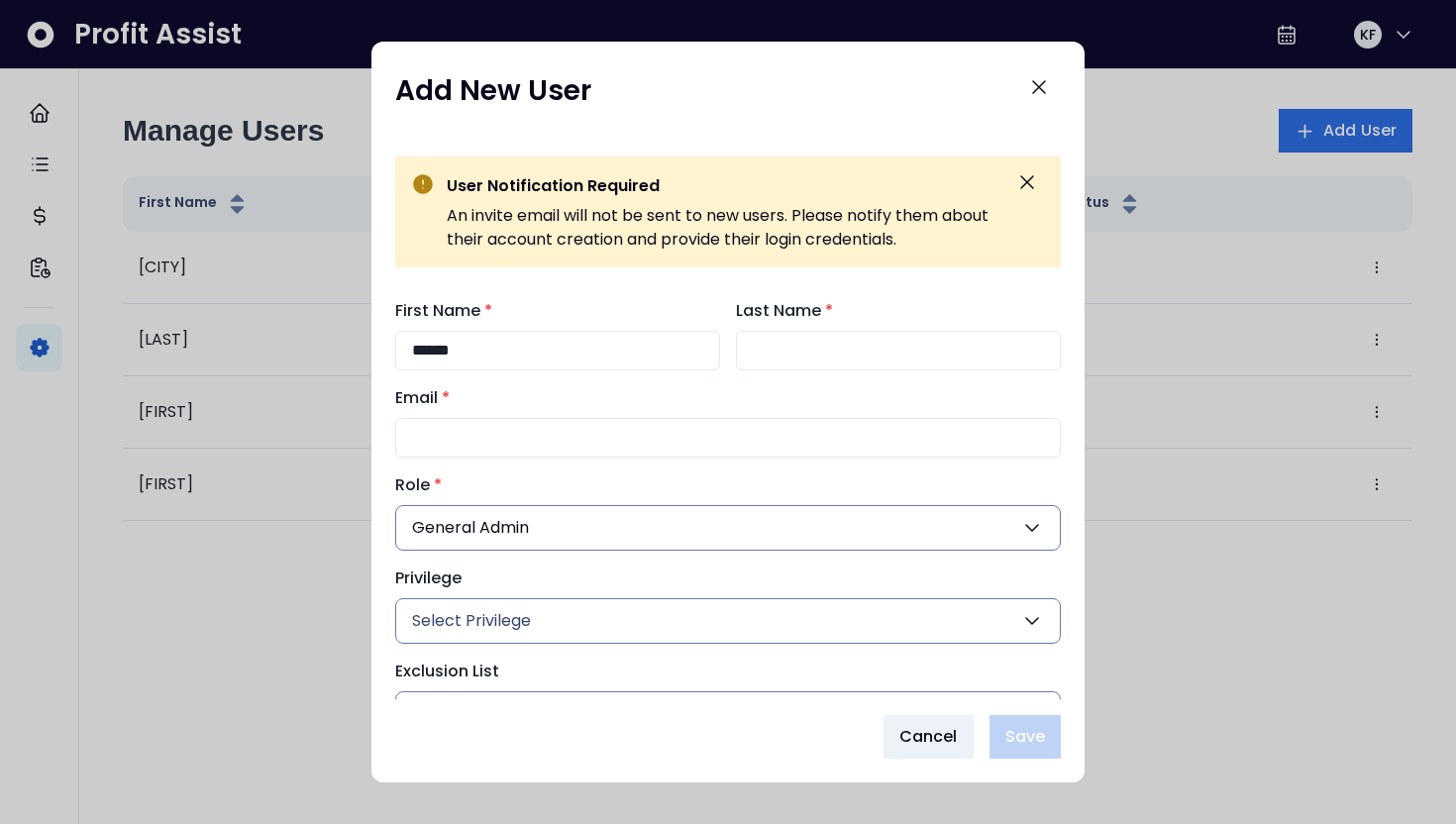 type on "********" 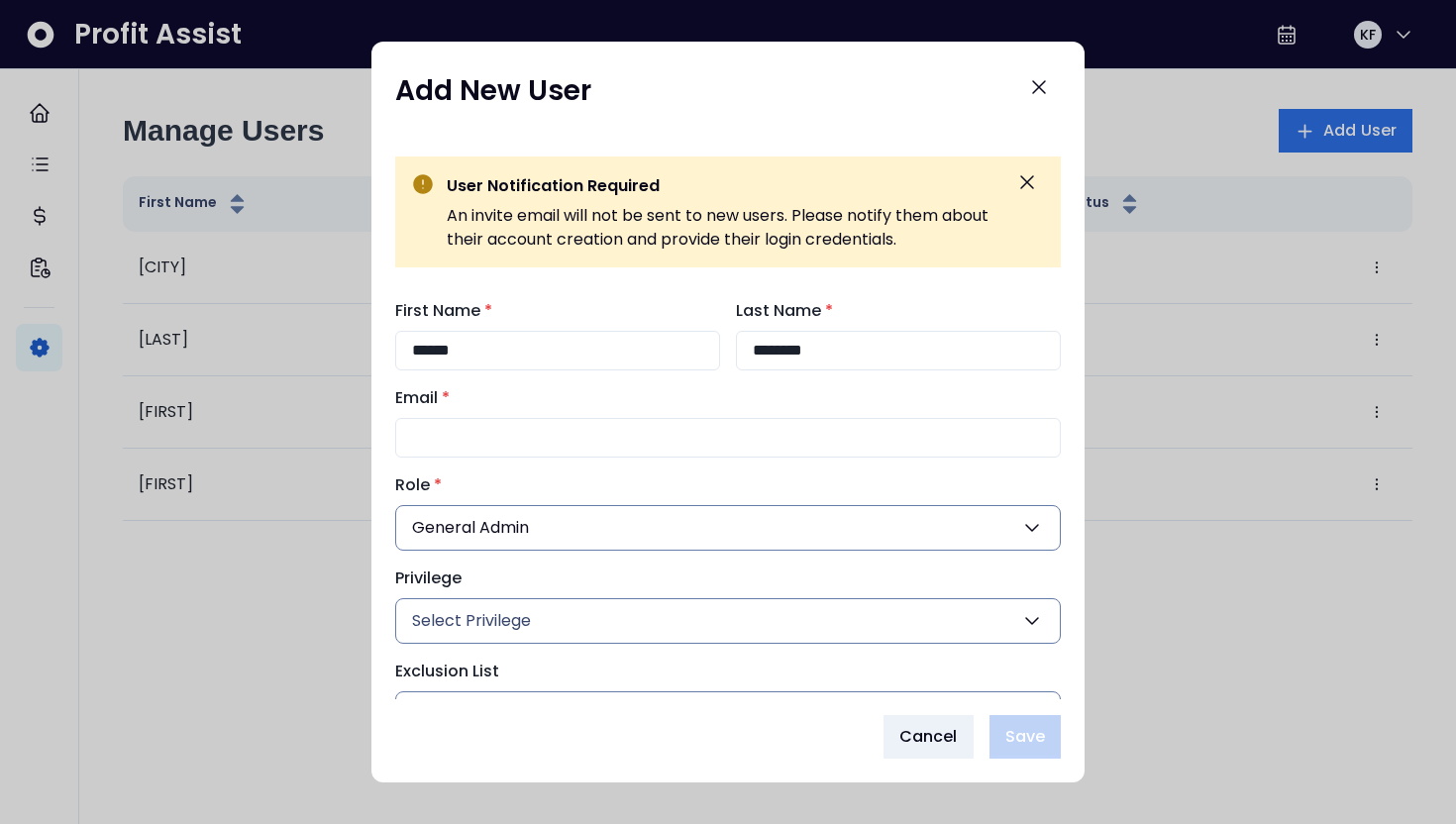 type on "**********" 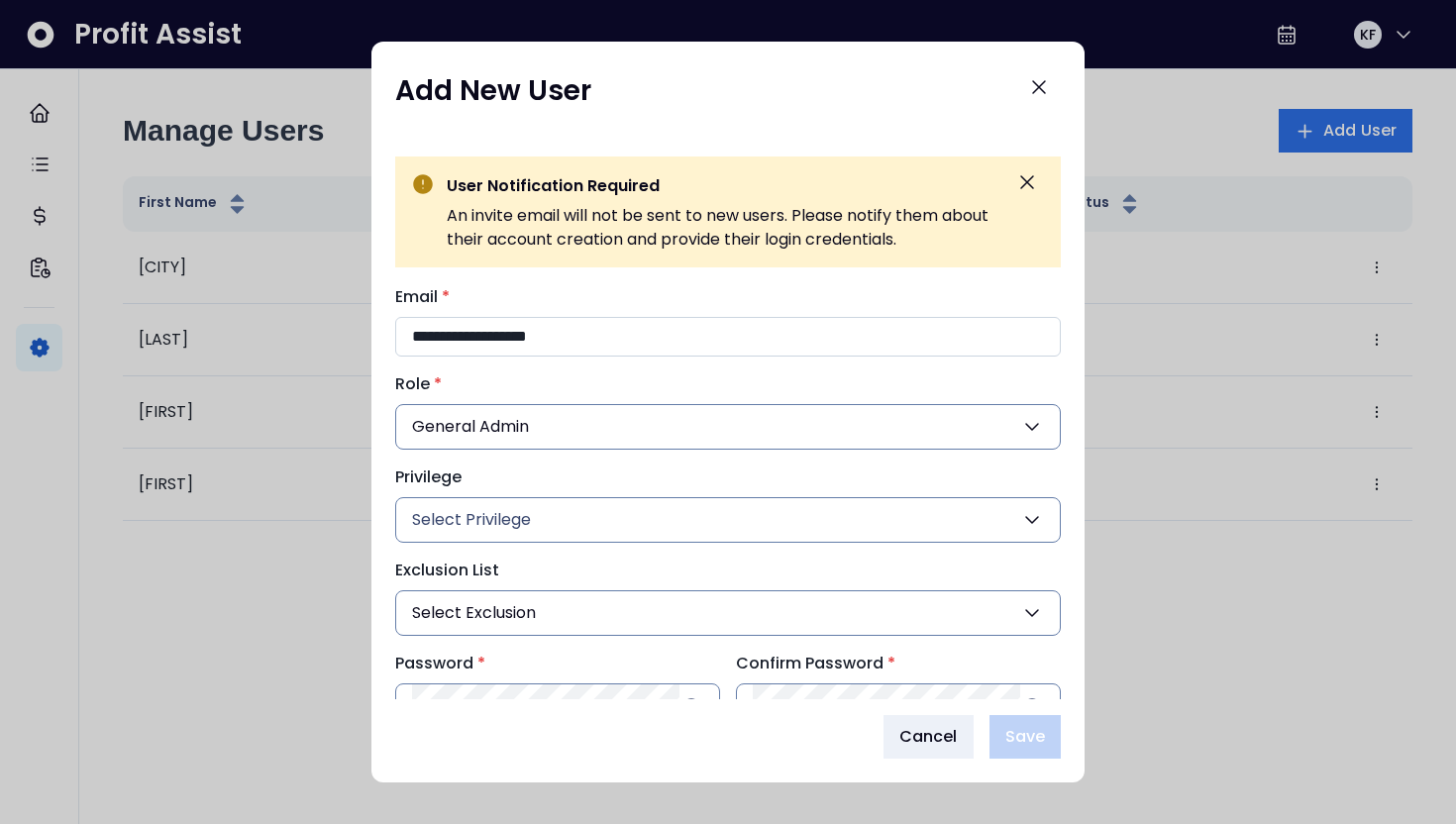 scroll, scrollTop: 146, scrollLeft: 0, axis: vertical 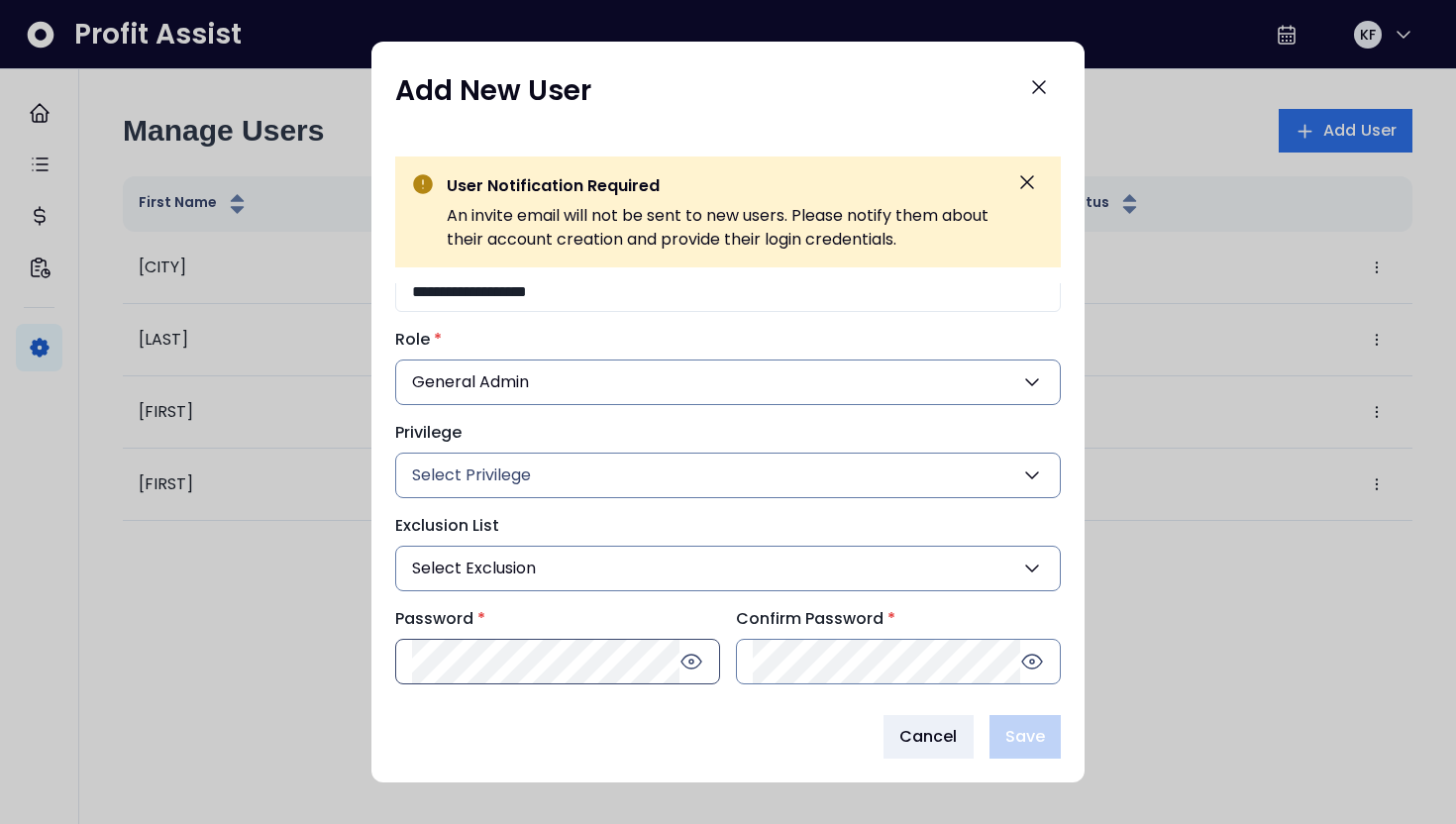 click 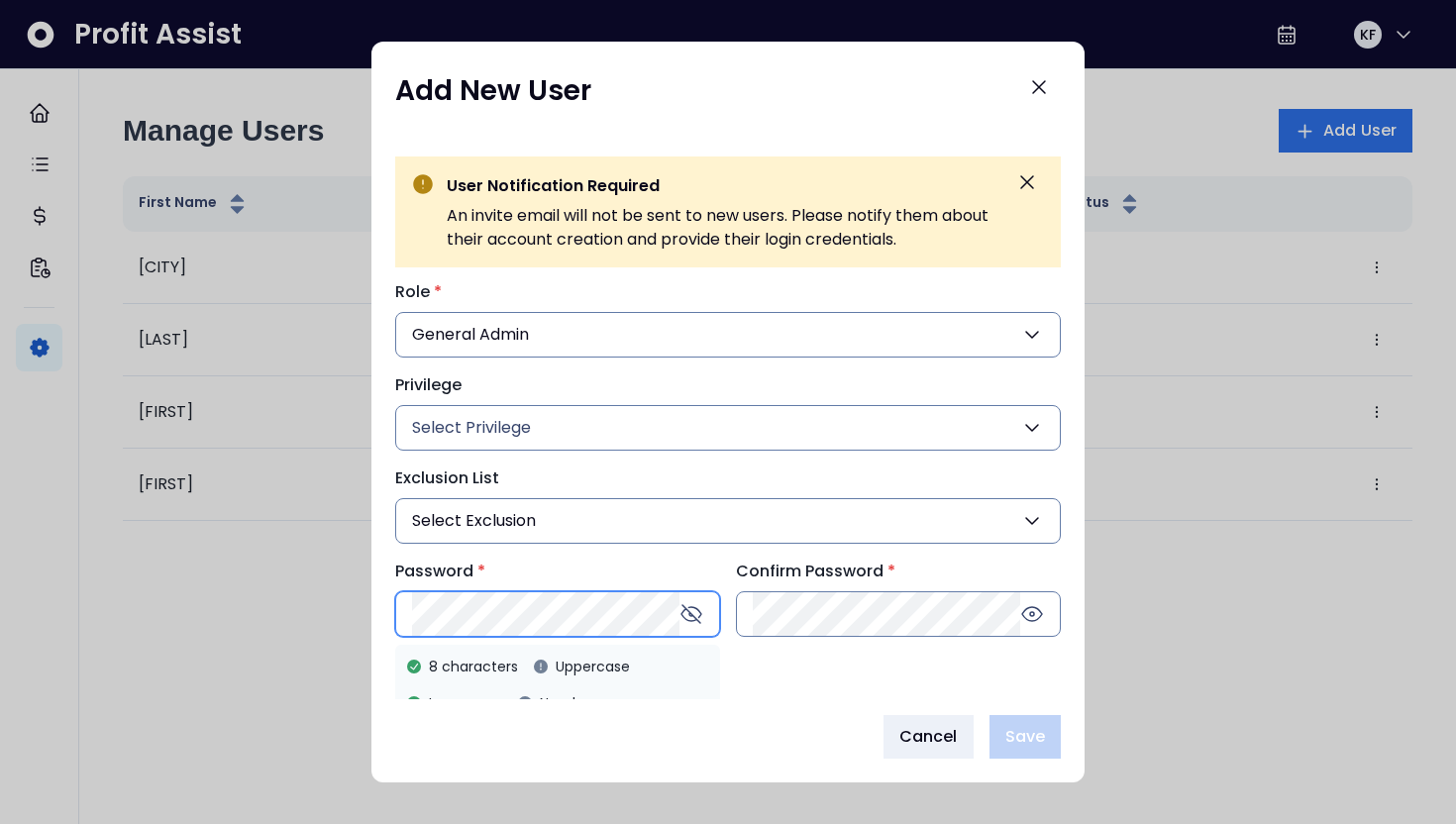 scroll, scrollTop: 229, scrollLeft: 0, axis: vertical 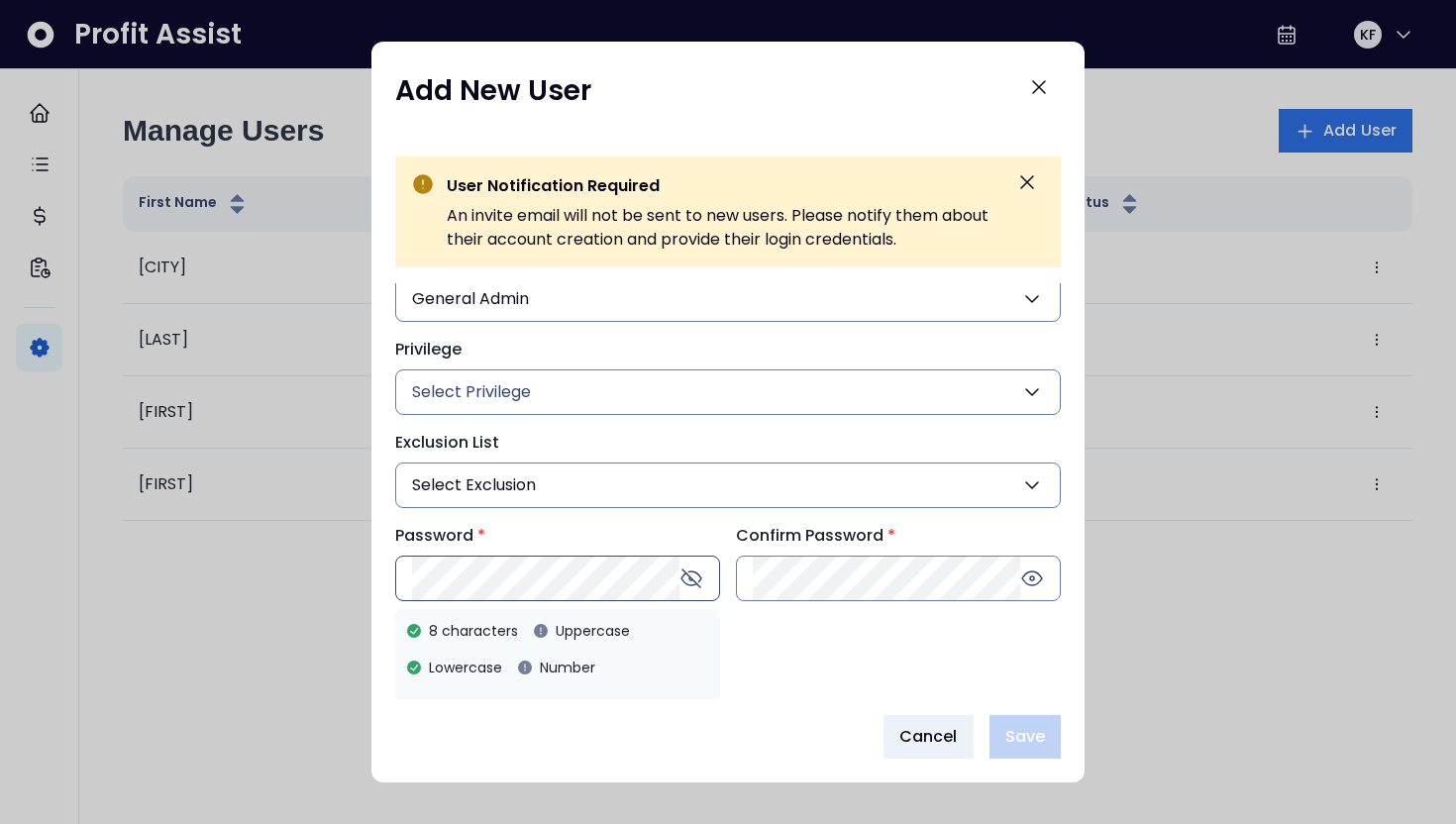 click on "8 characters Uppercase Lowercase Number" at bounding box center [558, 655] 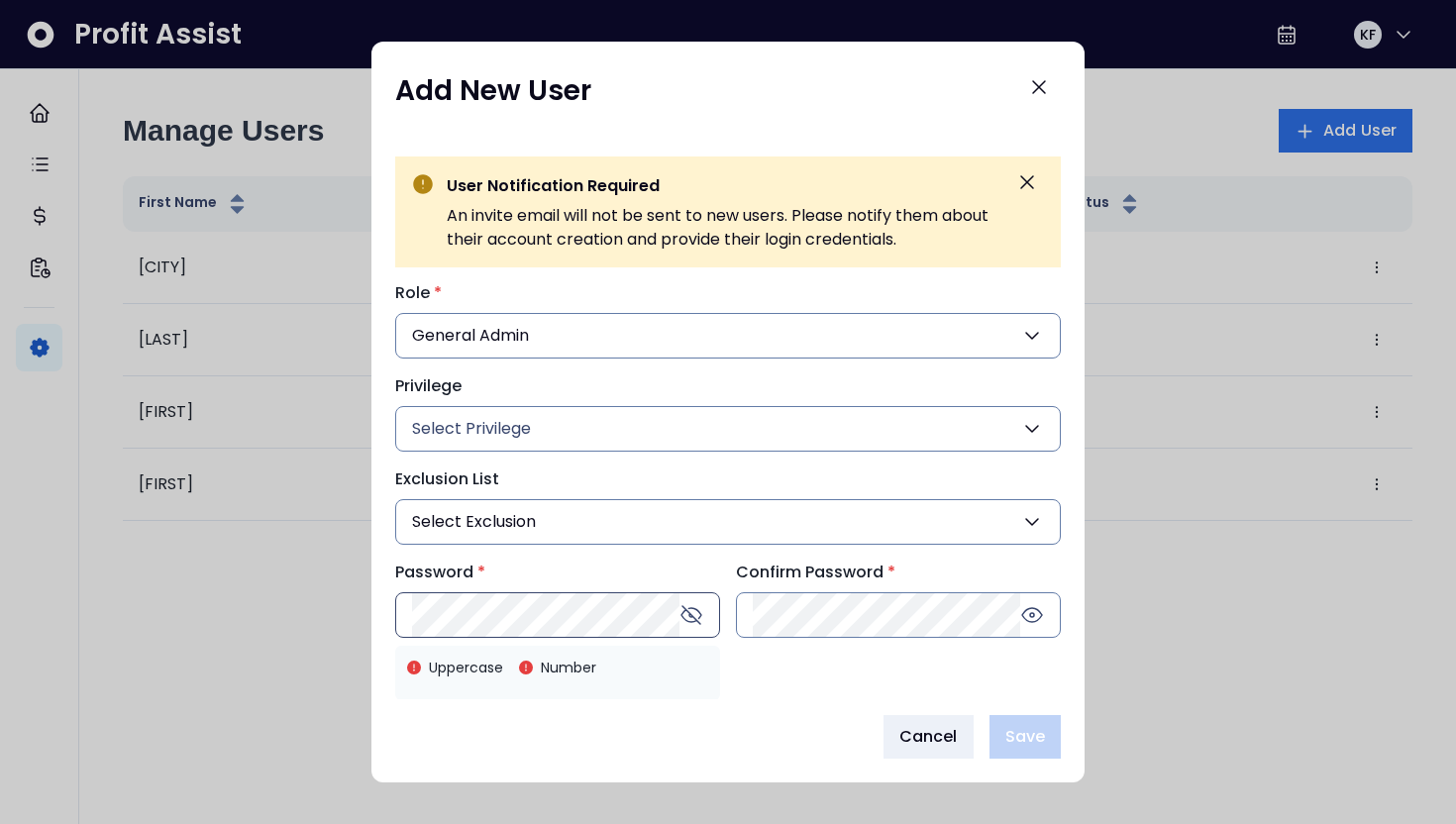 scroll, scrollTop: 192, scrollLeft: 0, axis: vertical 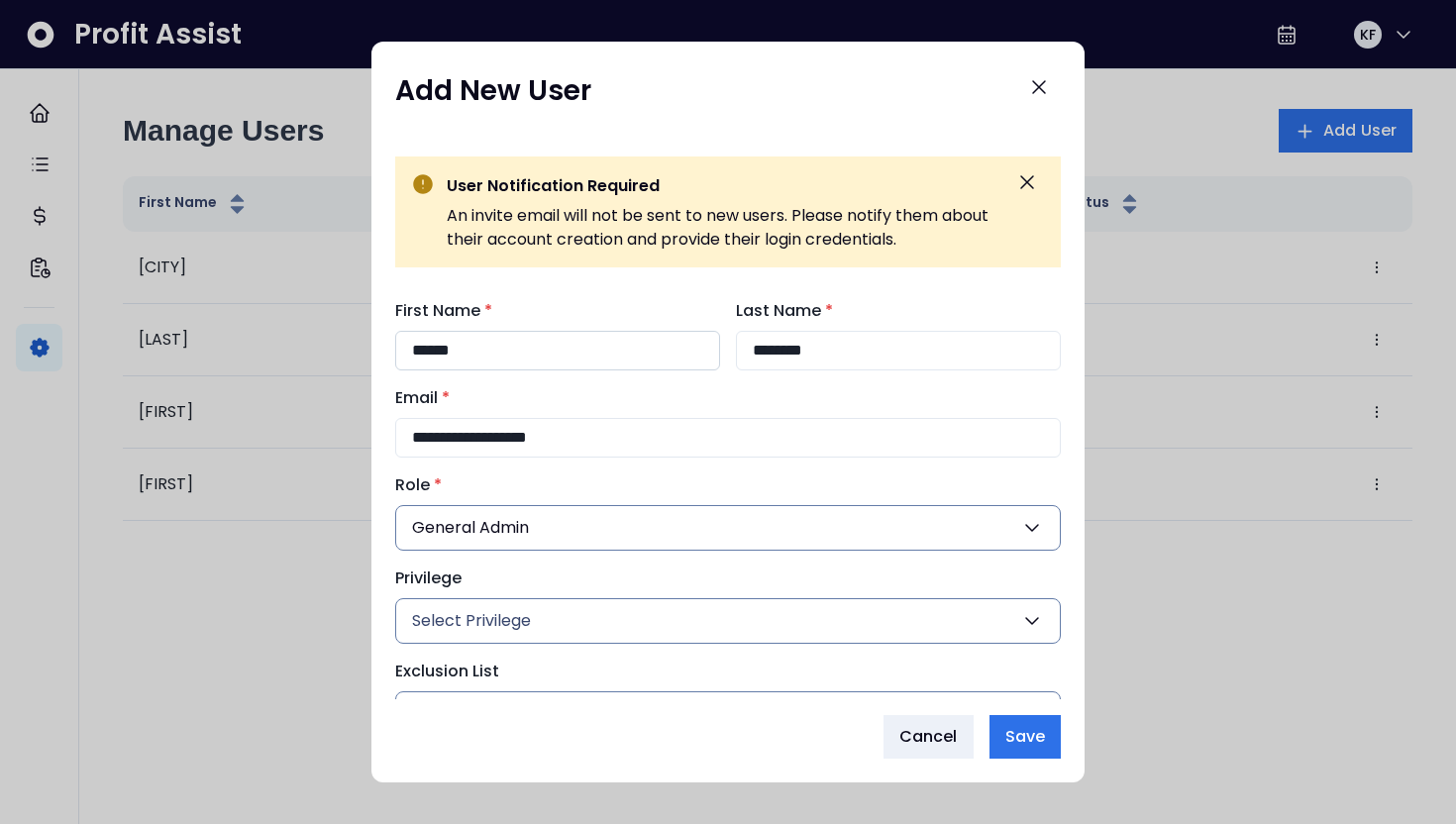 click on "******" at bounding box center (558, 351) 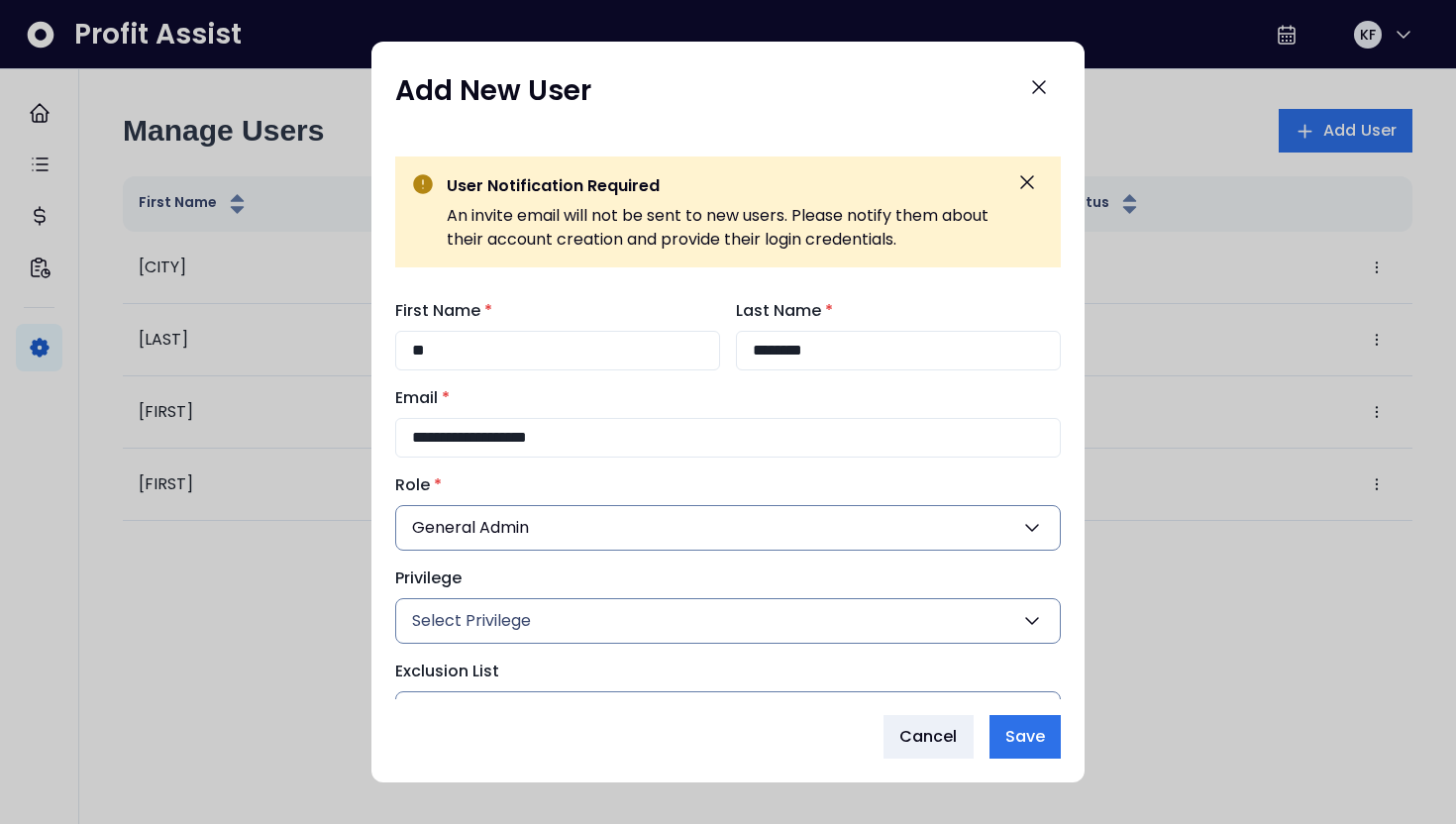type on "*" 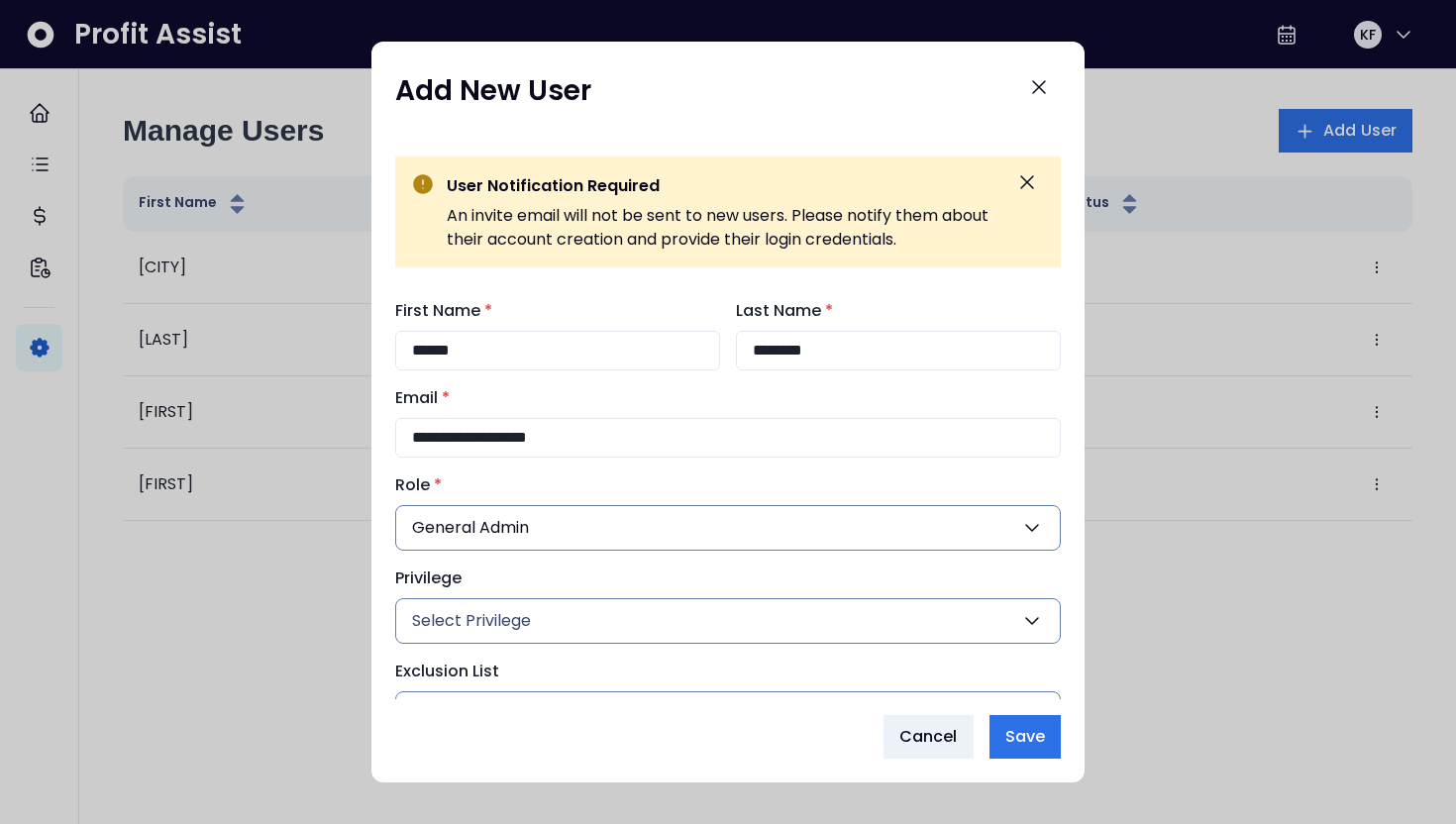 type on "******" 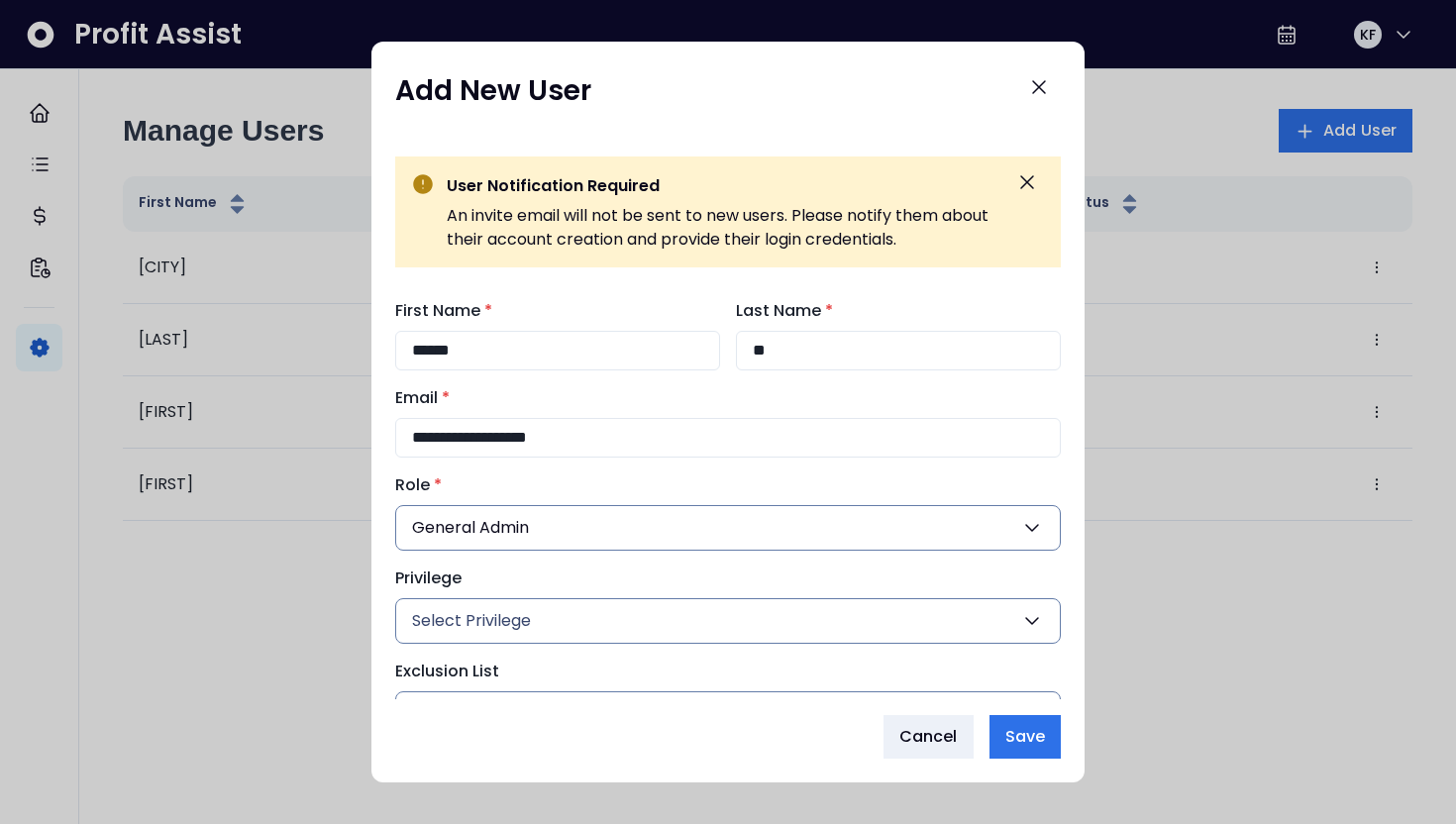 type on "*" 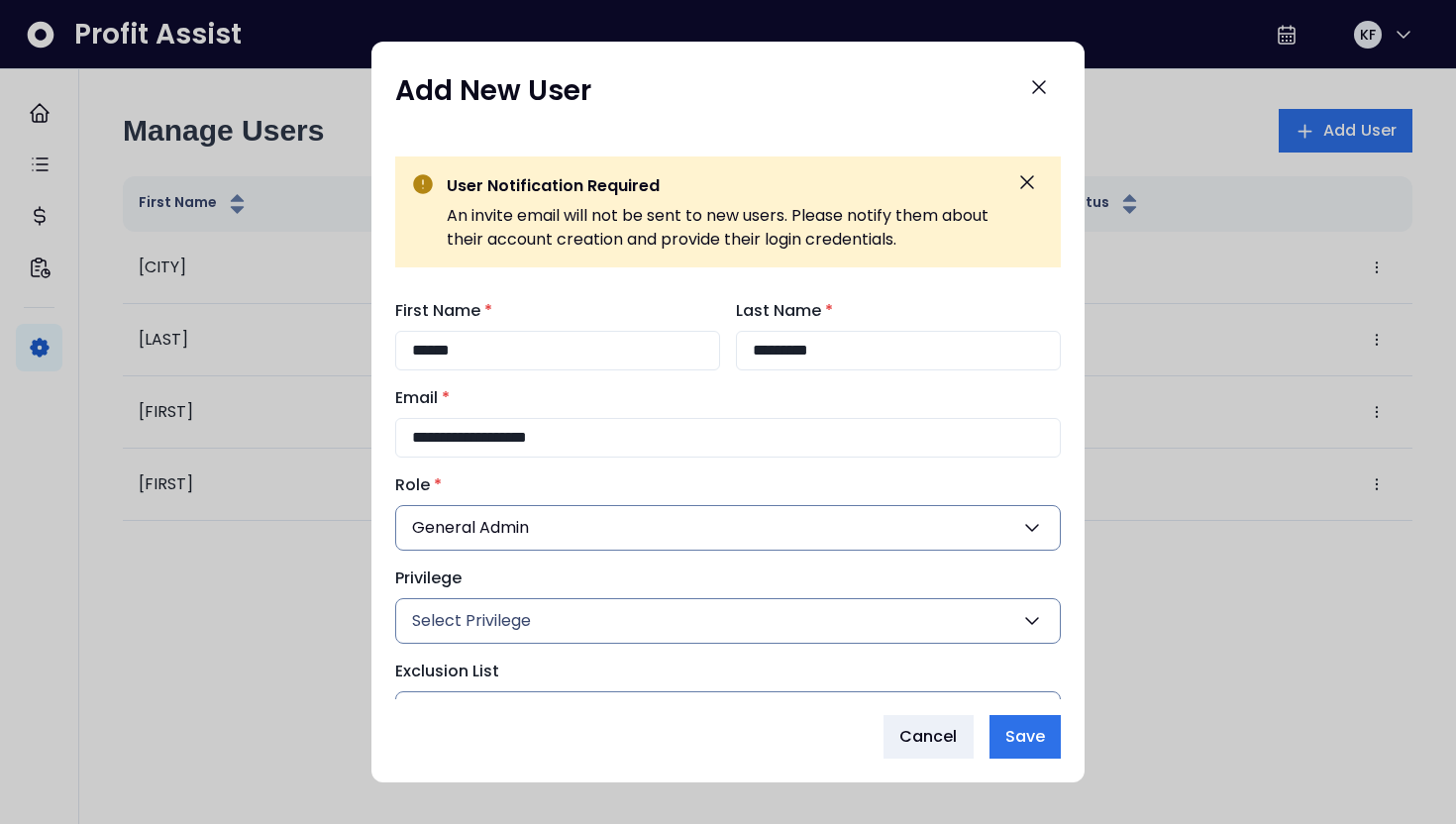 type on "*********" 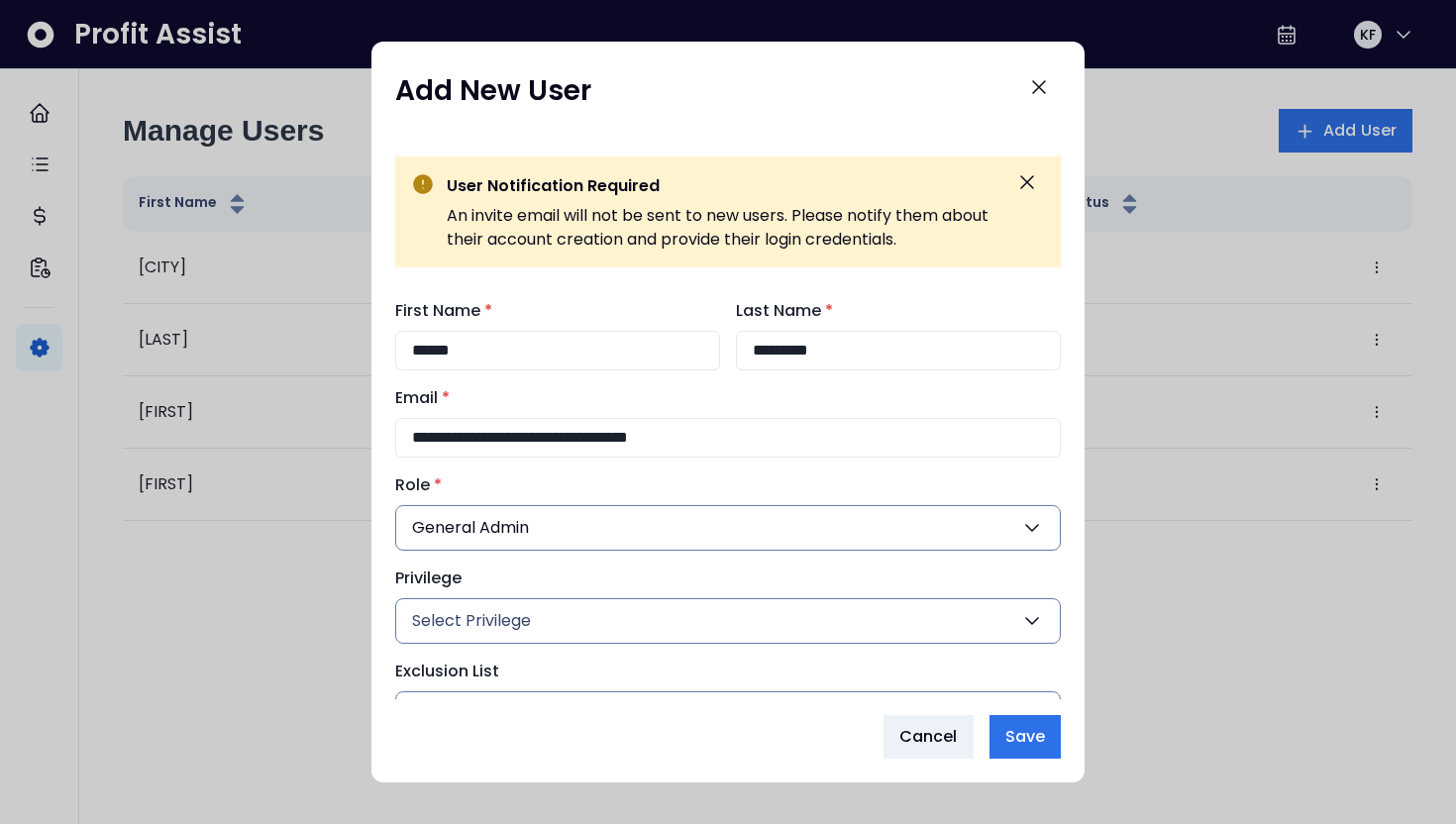 scroll, scrollTop: 146, scrollLeft: 0, axis: vertical 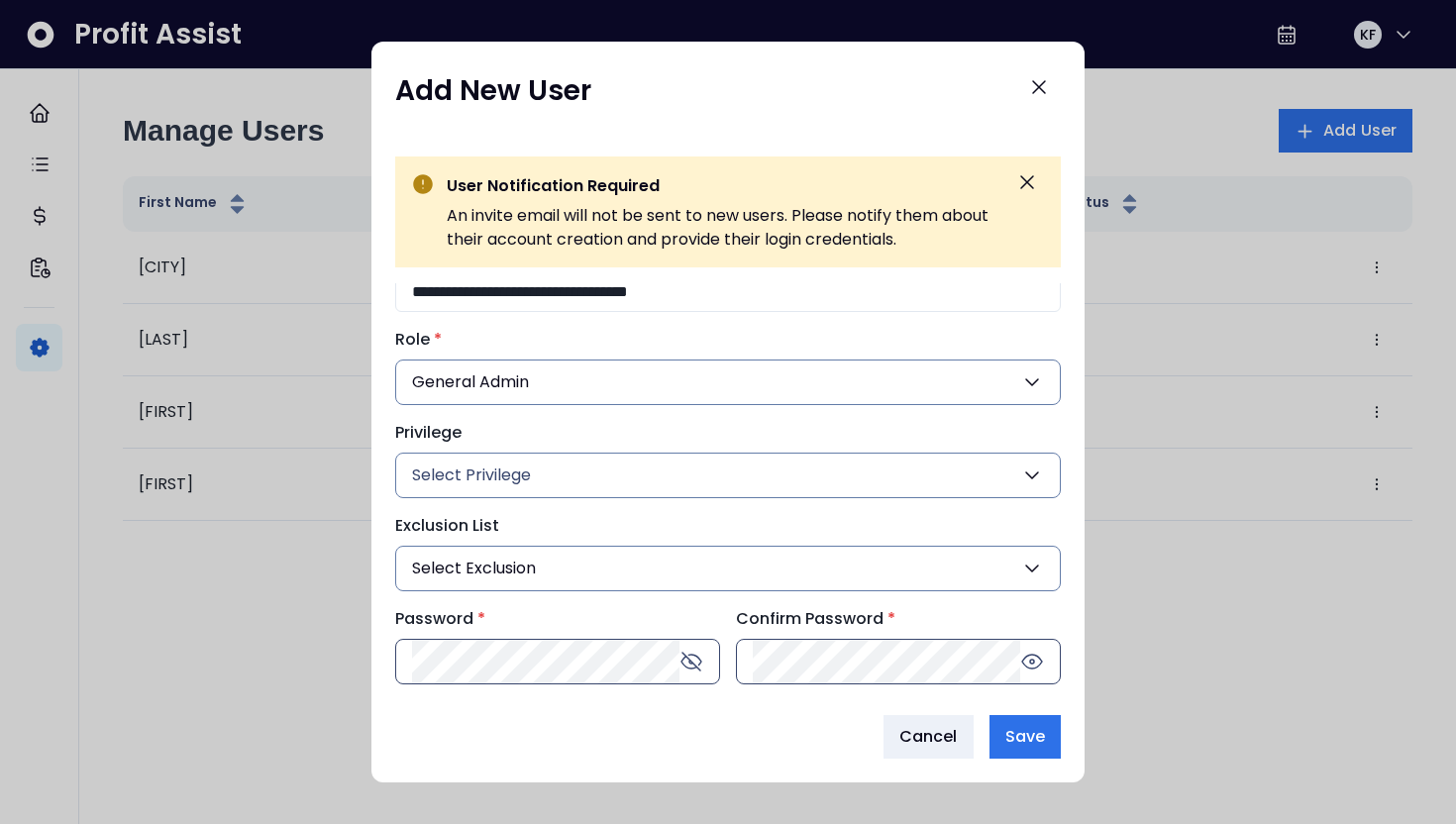 type on "**********" 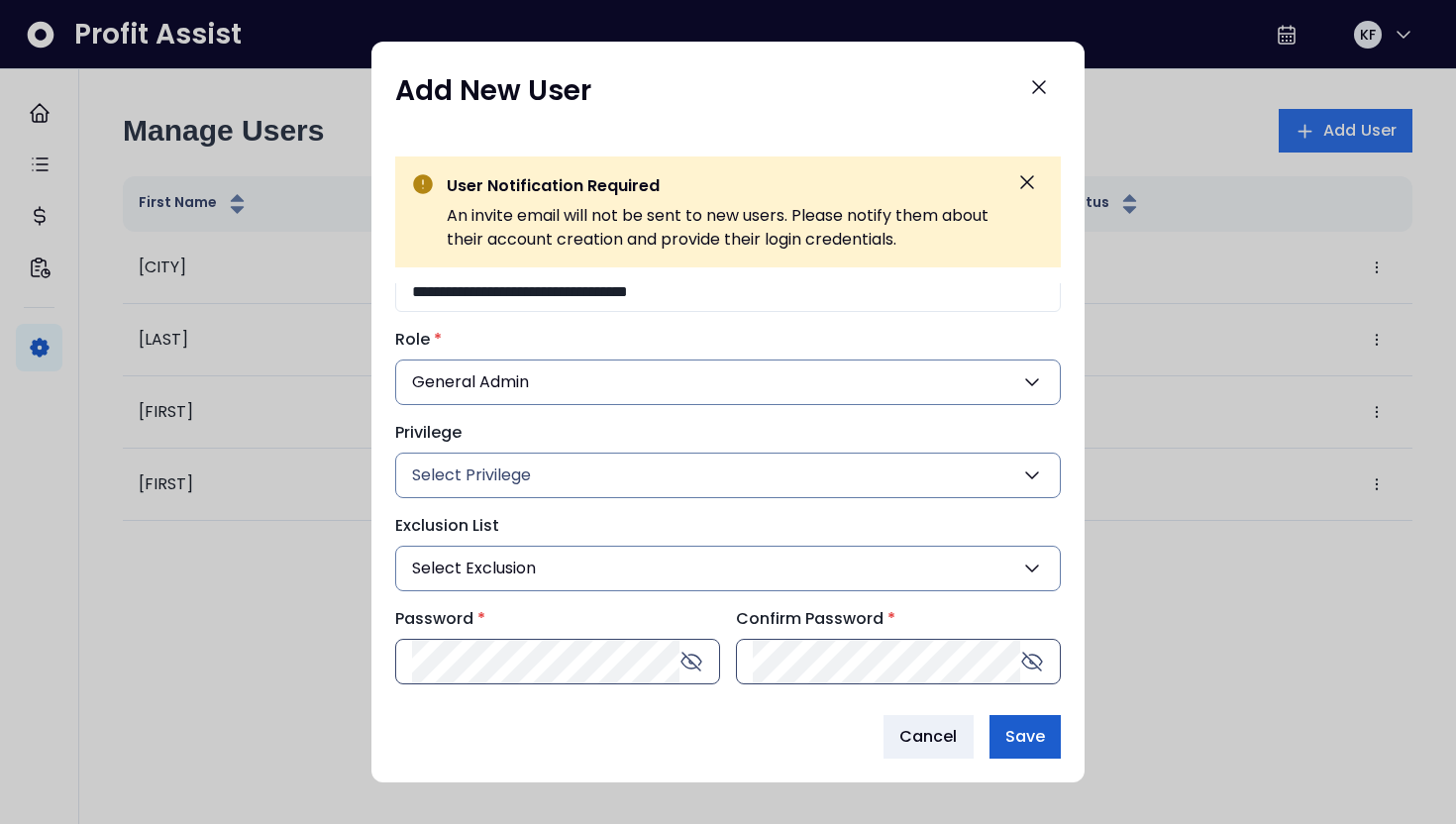 click on "Save" at bounding box center [1025, 737] 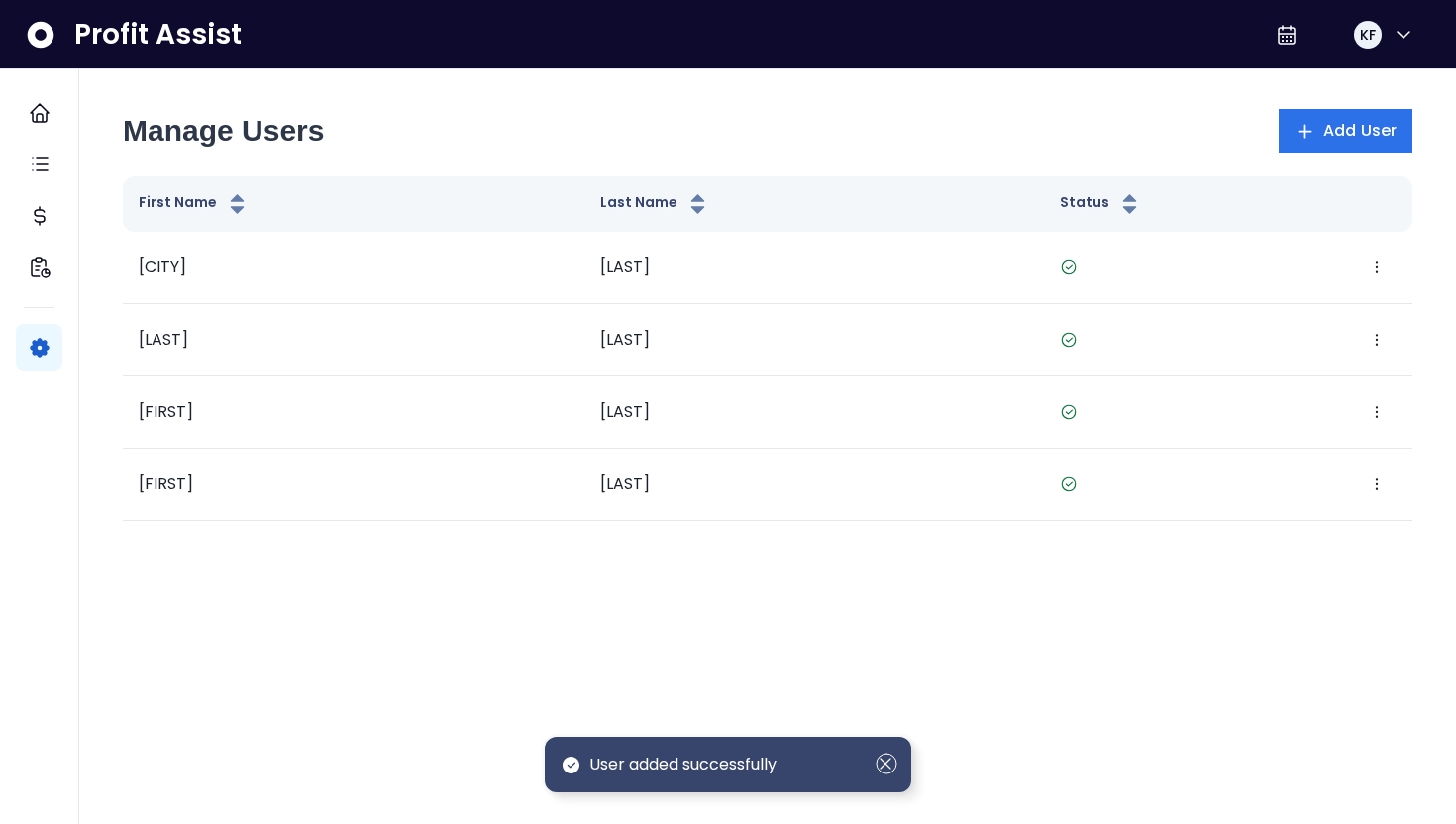 click 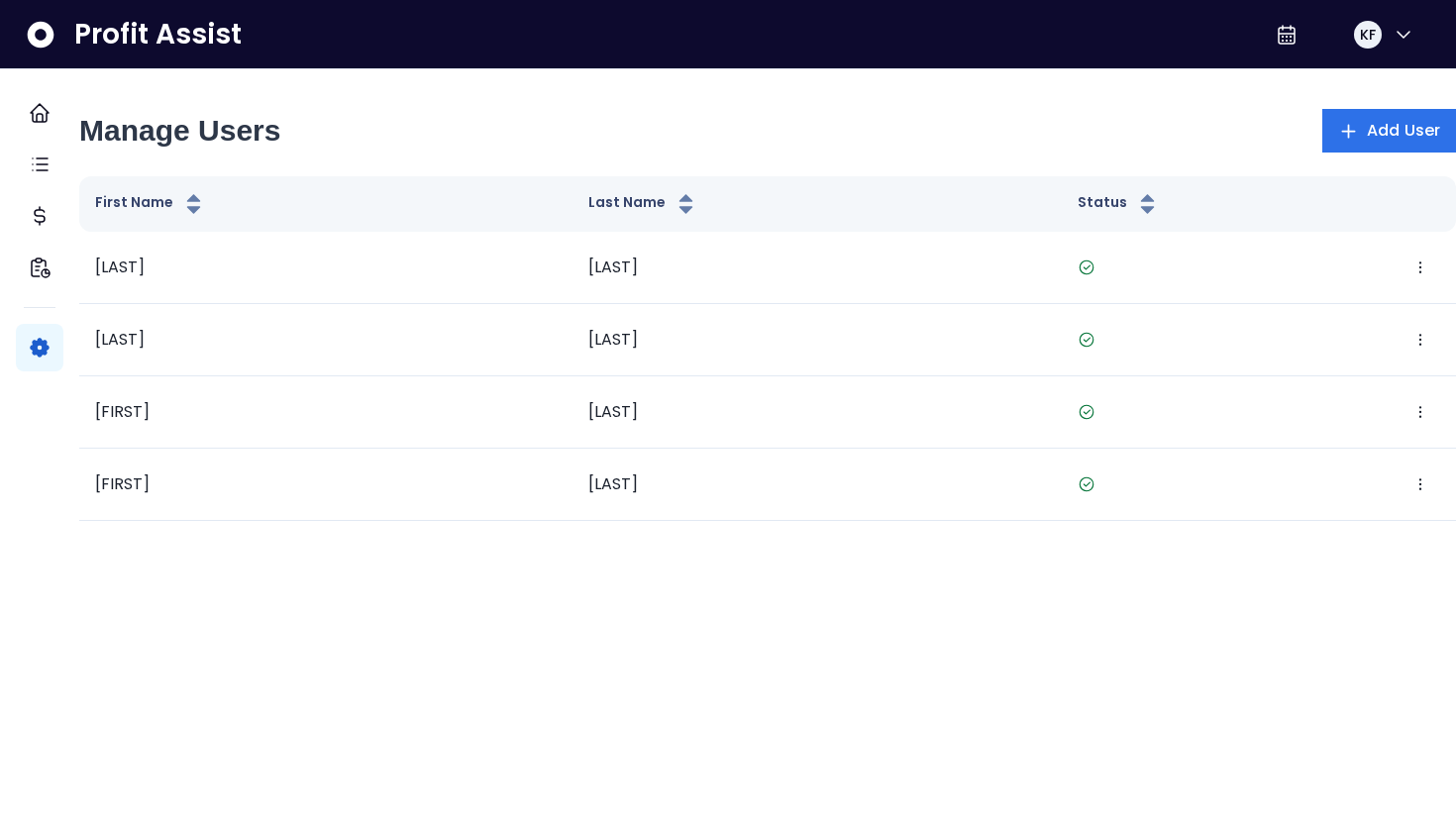 scroll, scrollTop: 0, scrollLeft: 0, axis: both 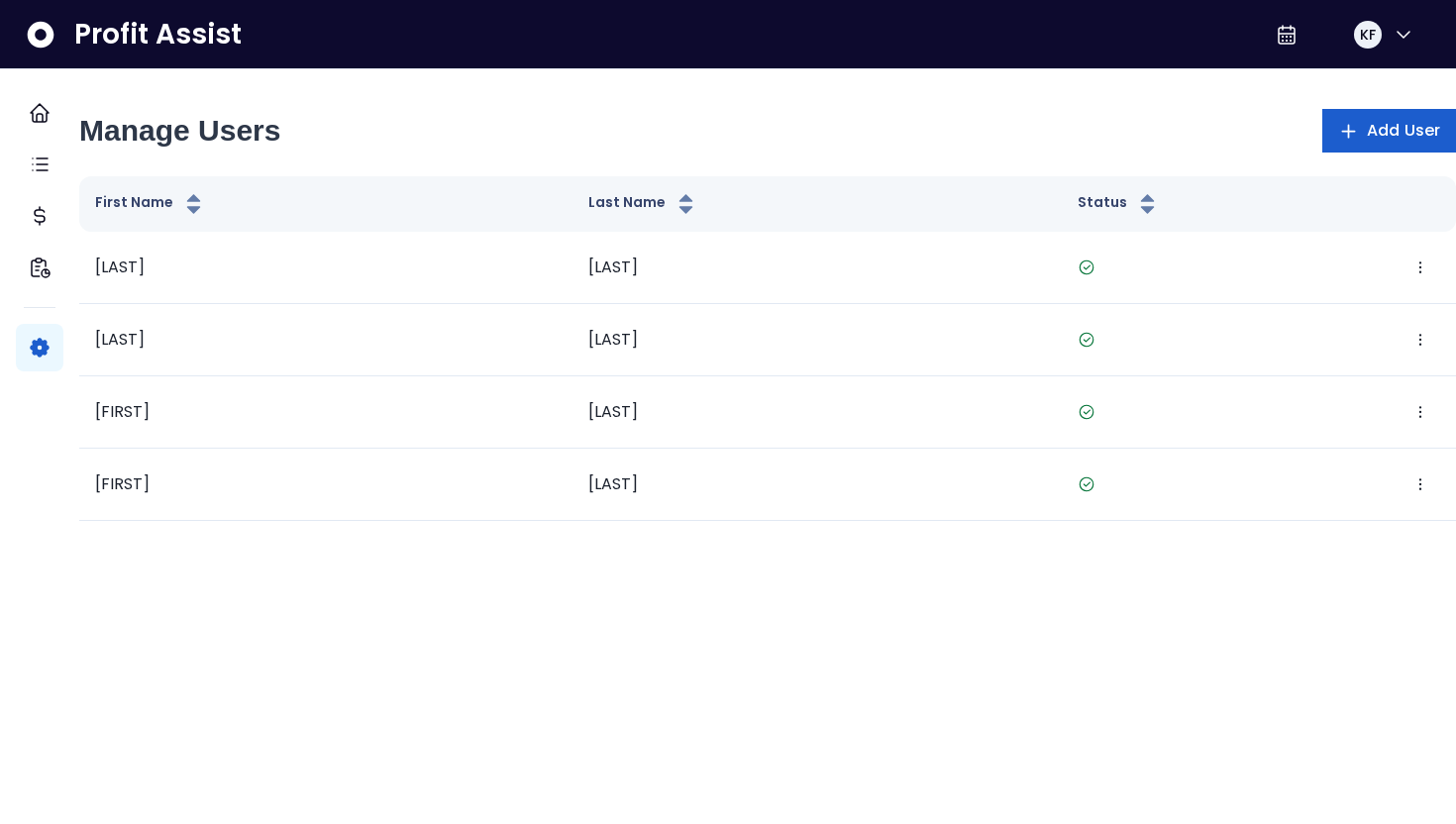 click on "Add User" at bounding box center (1404, 131) 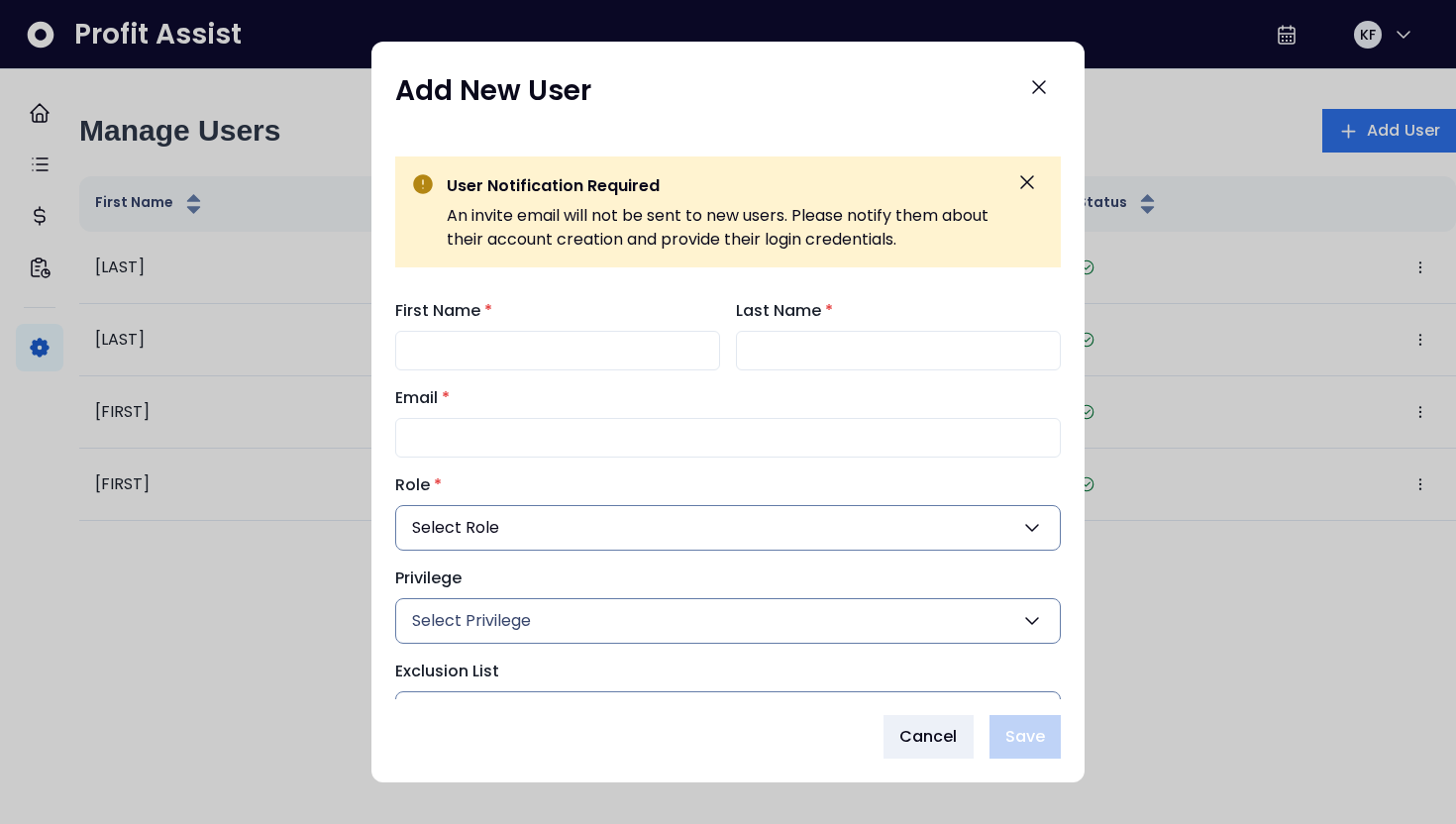 type on "**********" 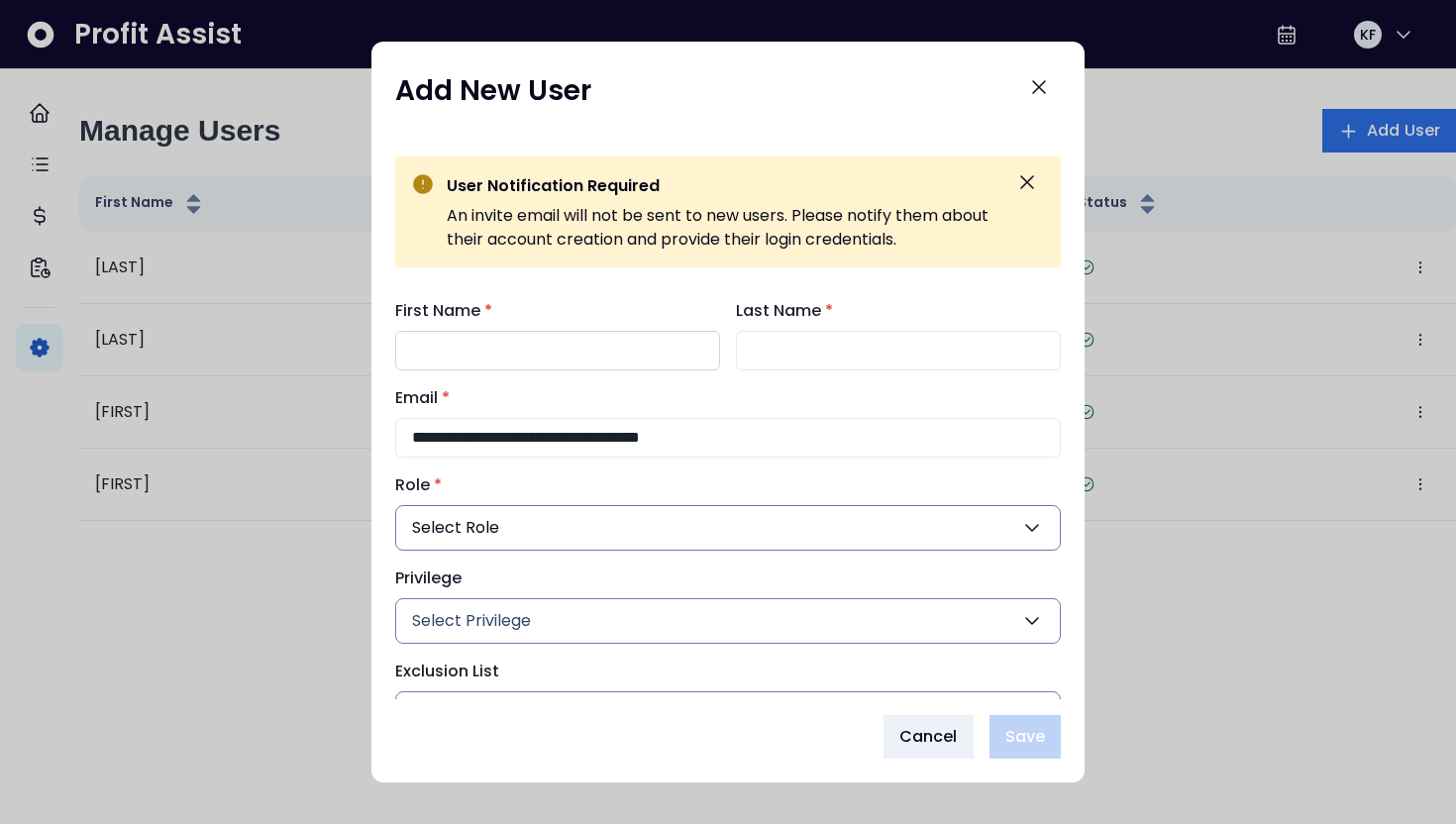 click on "First Name *" at bounding box center [558, 351] 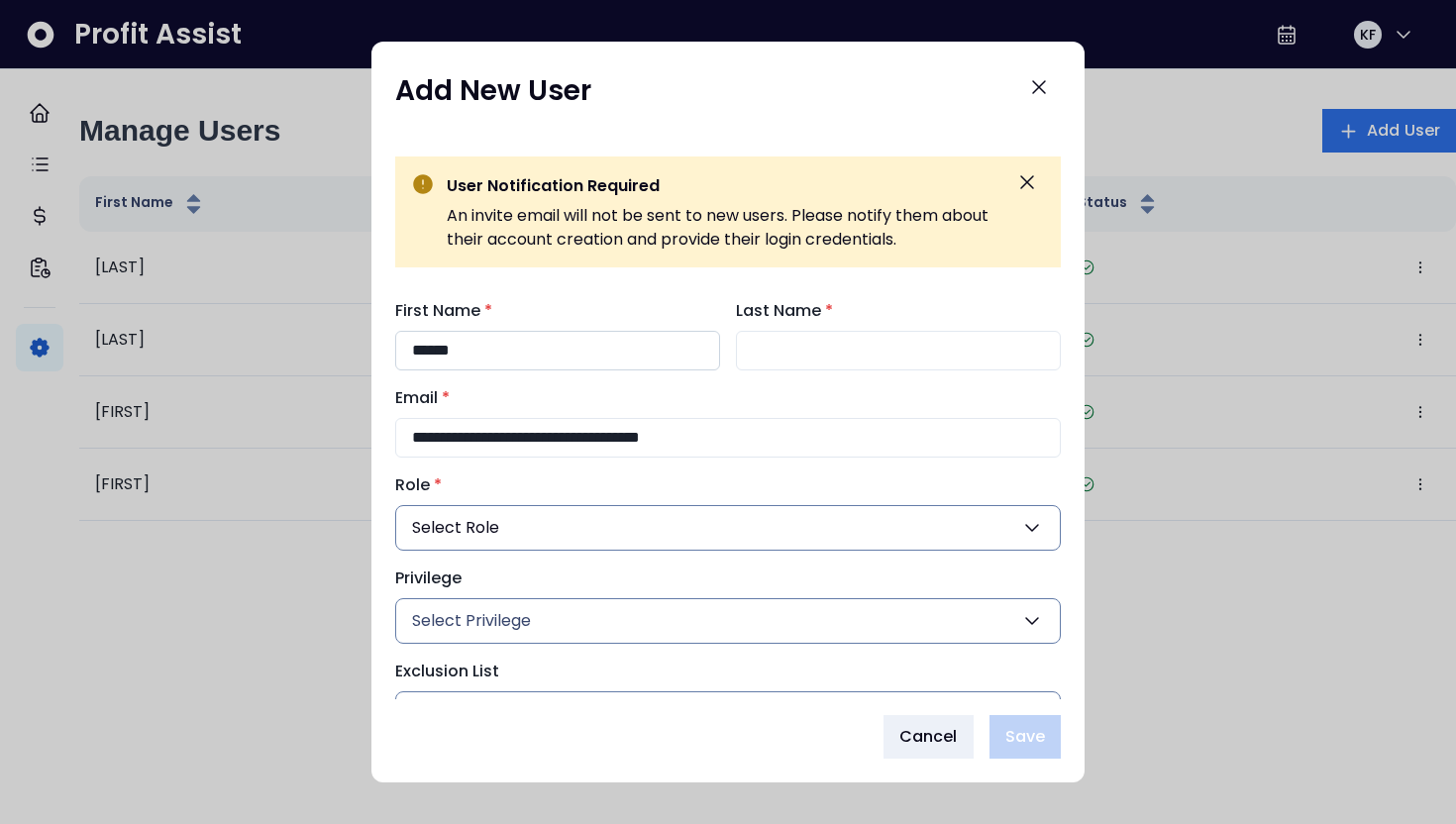 type on "******" 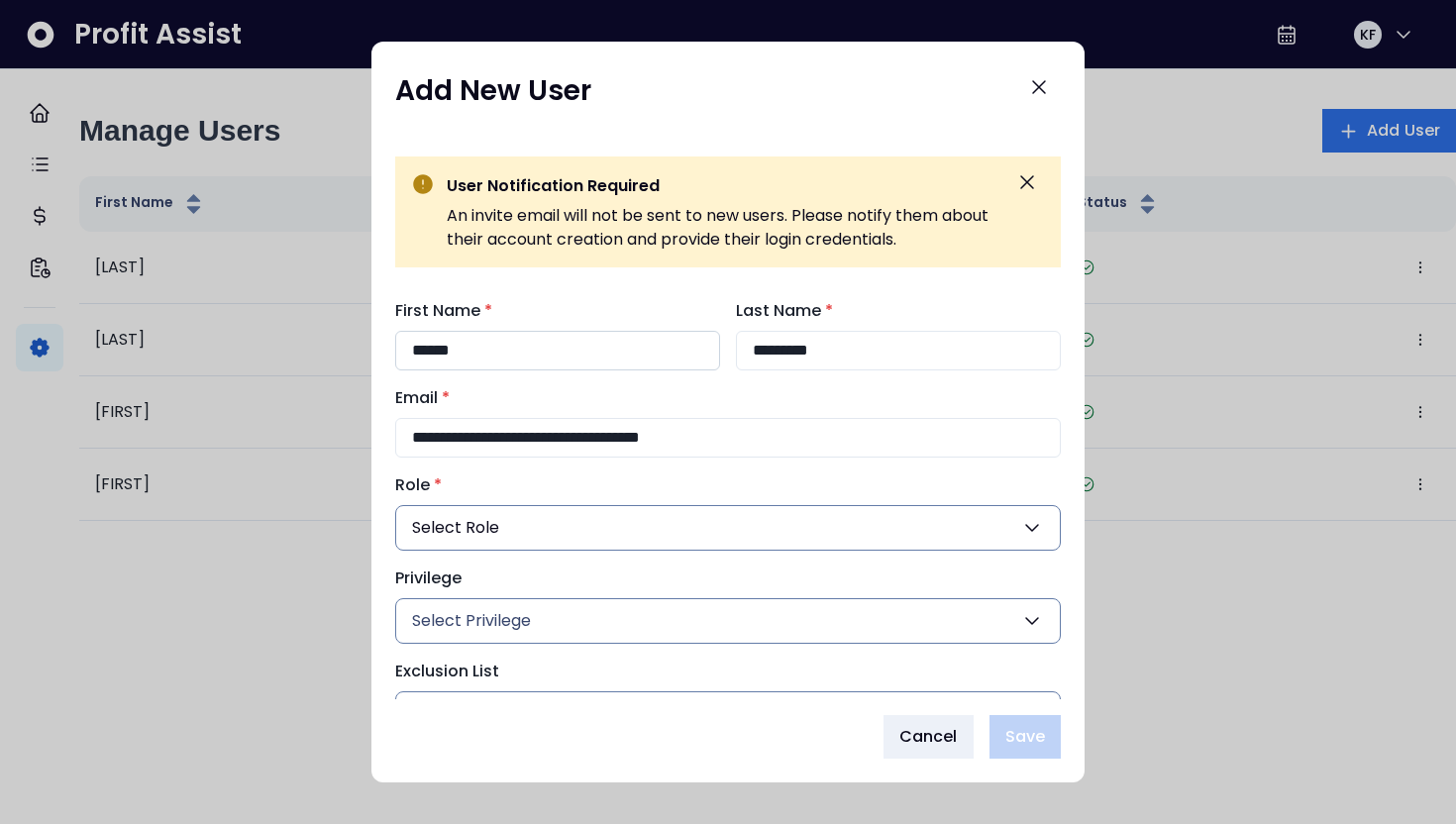 type on "*********" 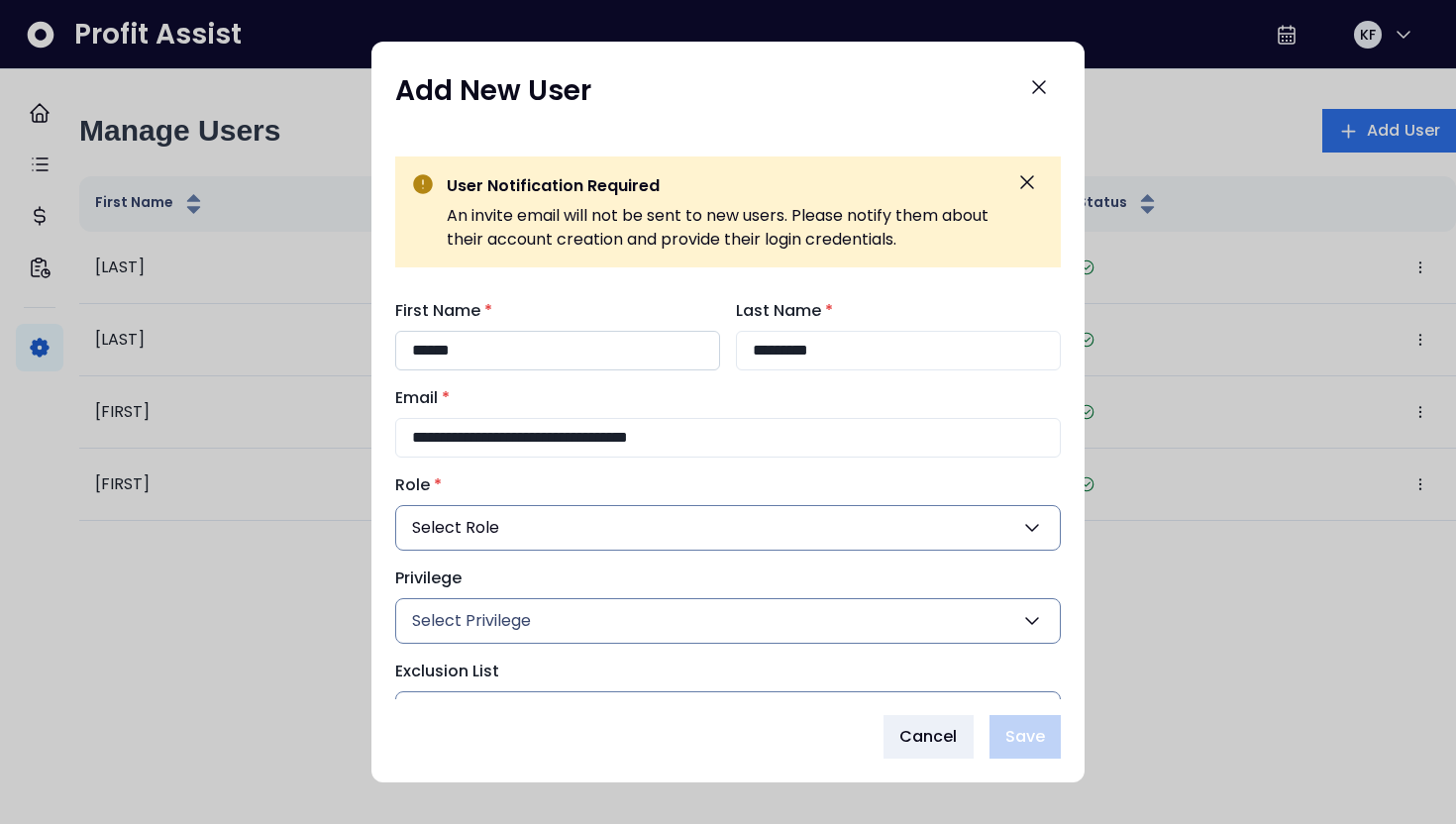 type on "**********" 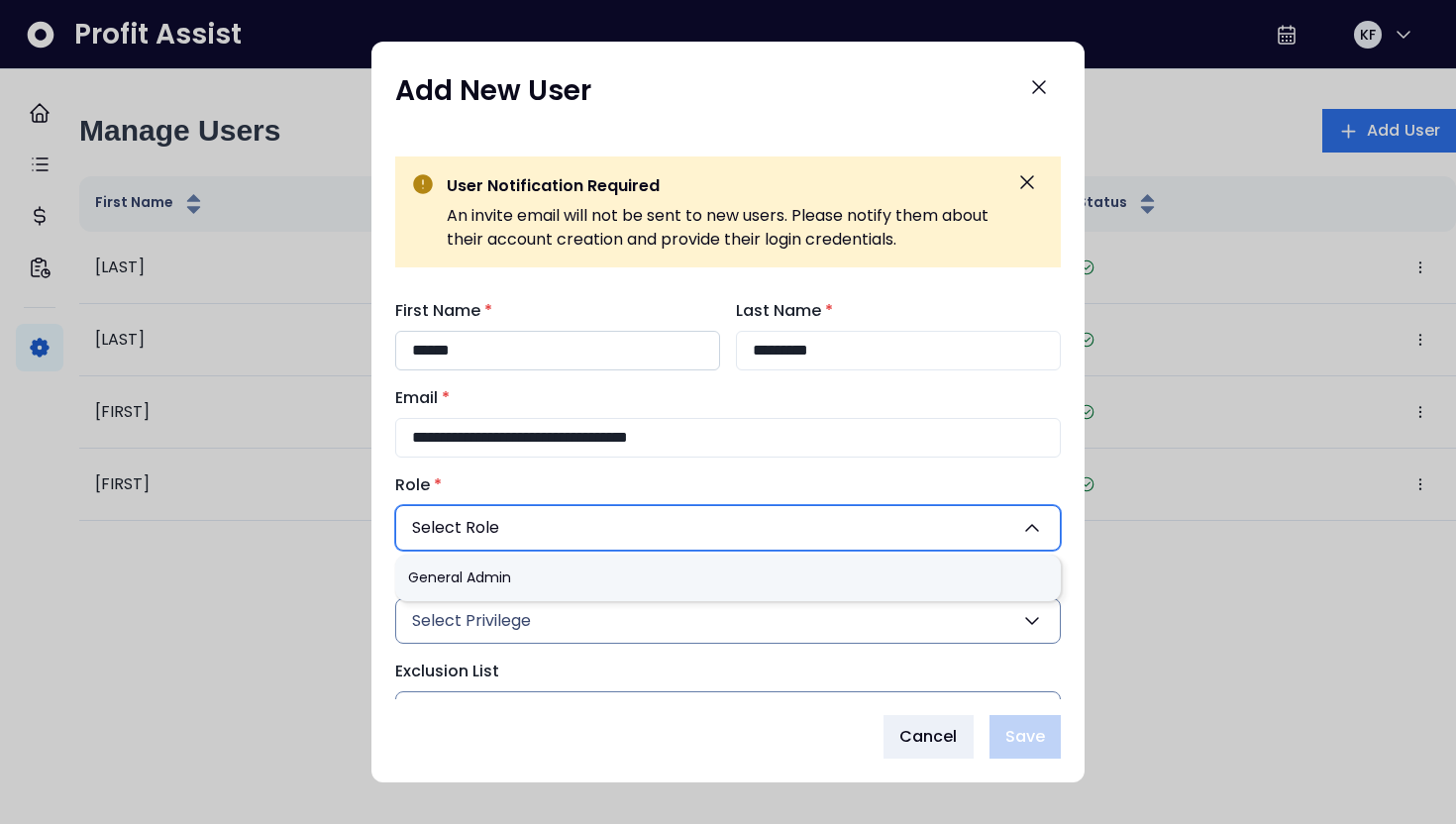 type 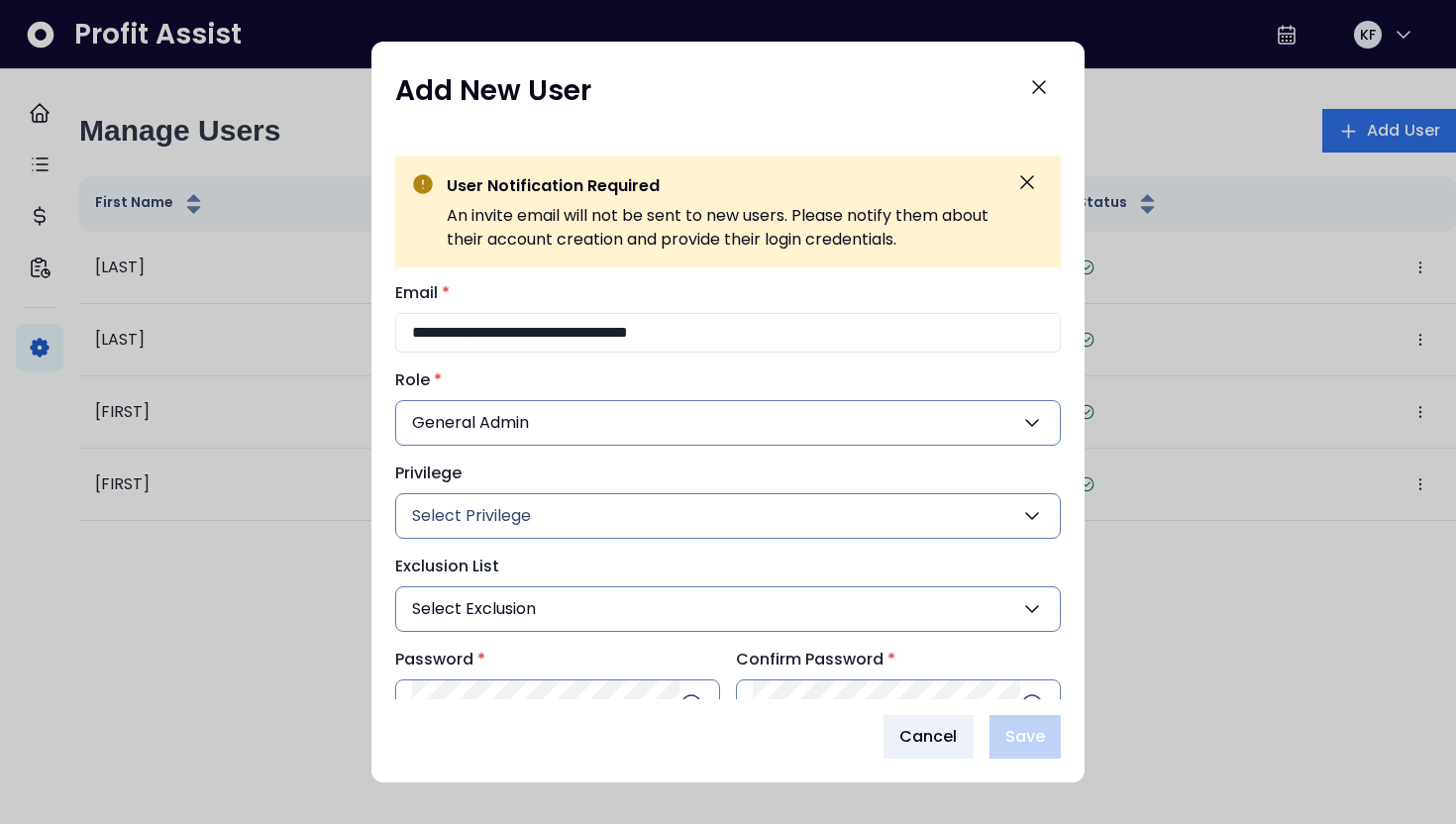 scroll, scrollTop: 146, scrollLeft: 0, axis: vertical 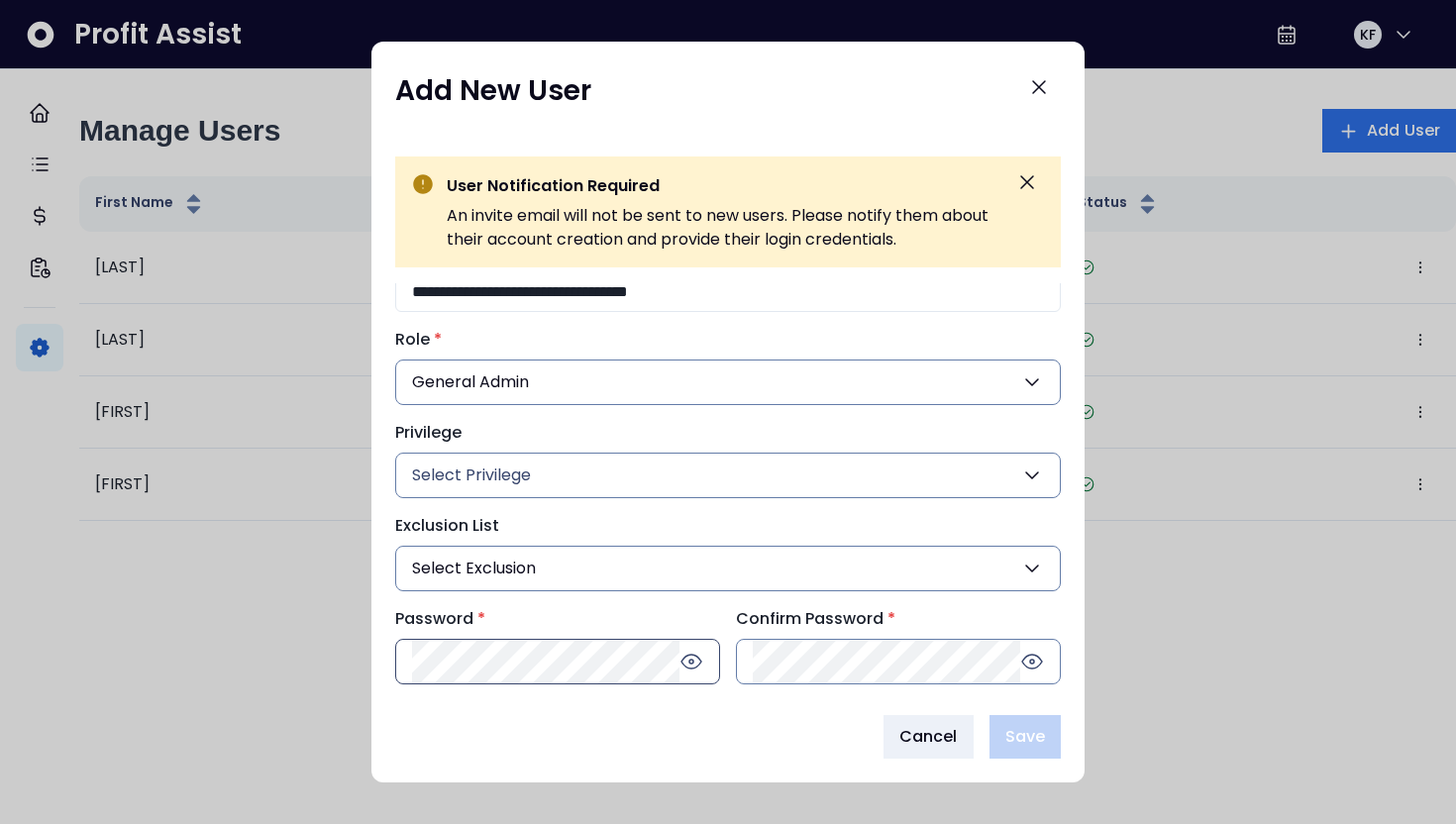 click 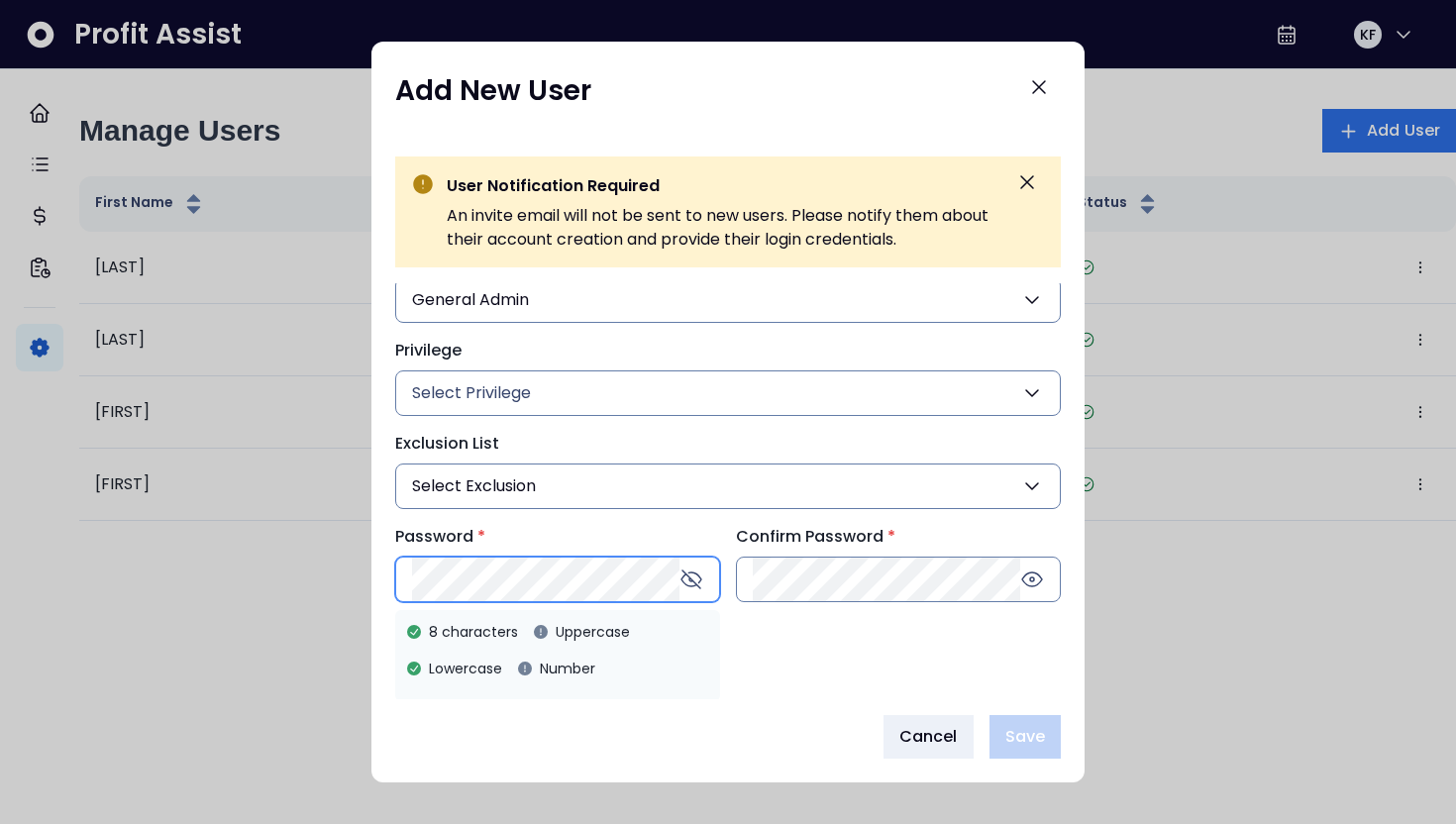 scroll, scrollTop: 229, scrollLeft: 0, axis: vertical 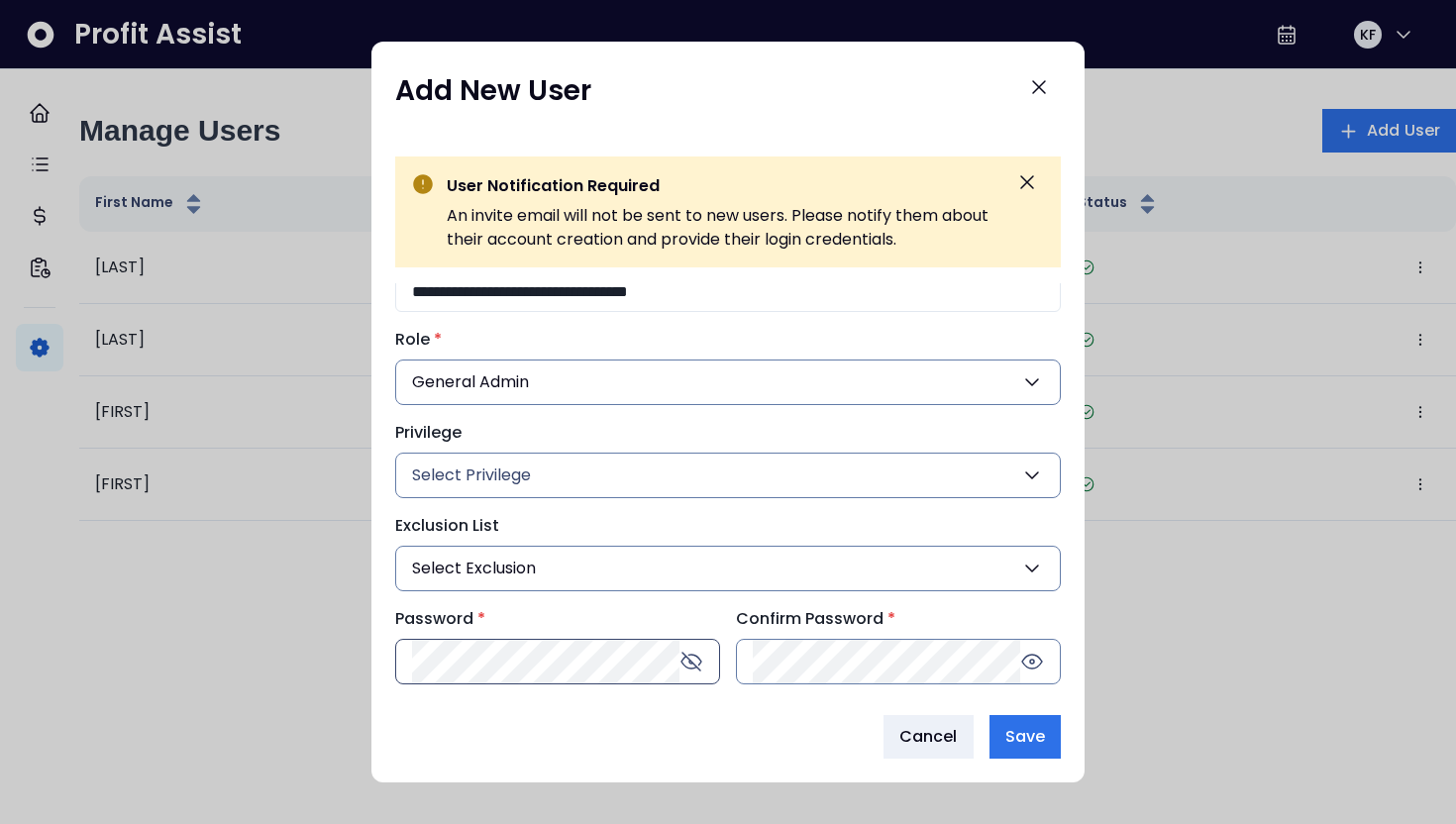 type 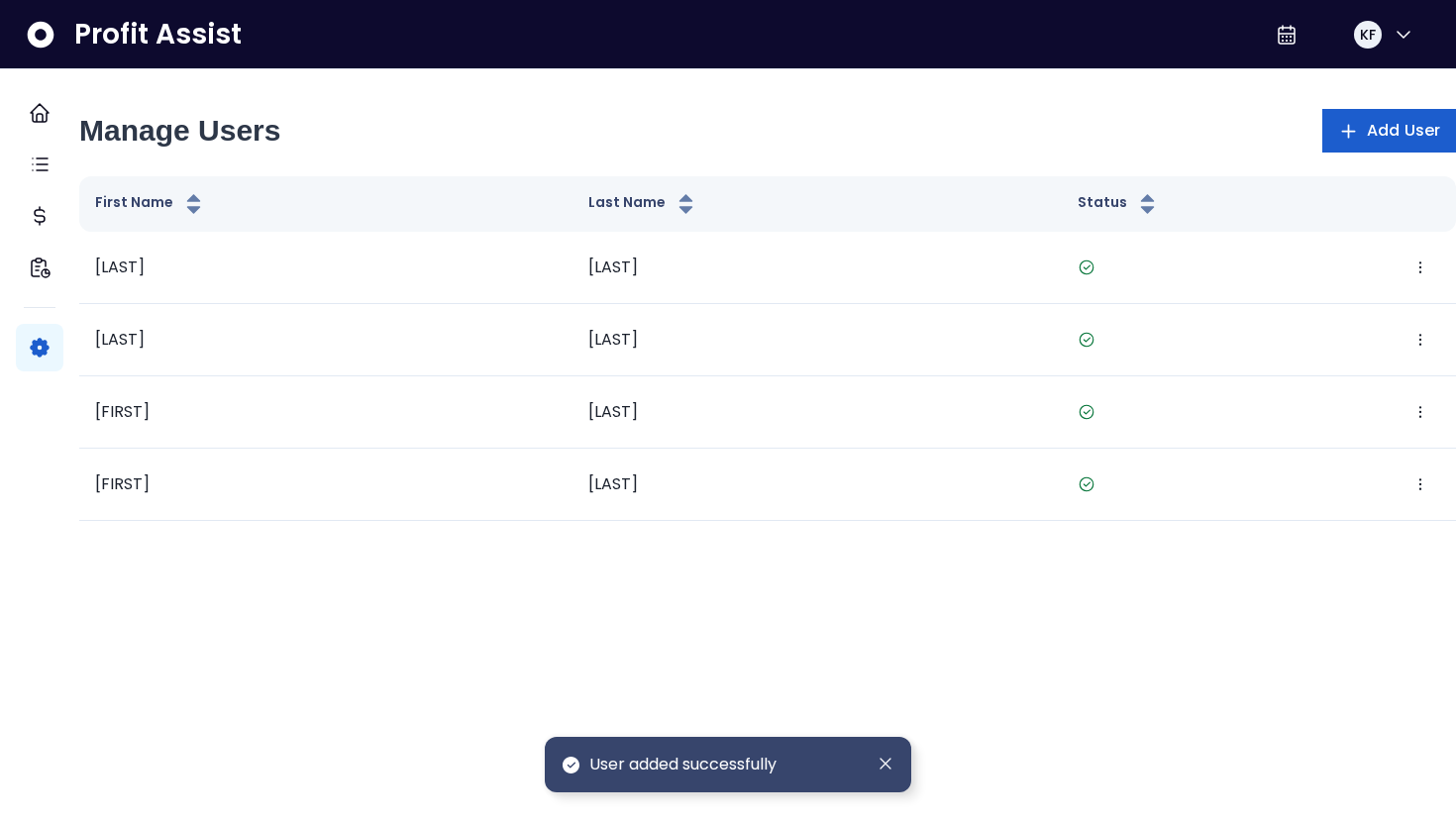 click on "Add User" at bounding box center [1404, 131] 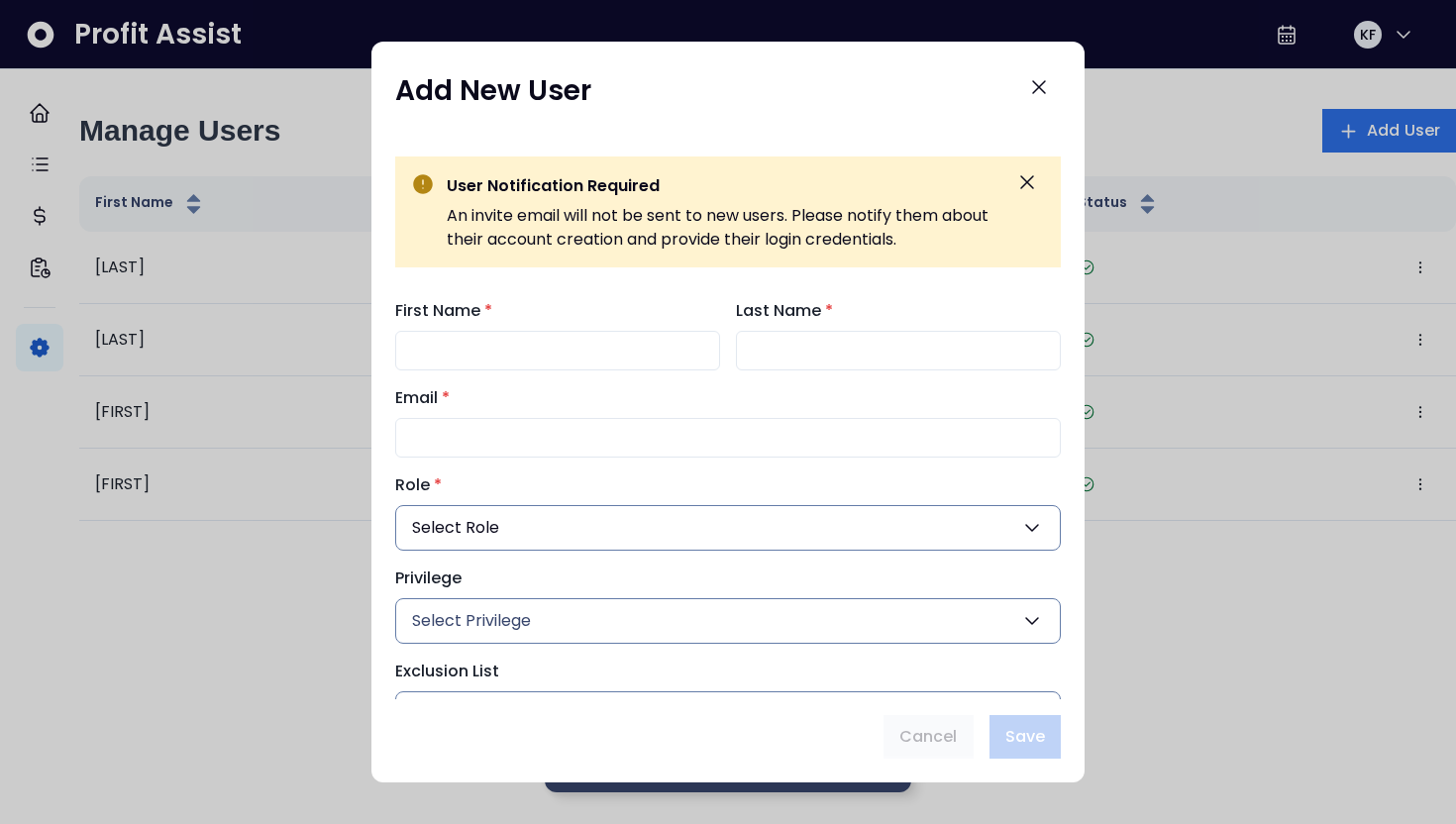 type 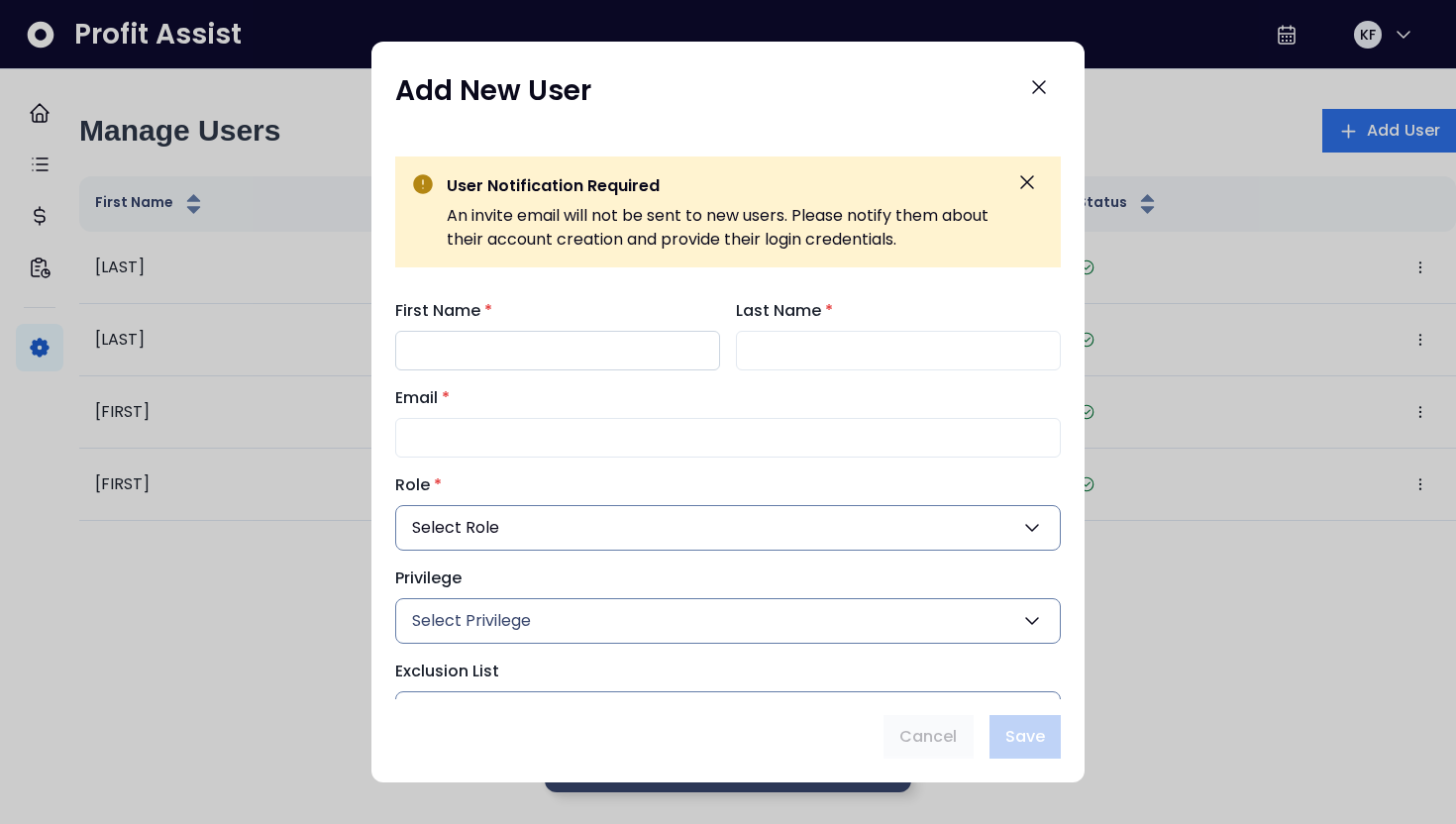 click on "First Name *" at bounding box center [558, 351] 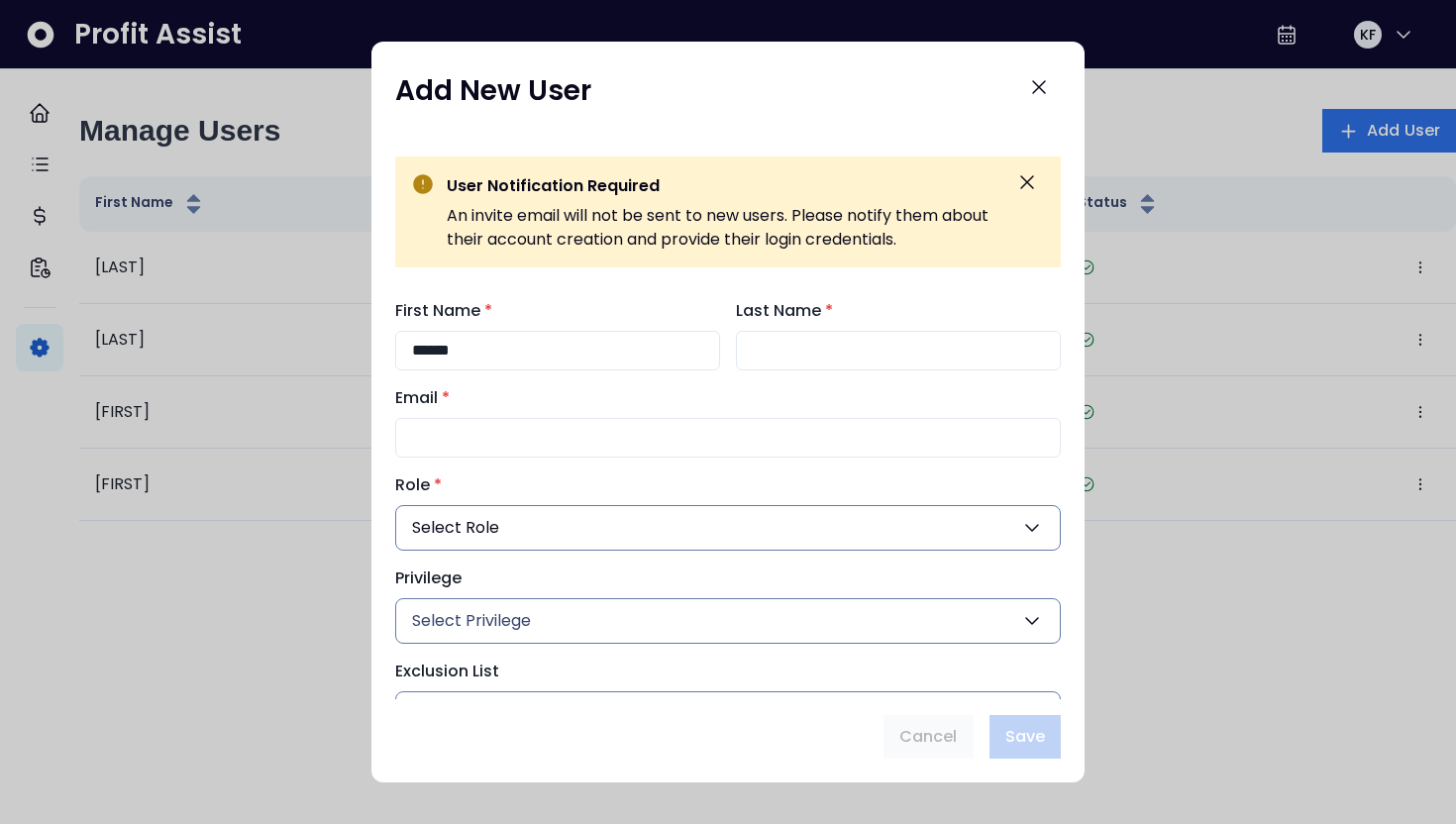 type on "******" 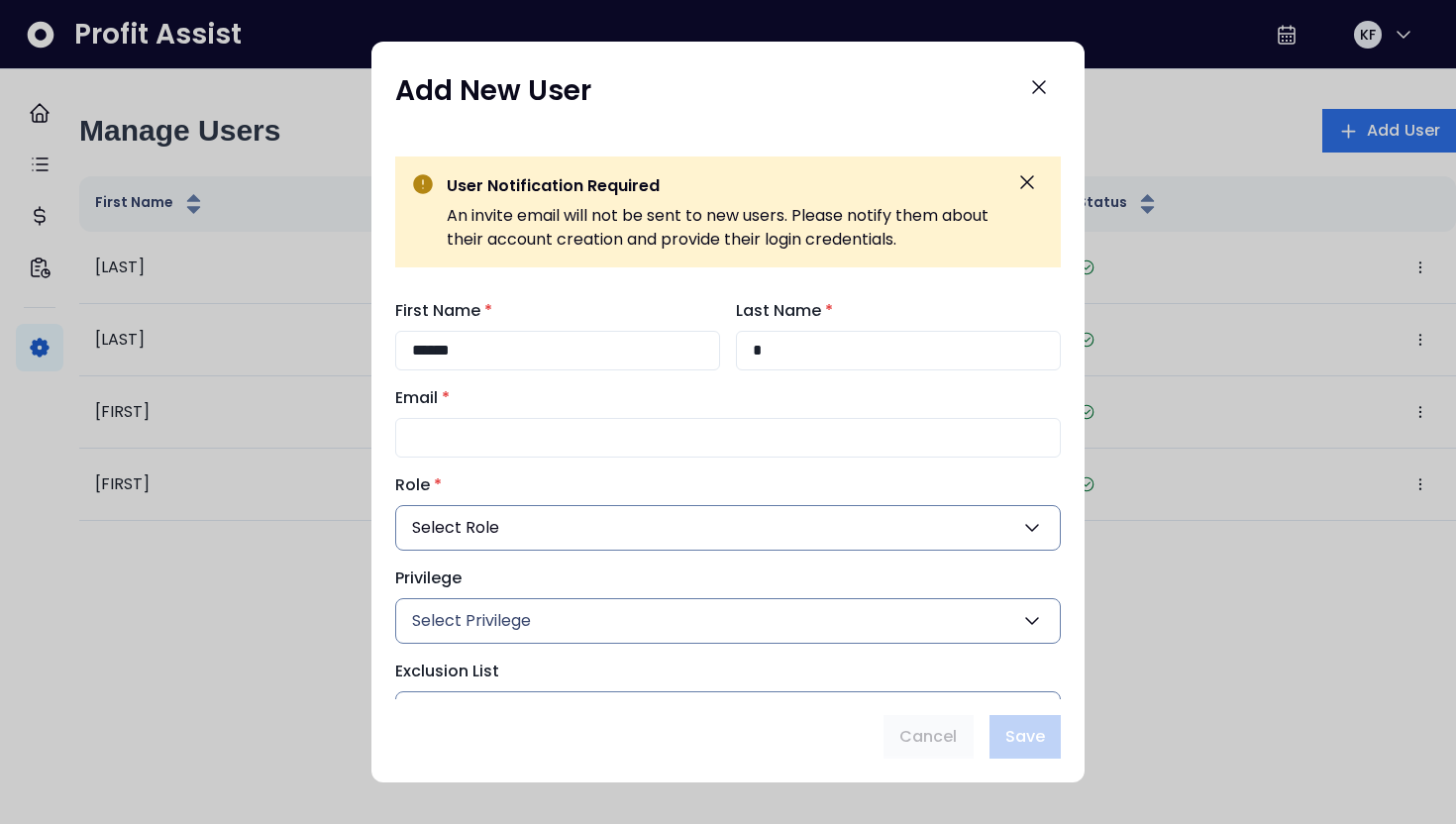 type on "*" 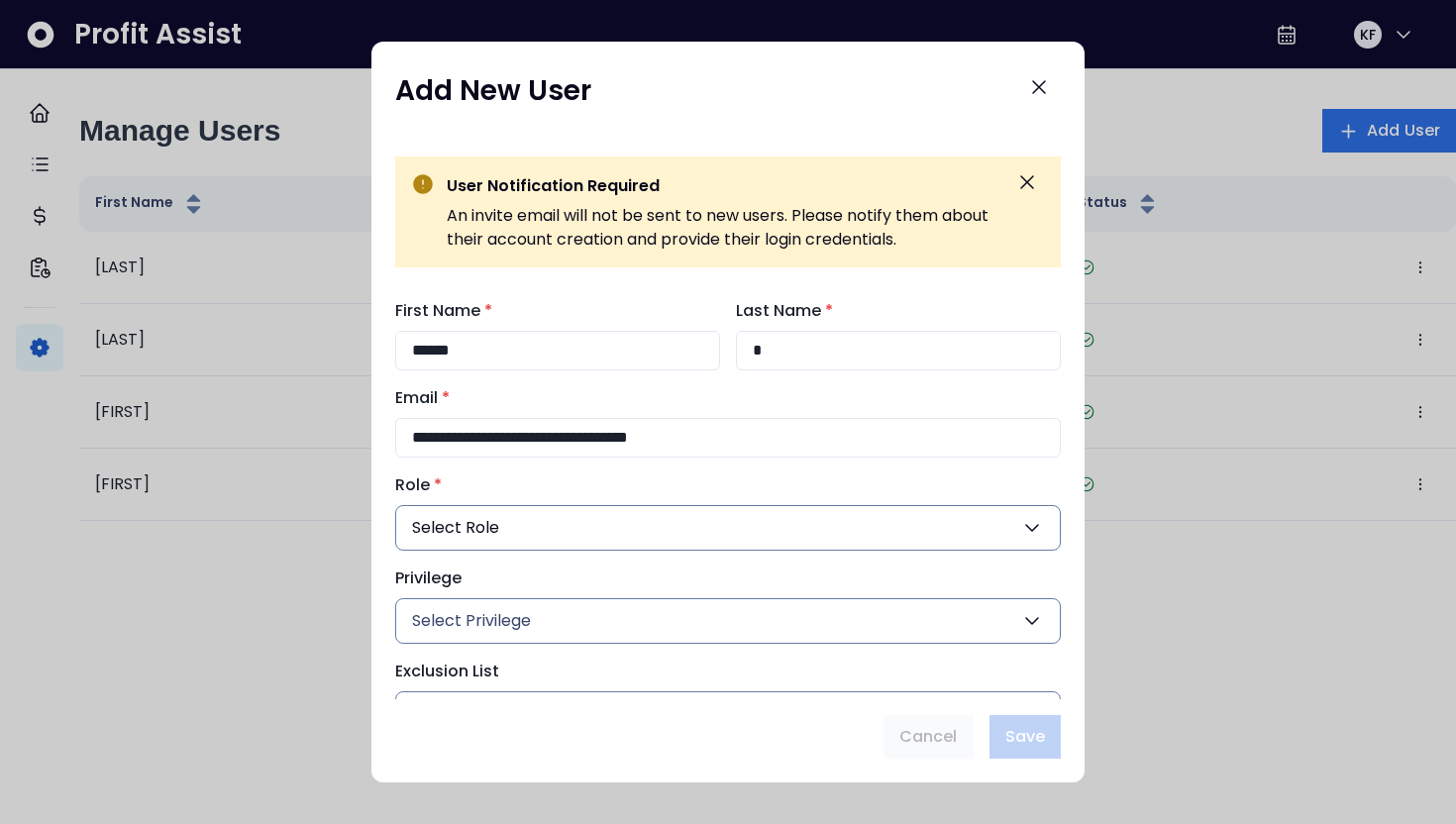 type on "**********" 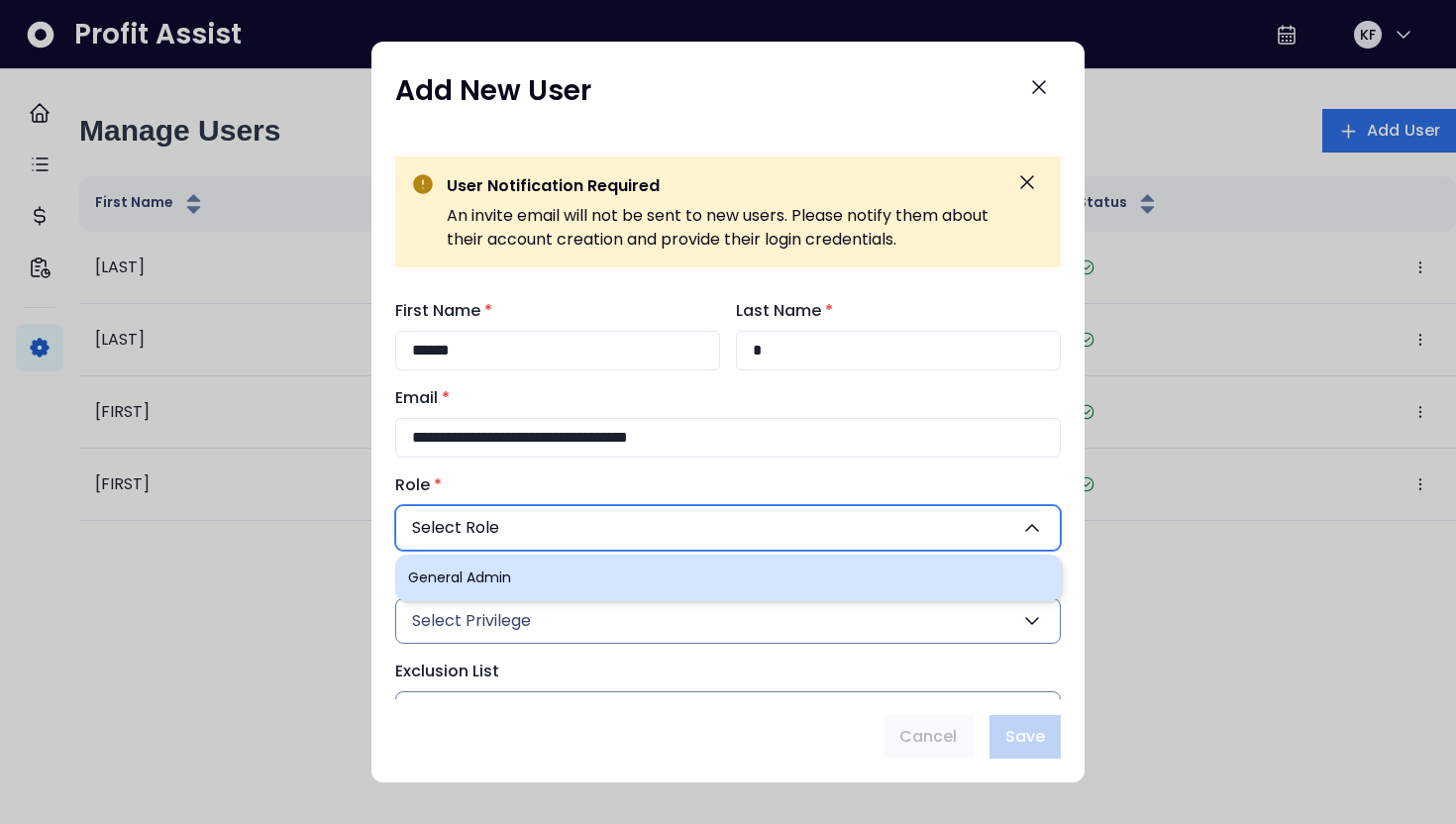 click on "General Admin" at bounding box center (728, 577) 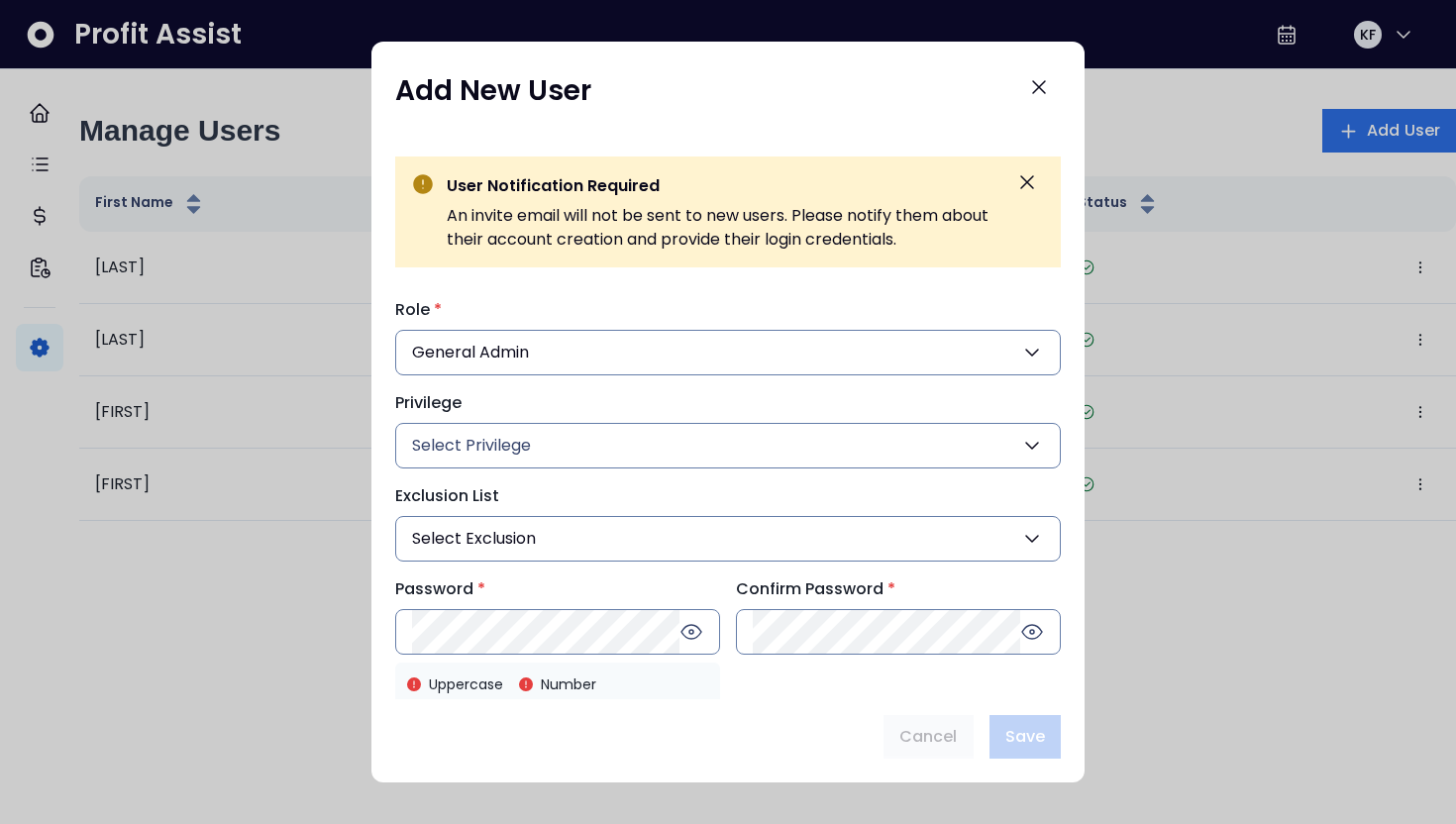 scroll, scrollTop: 178, scrollLeft: 0, axis: vertical 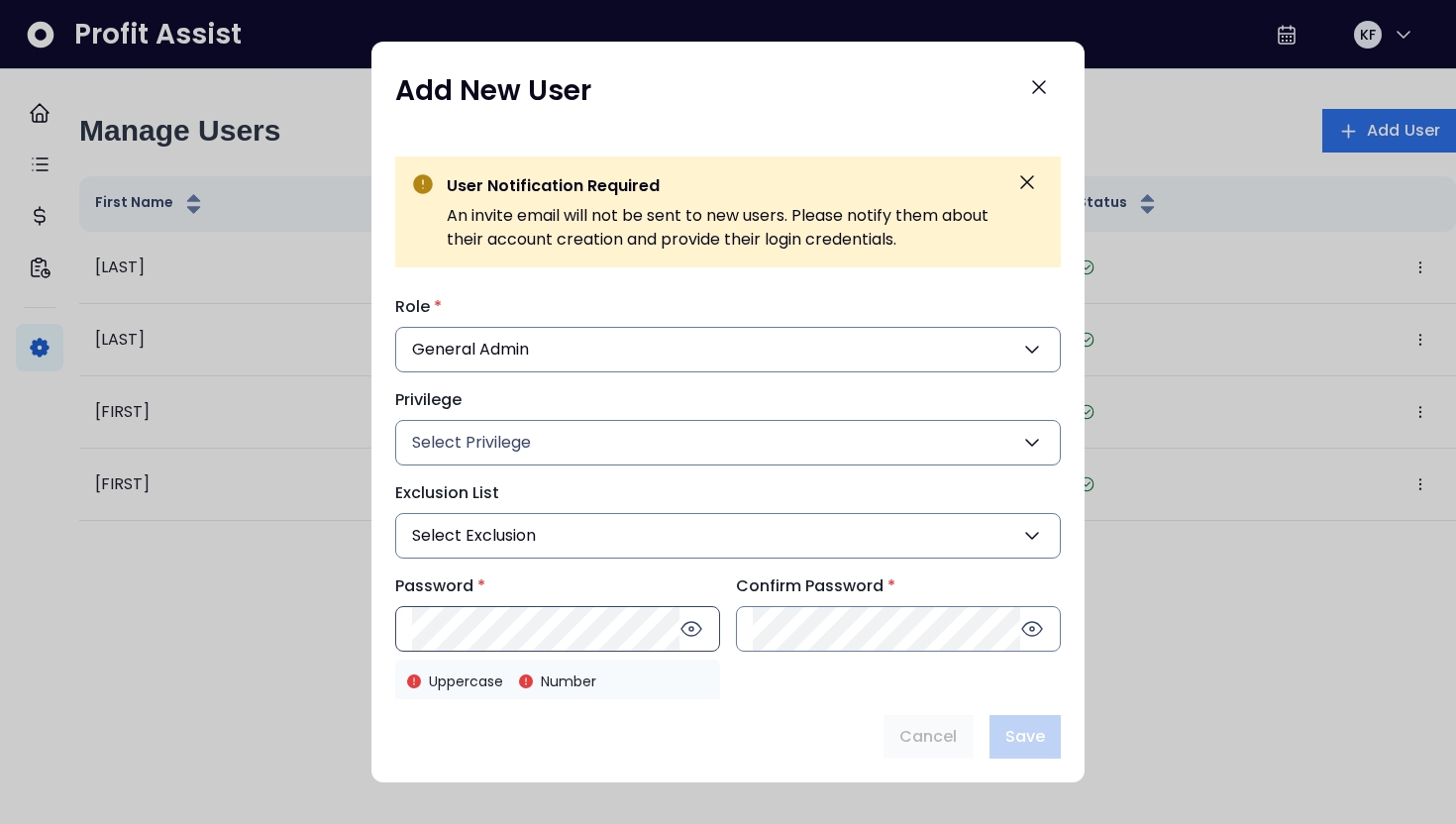 click 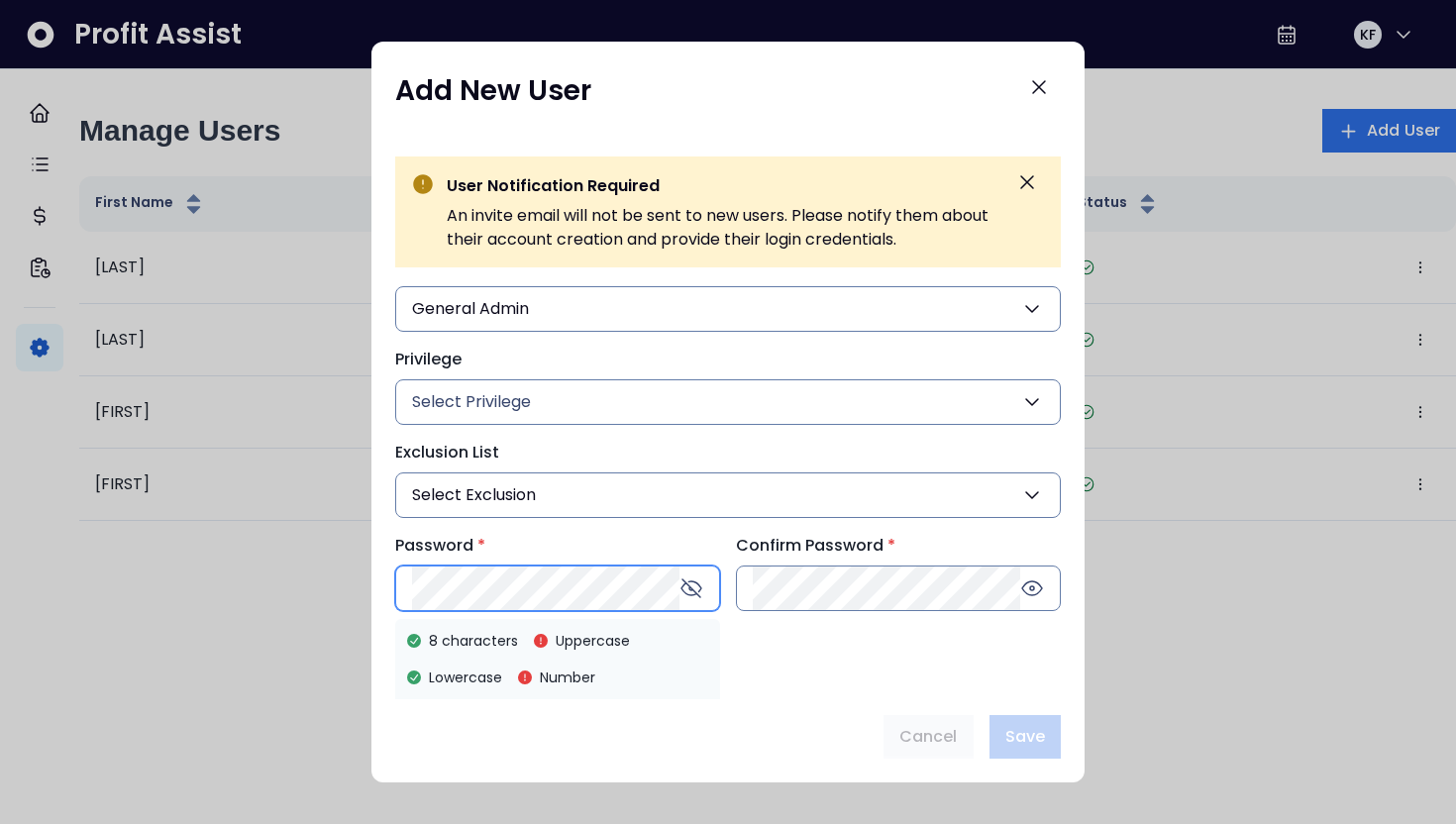 scroll, scrollTop: 229, scrollLeft: 0, axis: vertical 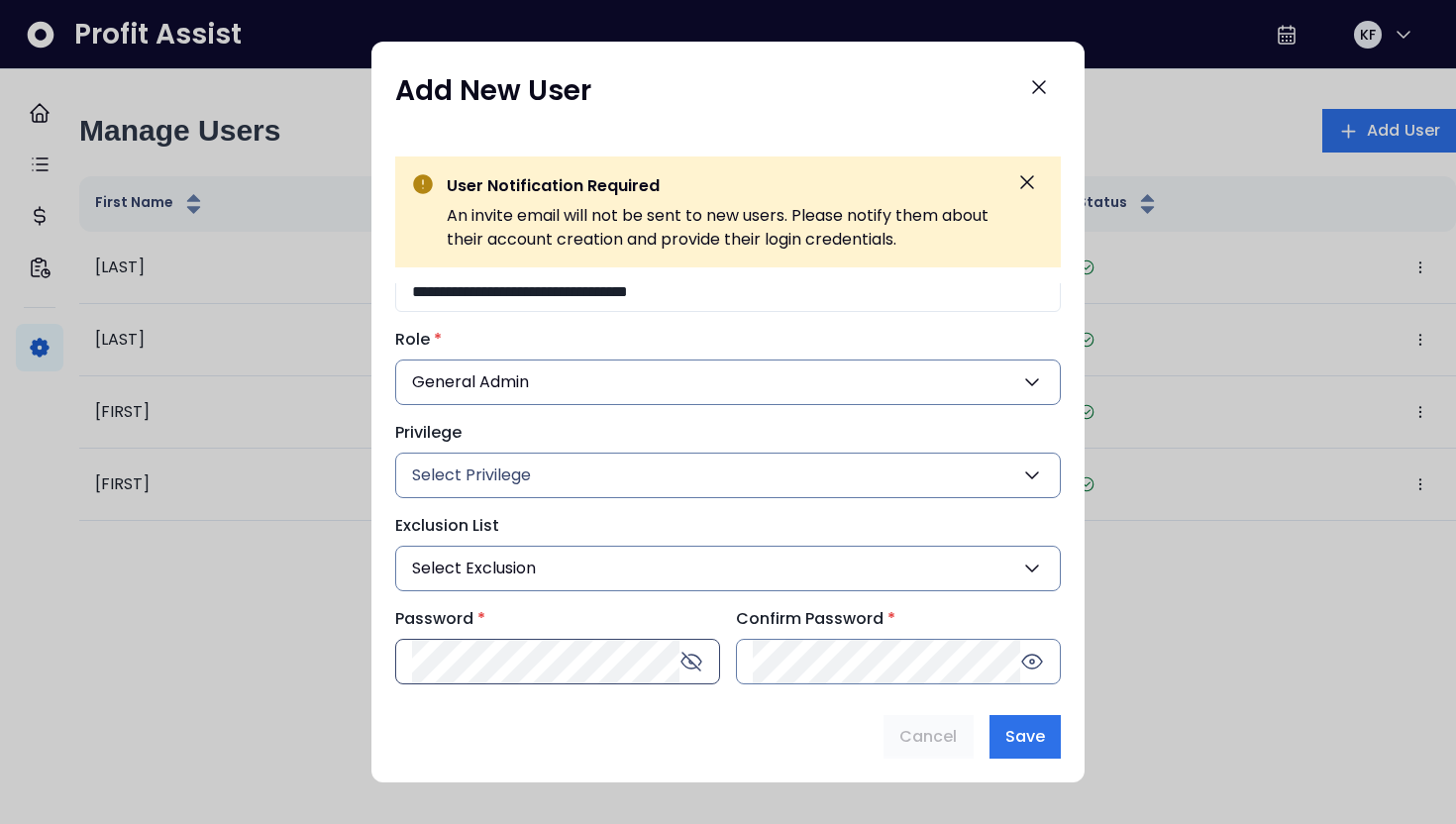 type 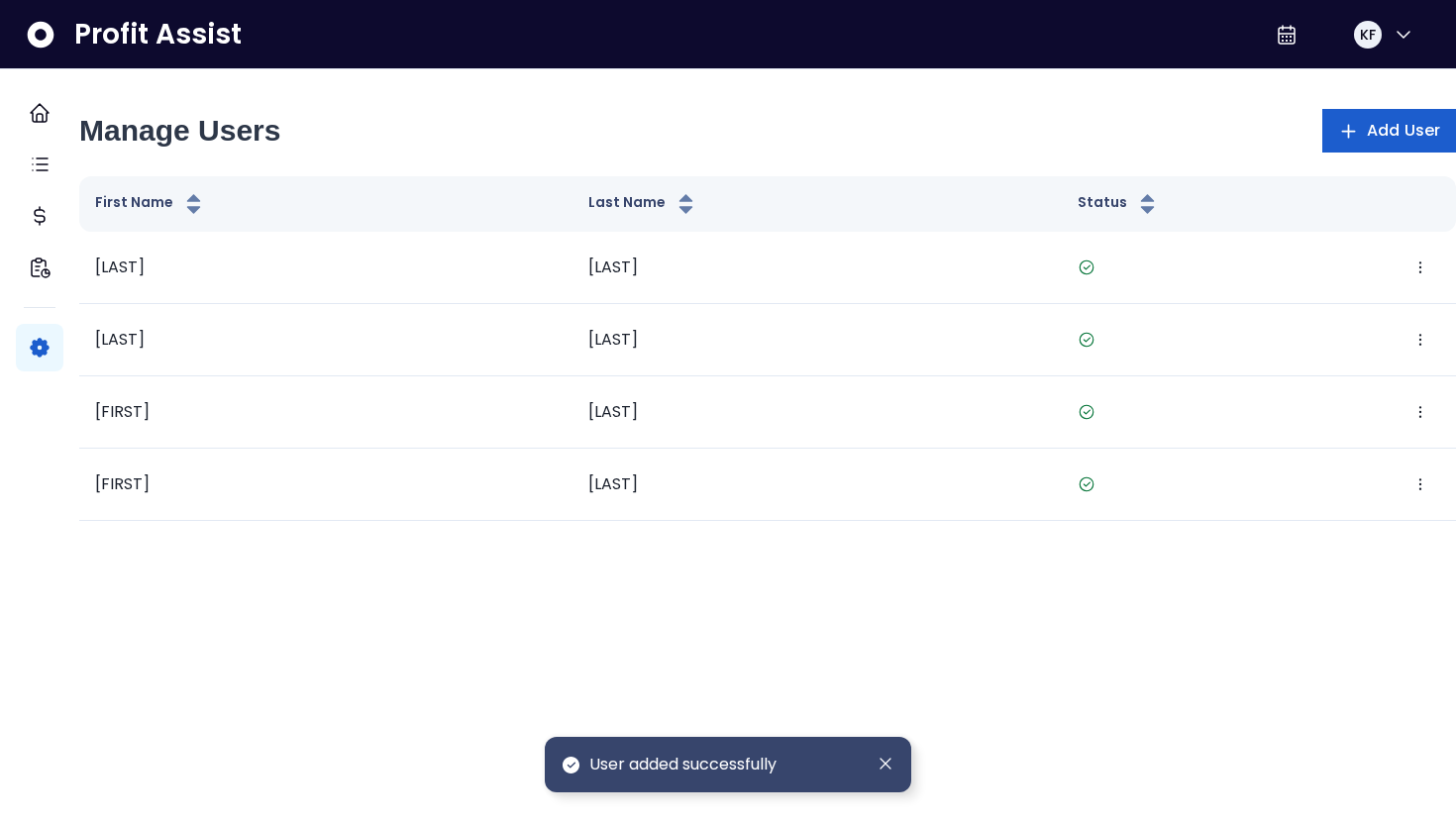 click on "Add User" at bounding box center [1404, 131] 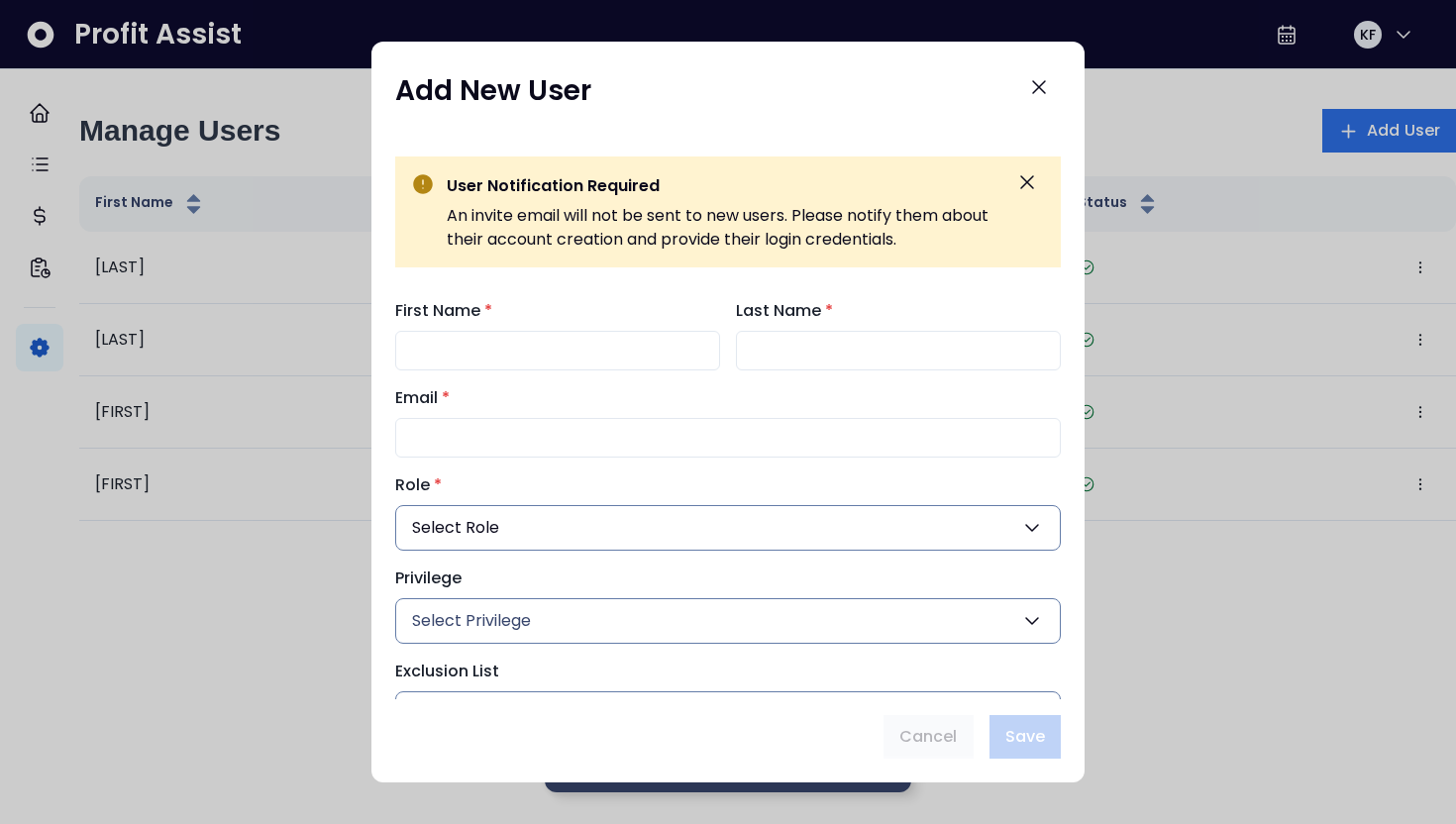 type 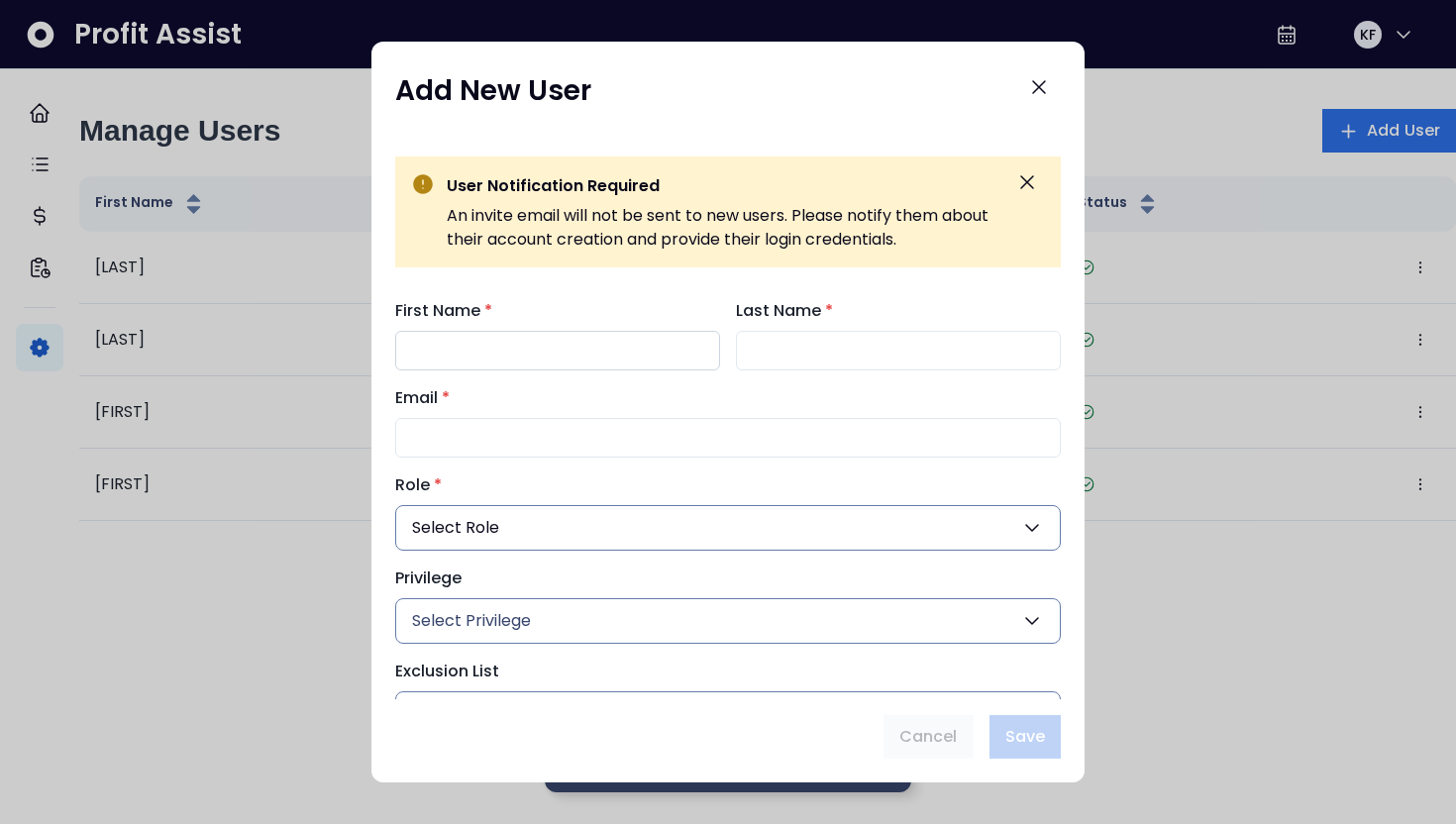 click on "First Name *" at bounding box center [558, 351] 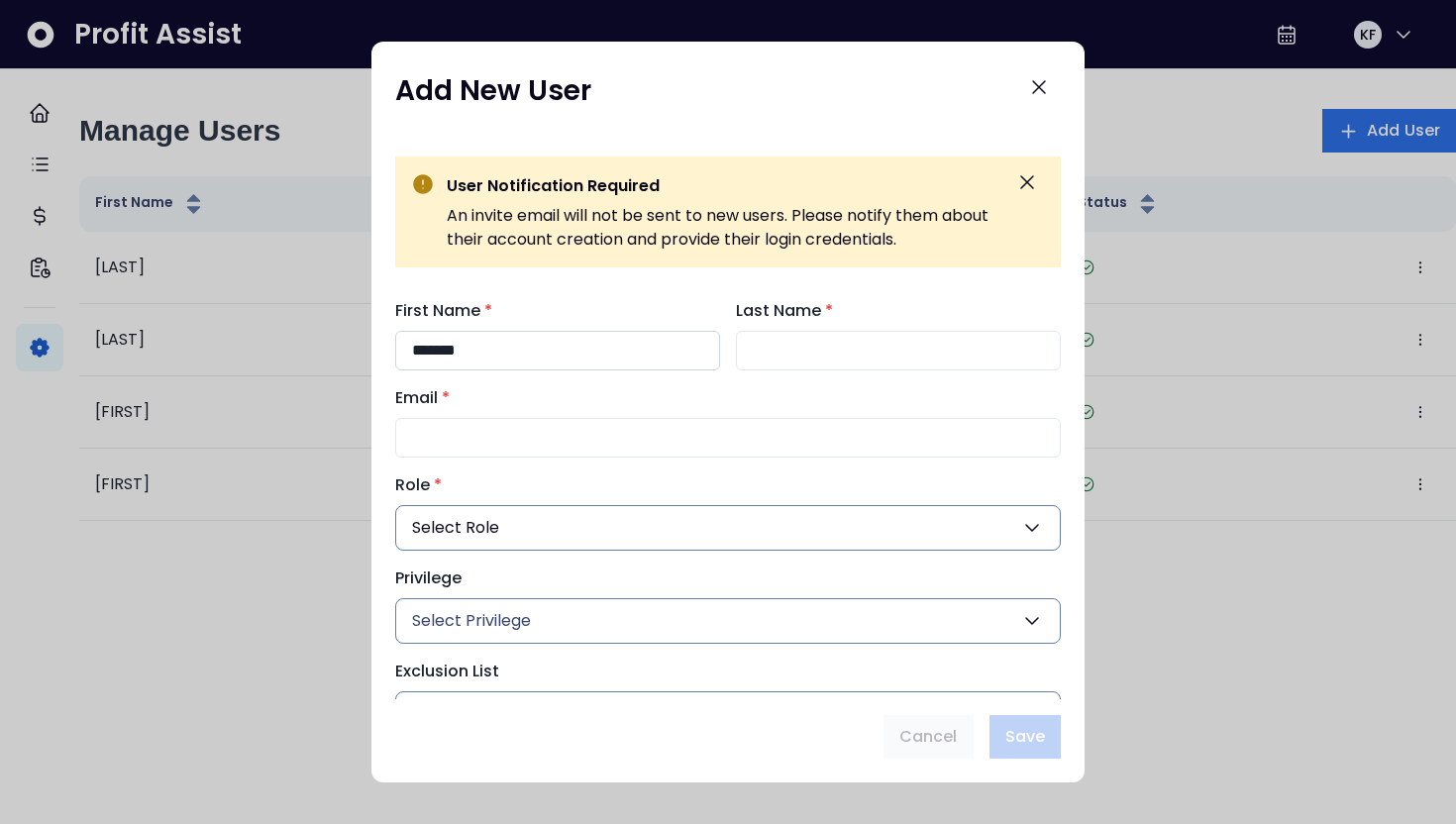 type on "******" 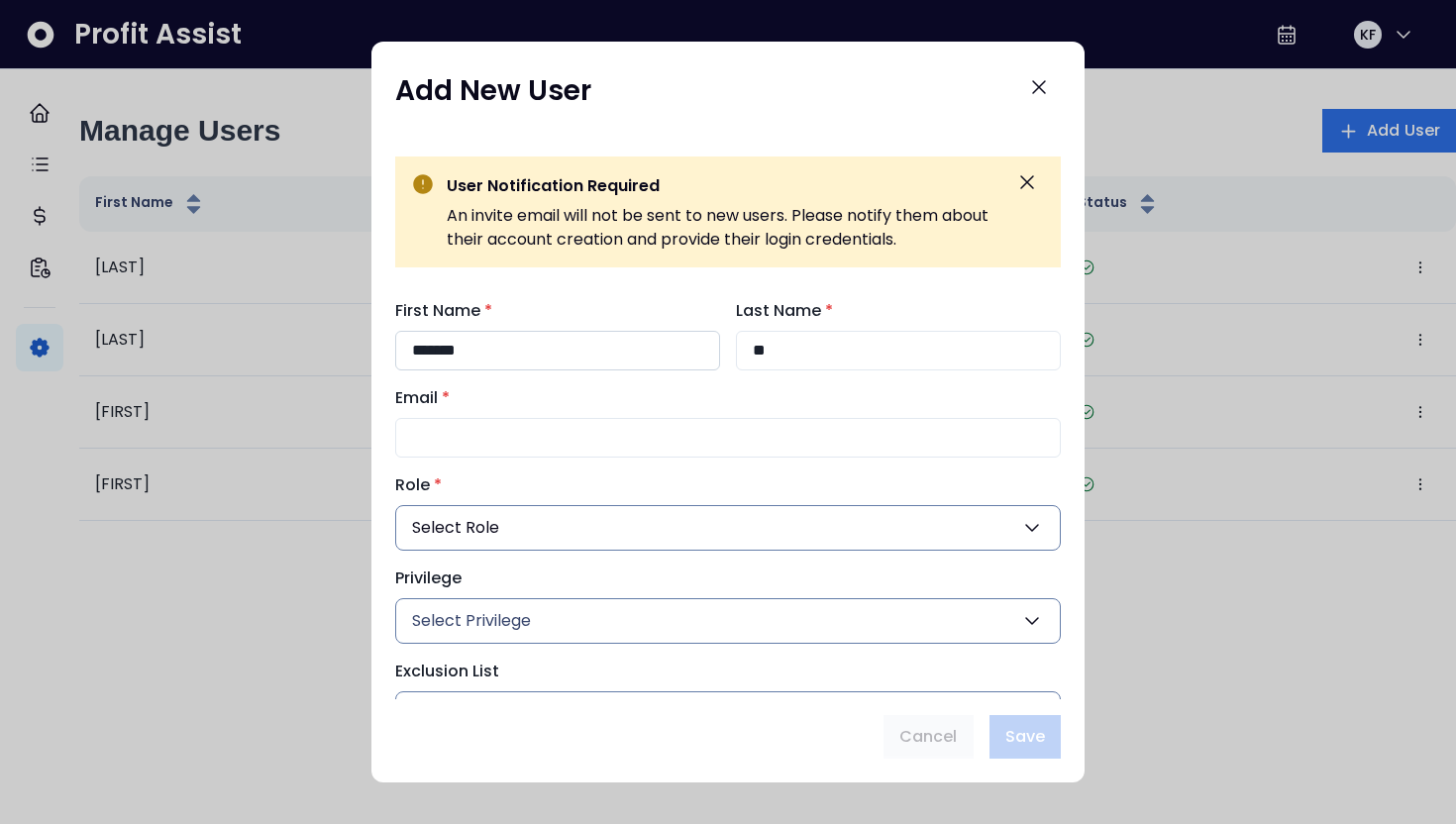 type on "**" 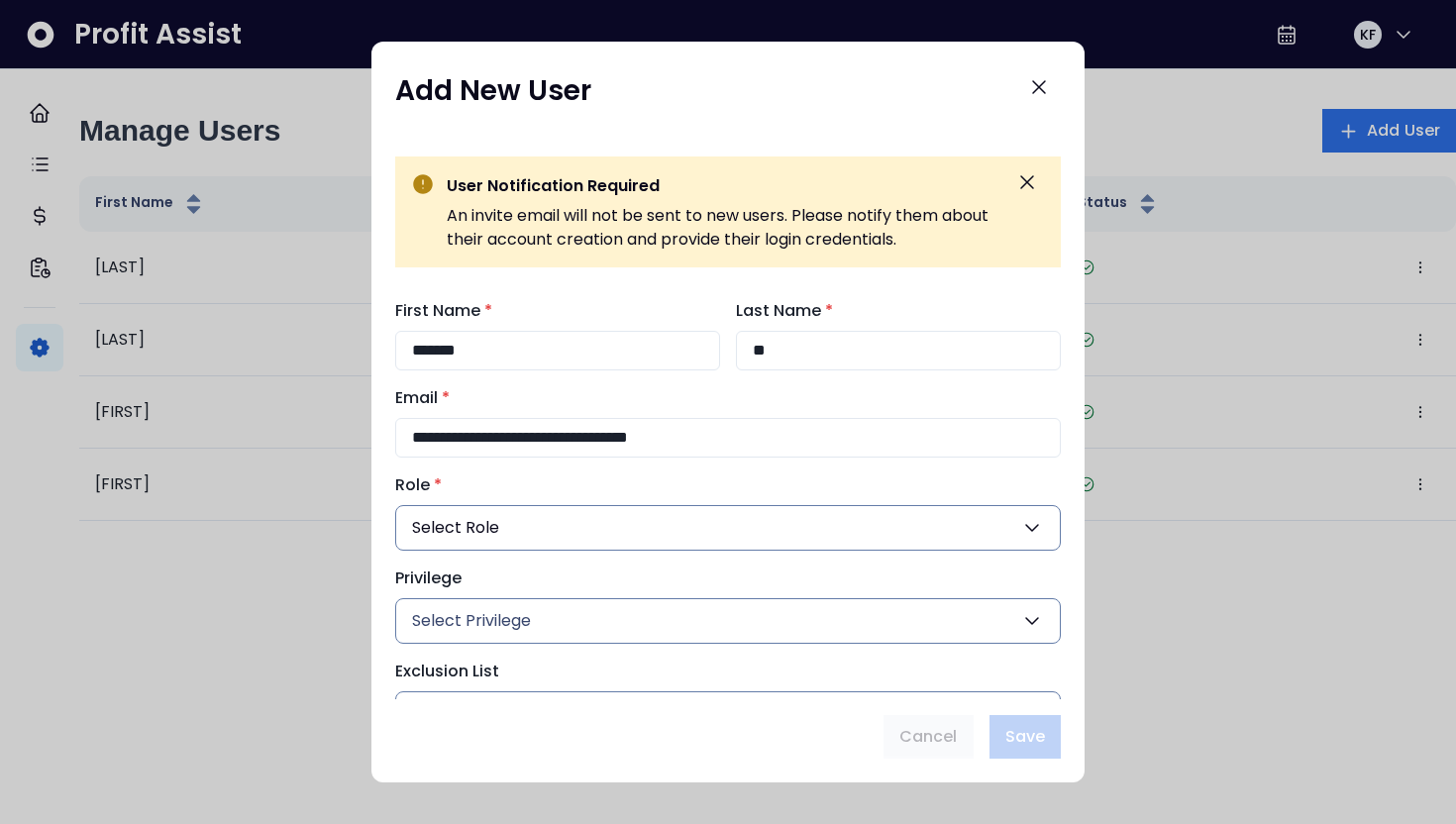 type on "**********" 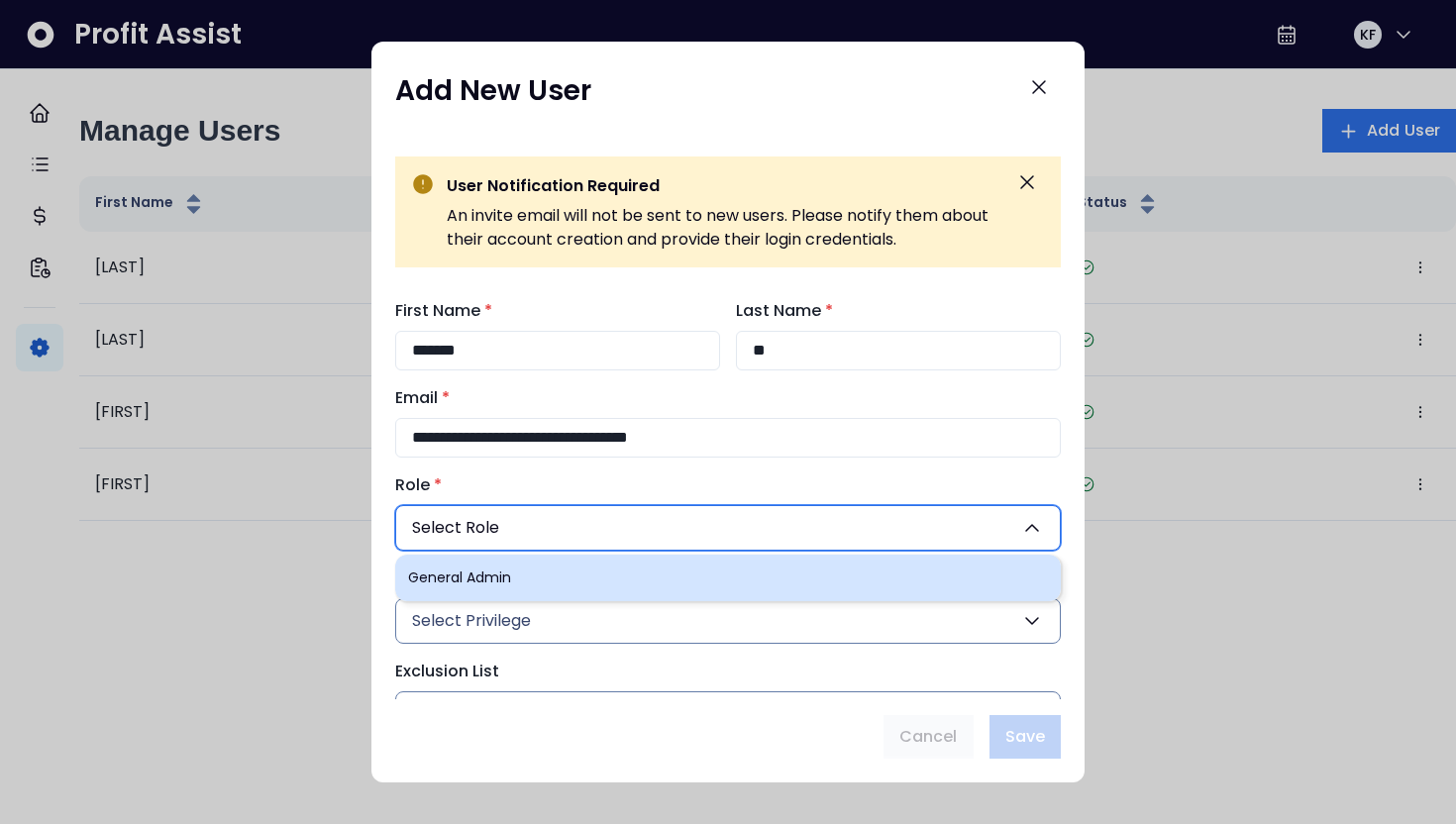 click on "General Admin" at bounding box center [728, 577] 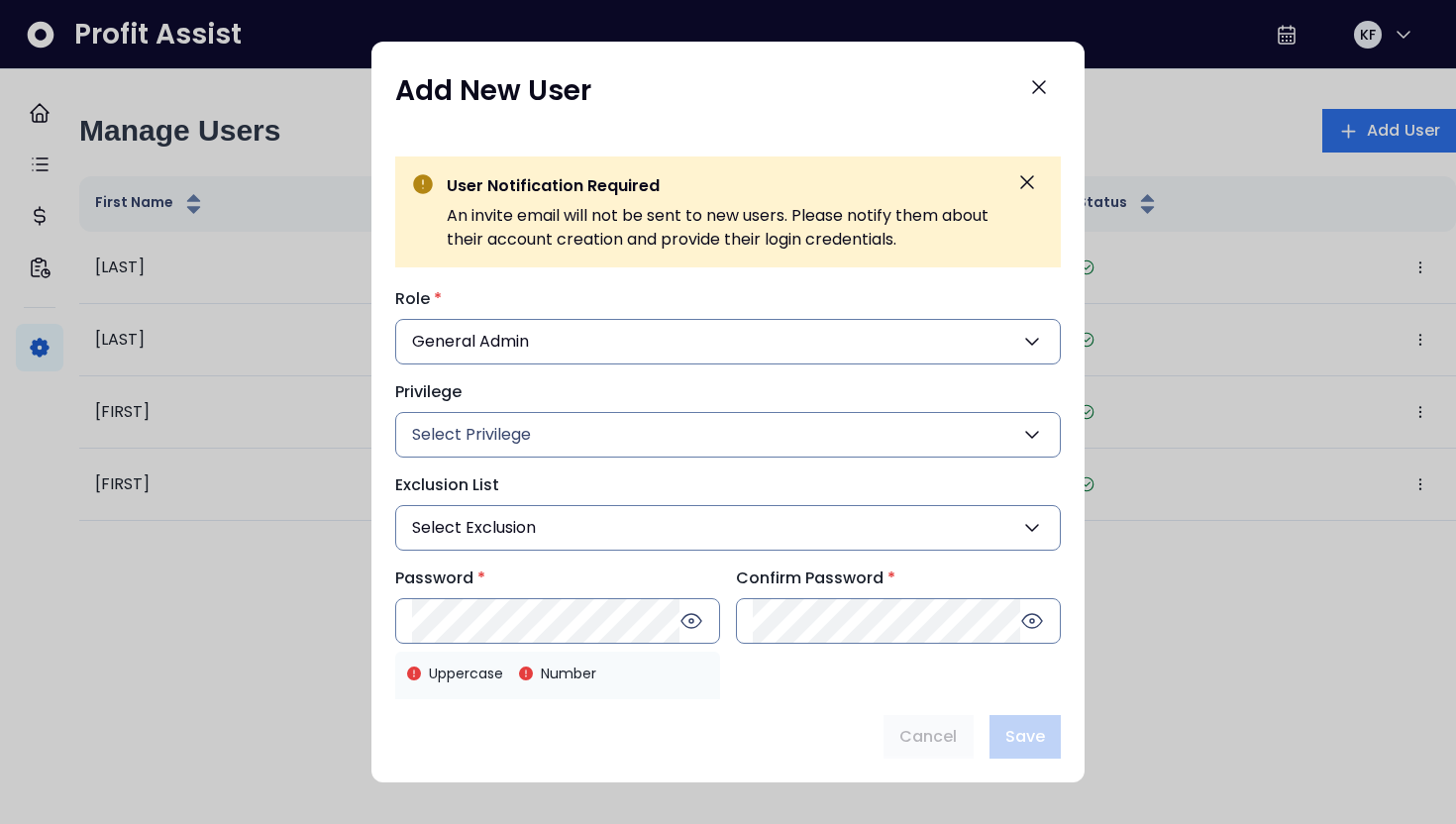 scroll, scrollTop: 192, scrollLeft: 0, axis: vertical 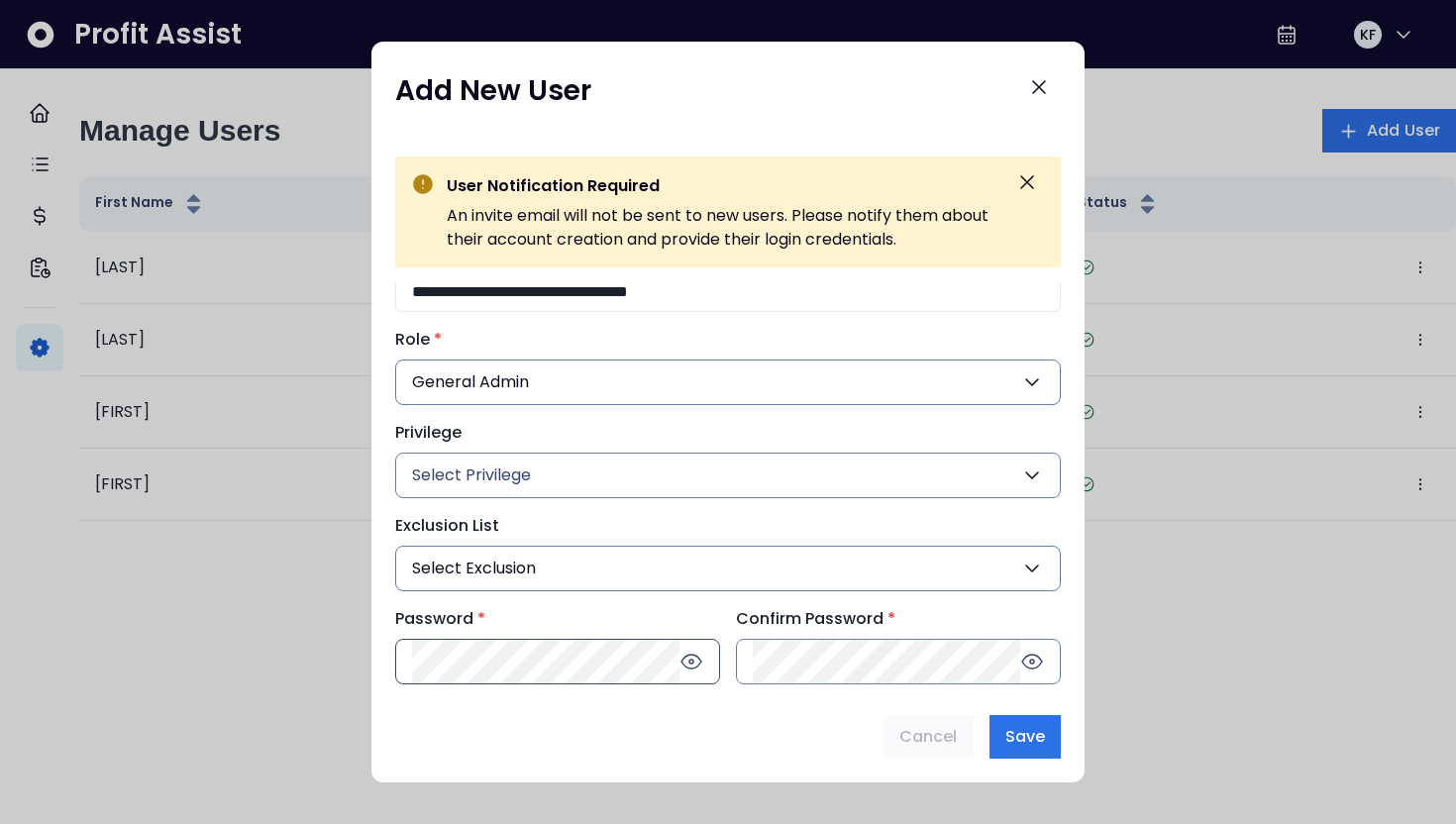 type 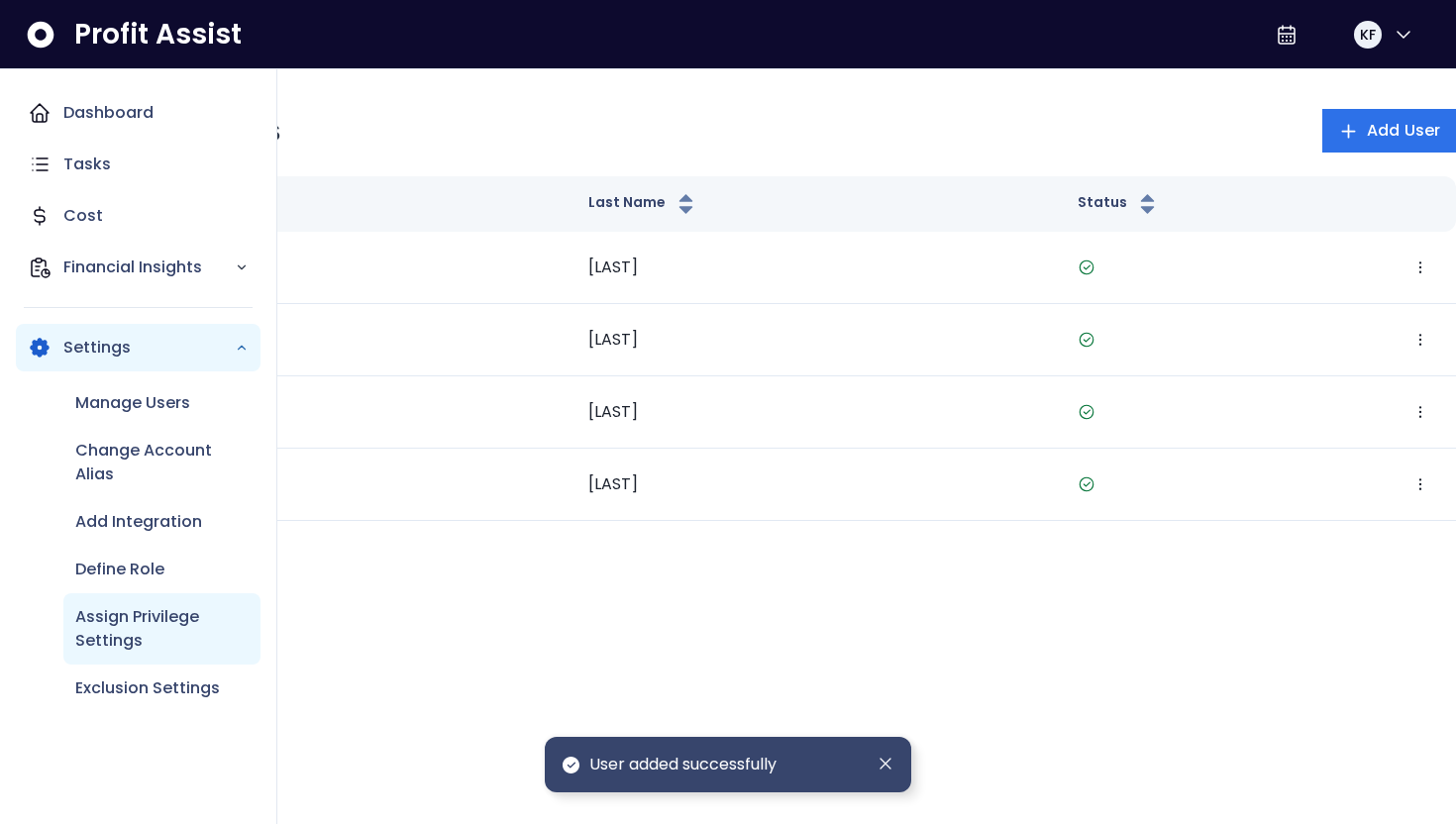 click on "Assign Privilege Settings" at bounding box center (161, 629) 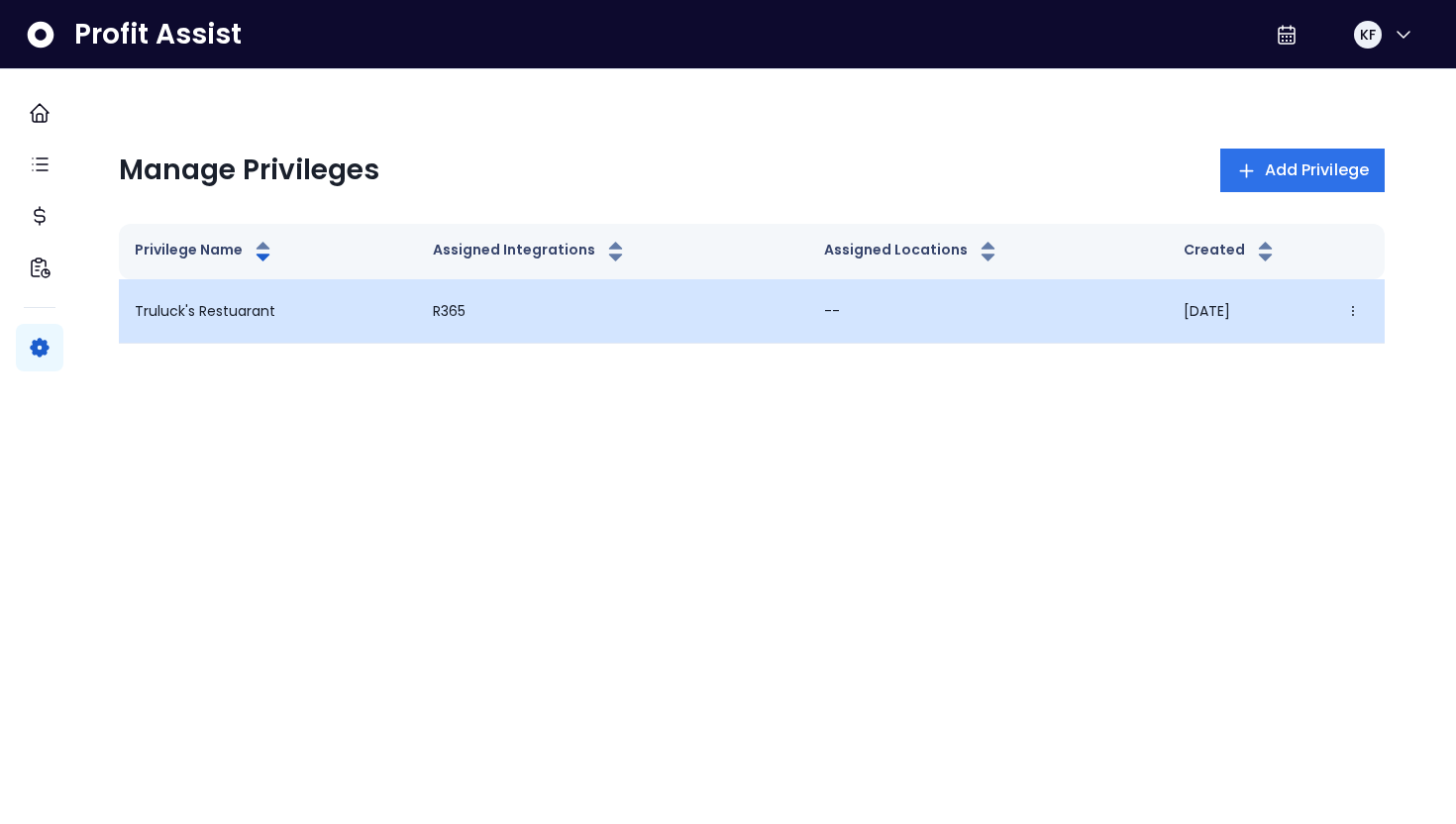 click on "Truluck's Restuarant" at bounding box center [267, 311] 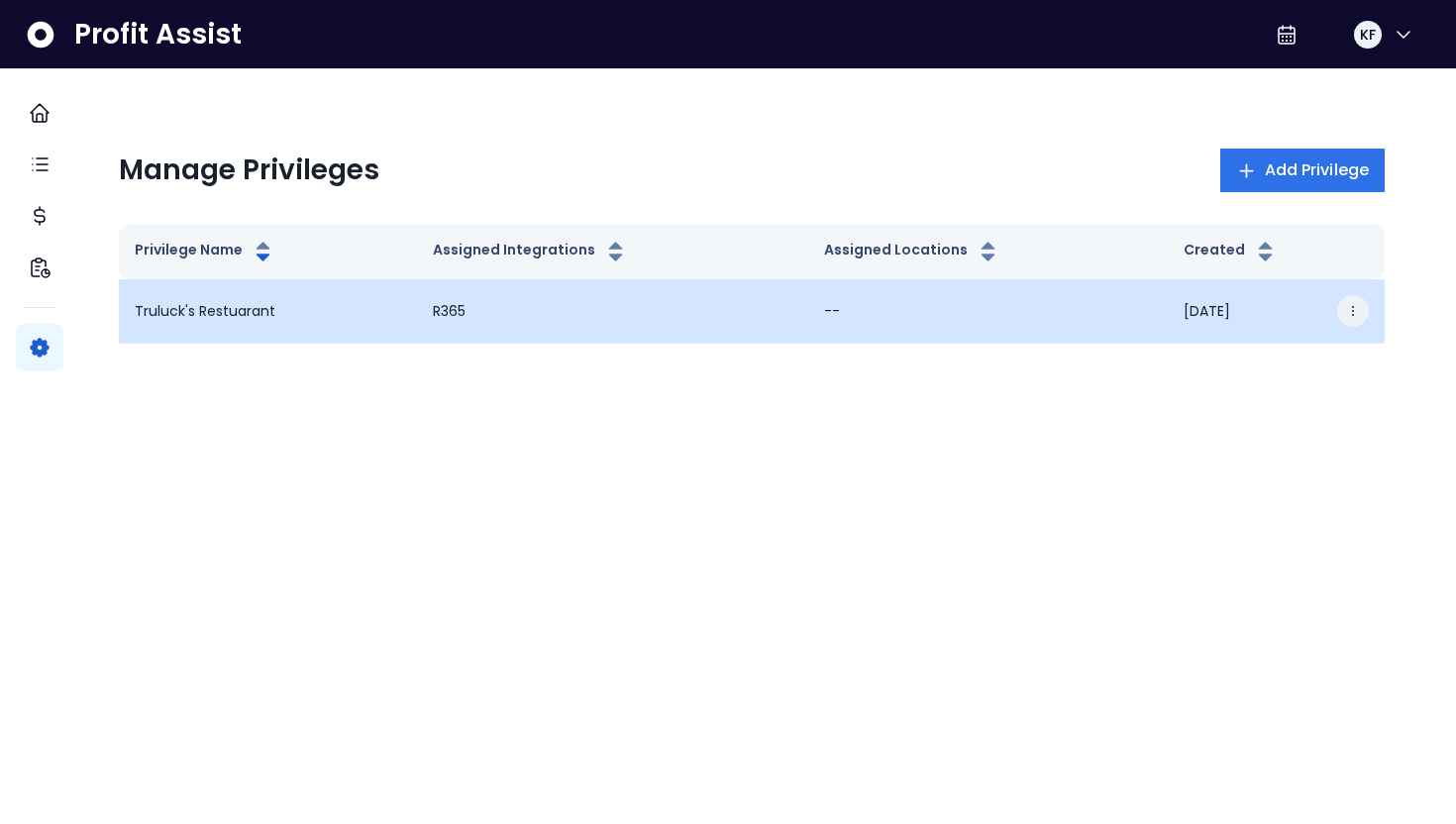click 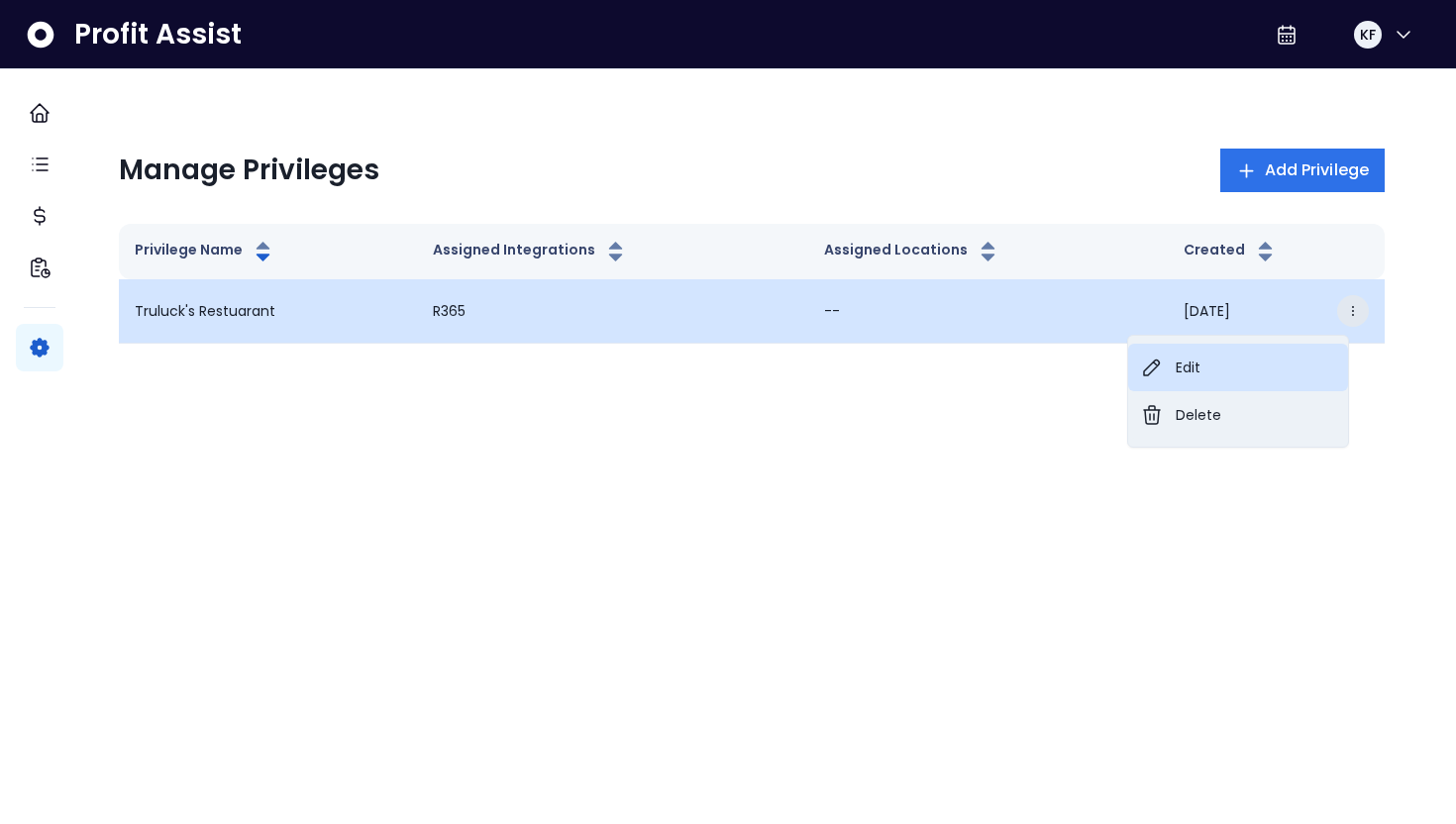 click on "Edit" at bounding box center (1238, 367) 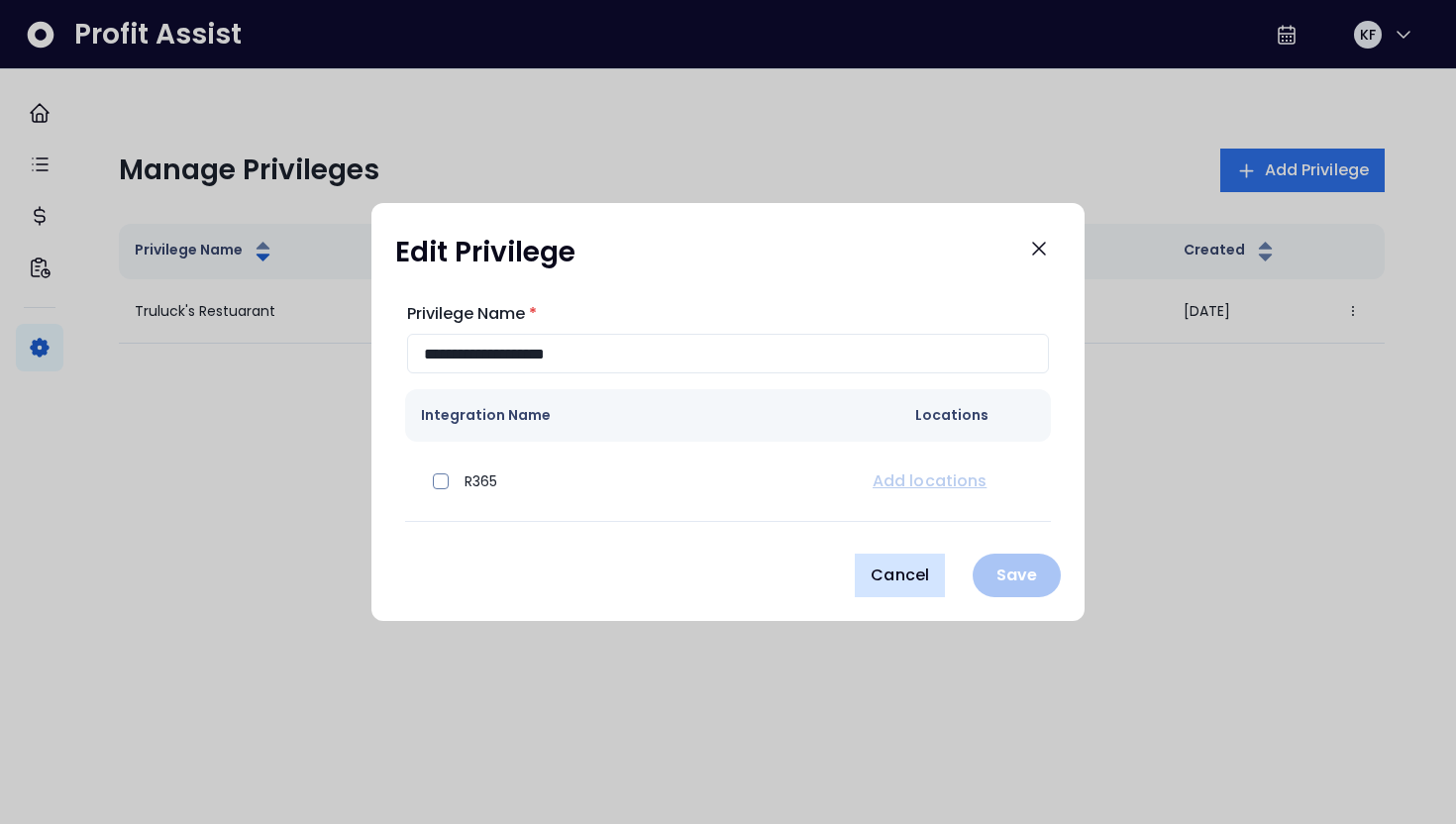 click on "Cancel" at bounding box center [899, 575] 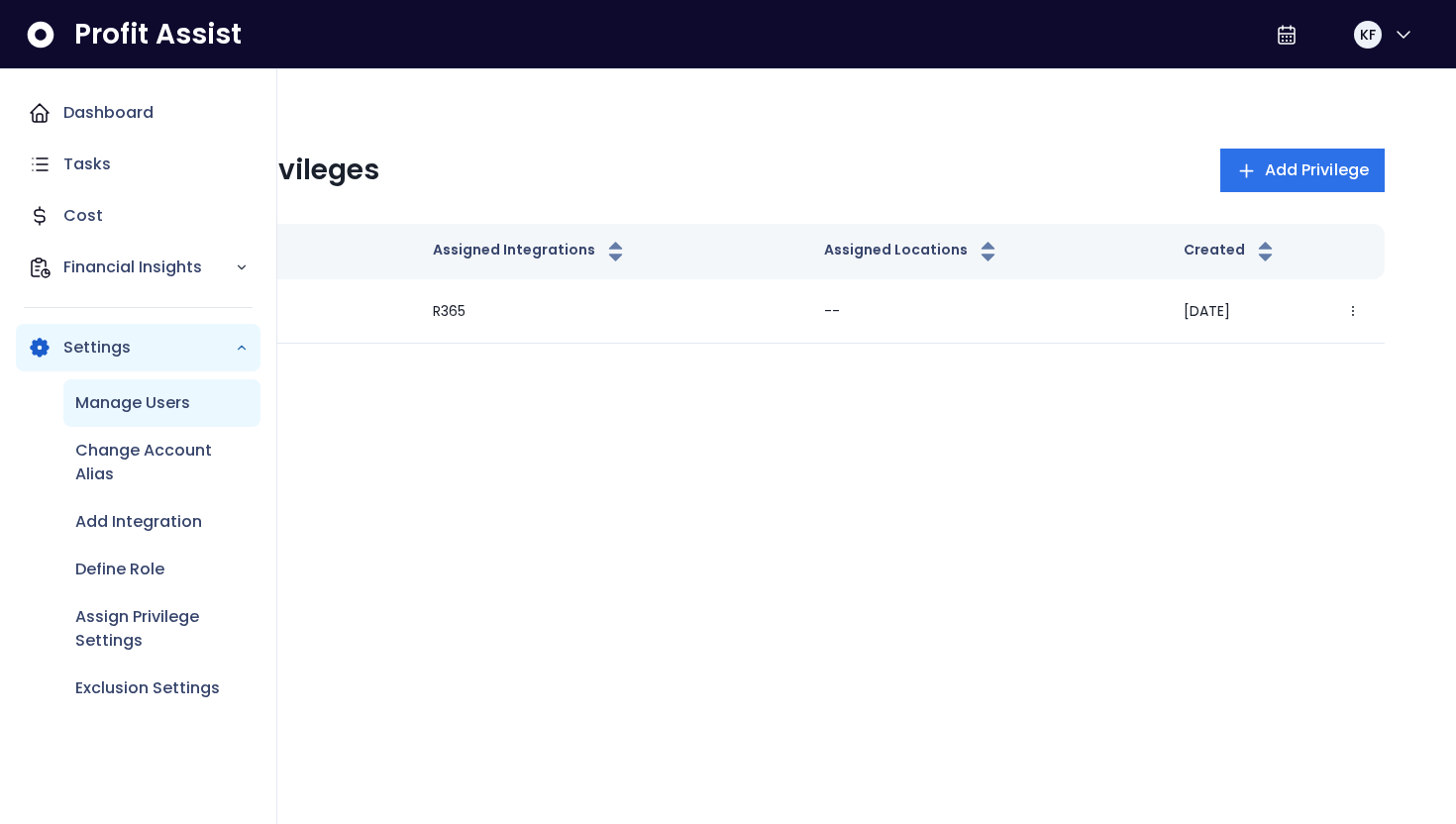 click on "Manage Users" at bounding box center [133, 403] 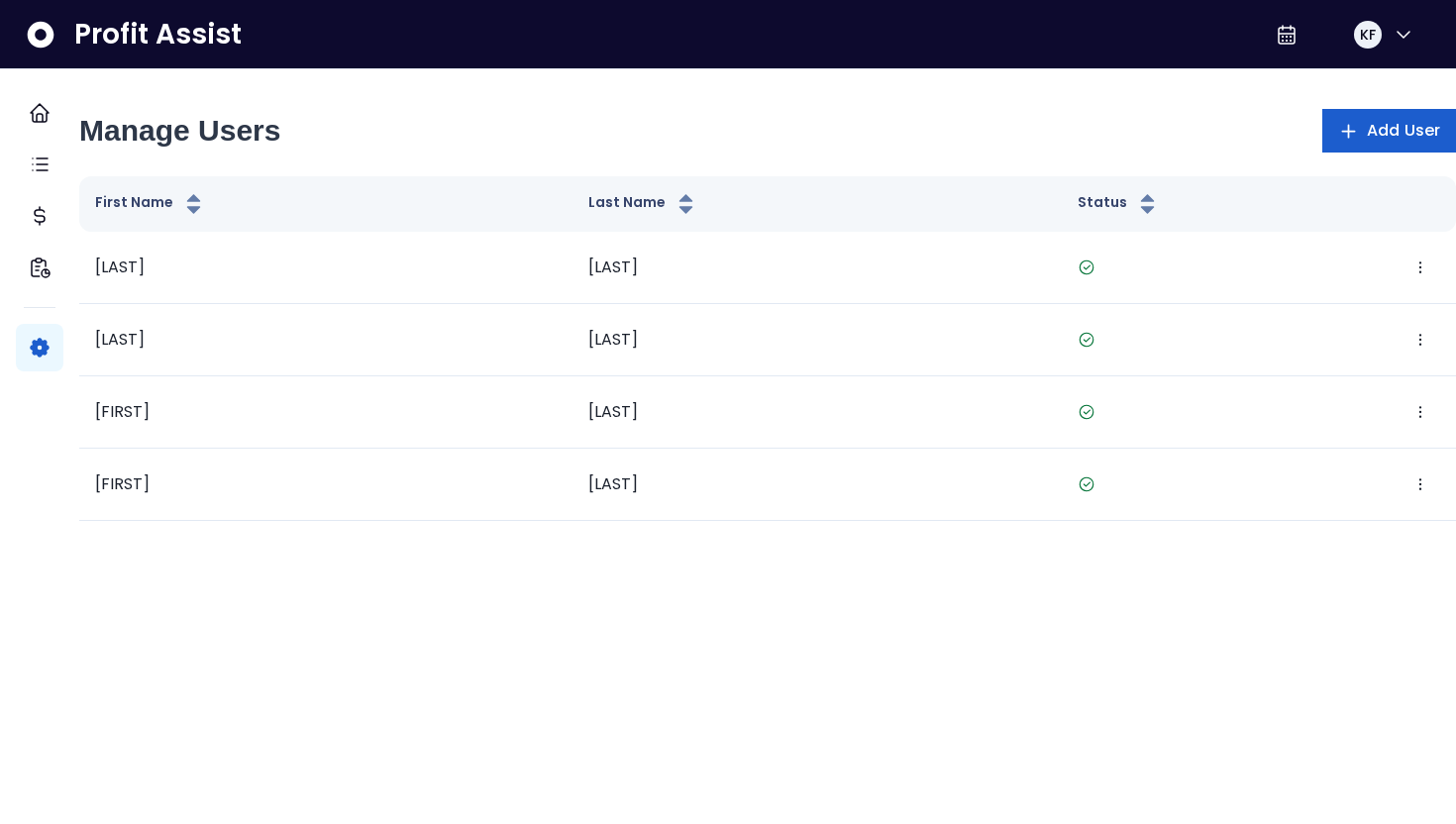 click on "Add User" at bounding box center [1404, 131] 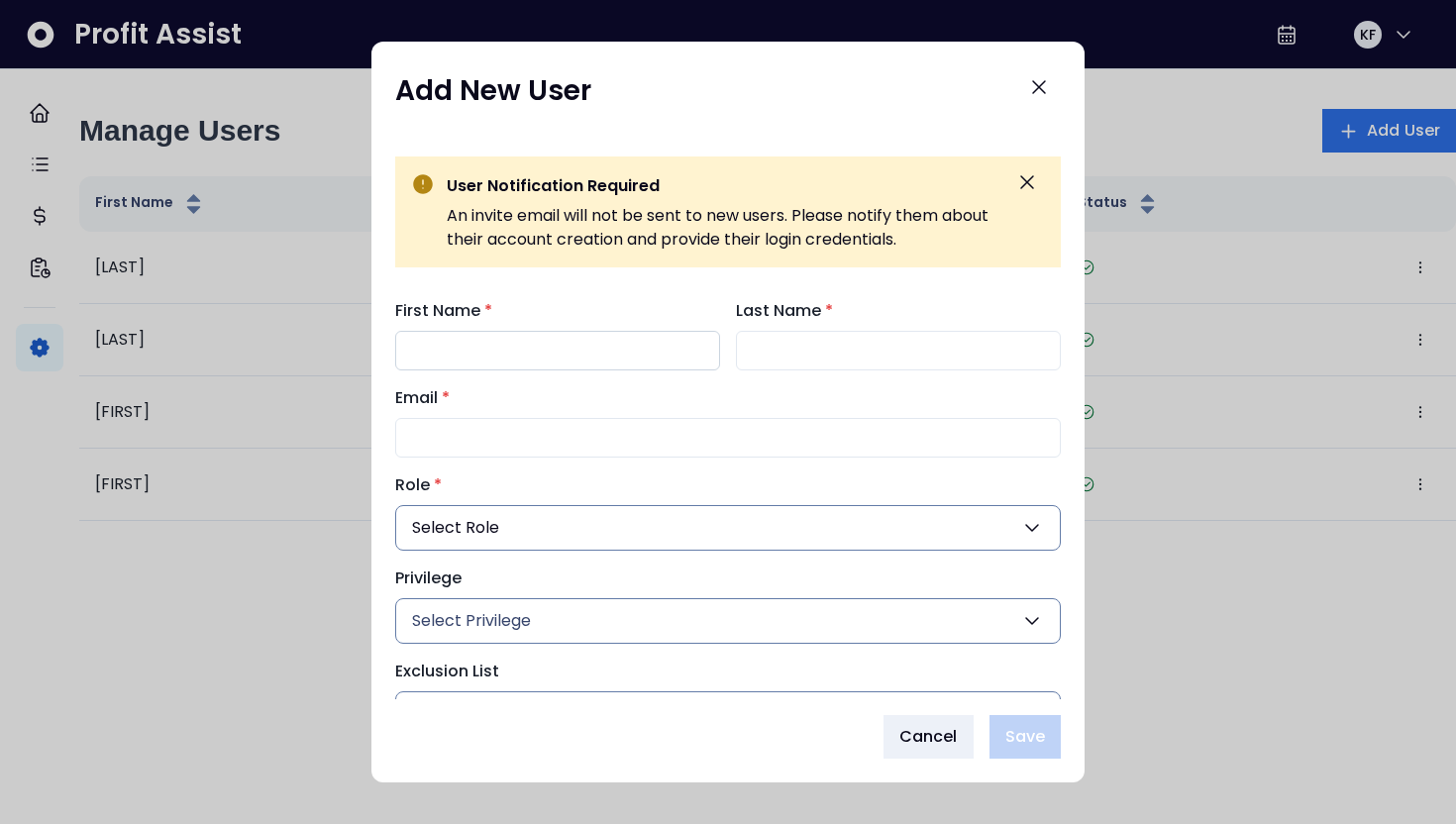 type 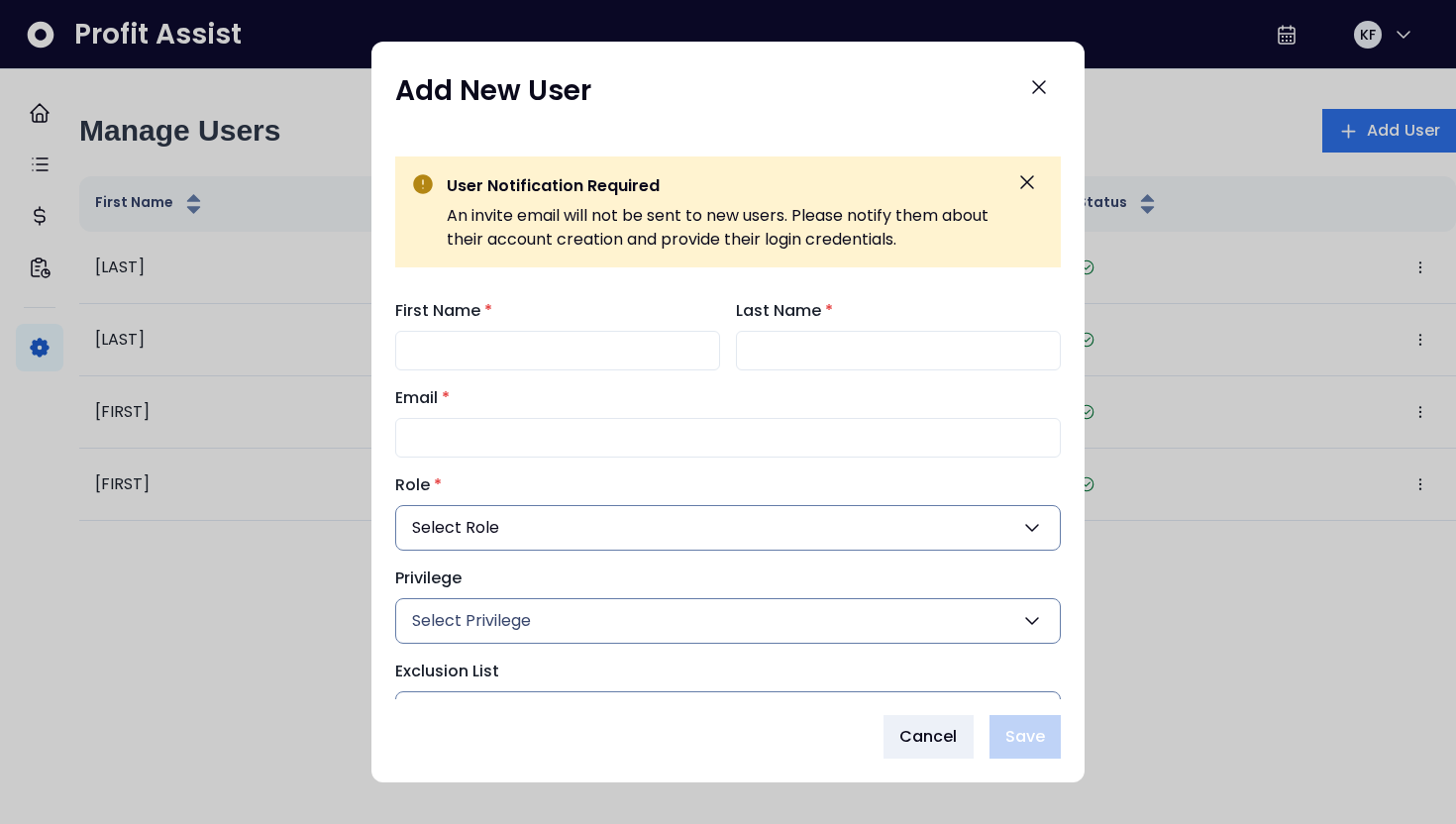 click on "Select Privilege" at bounding box center [471, 621] 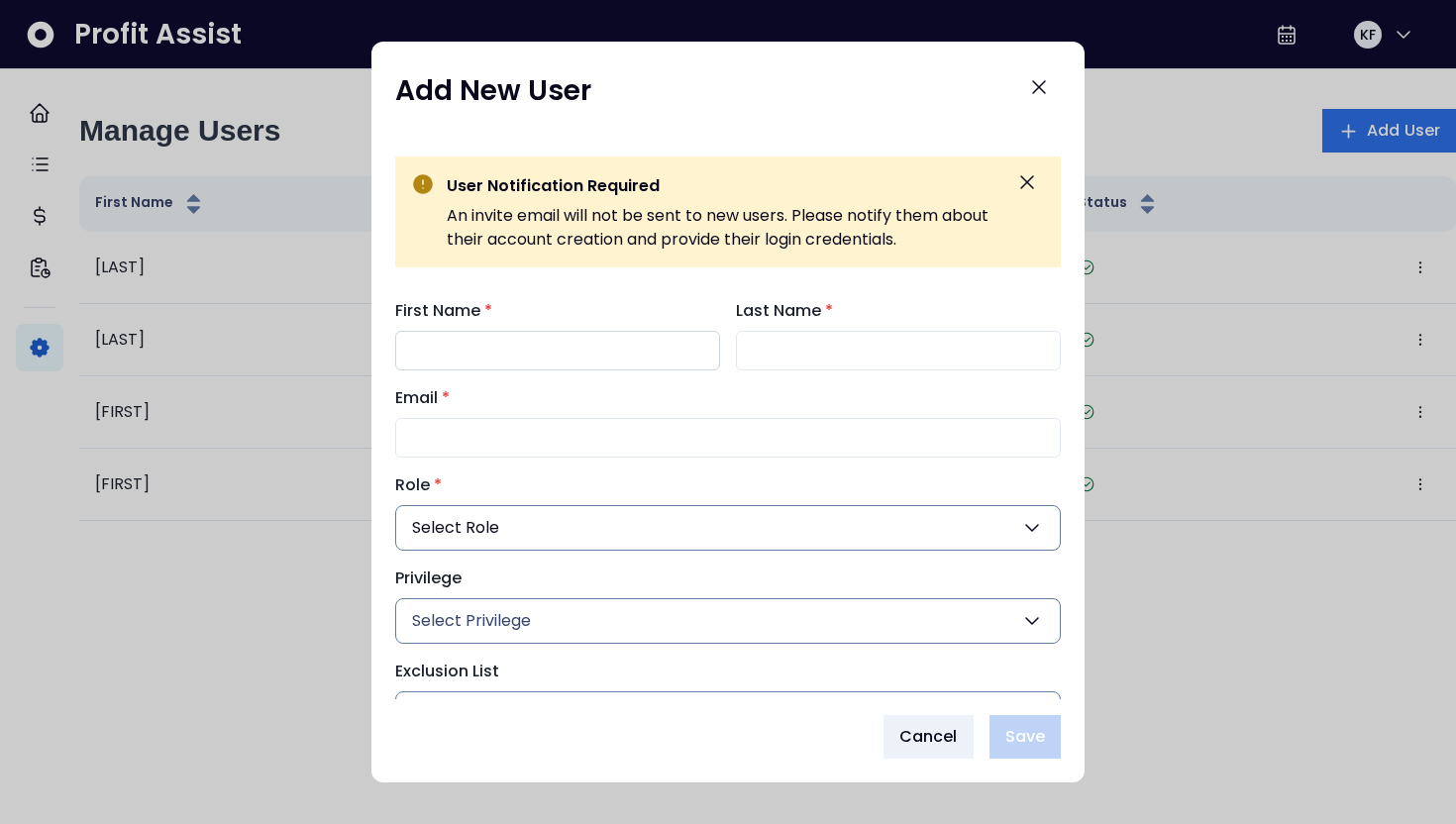 click on "First Name *" at bounding box center (558, 351) 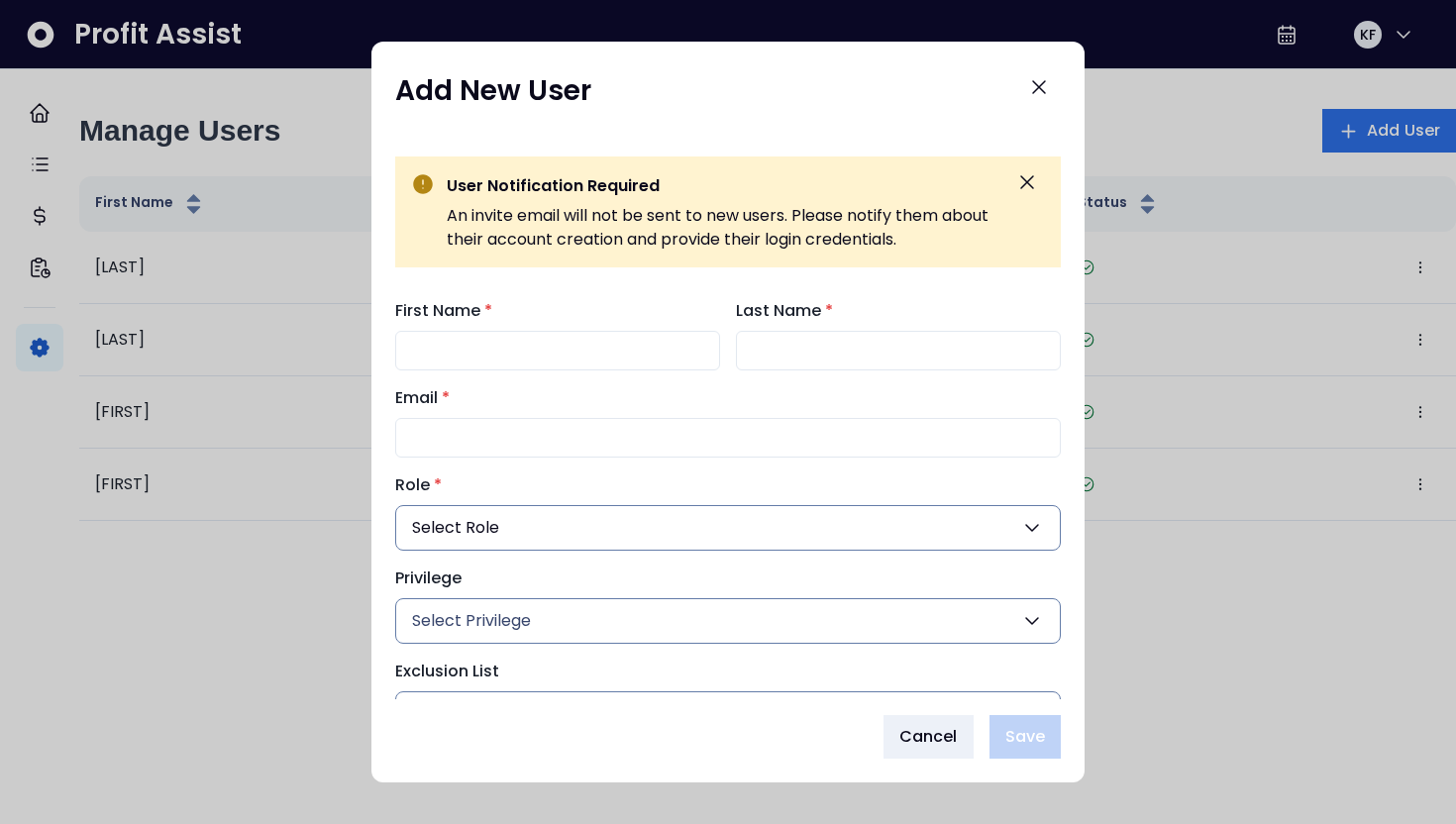 click at bounding box center [728, 412] 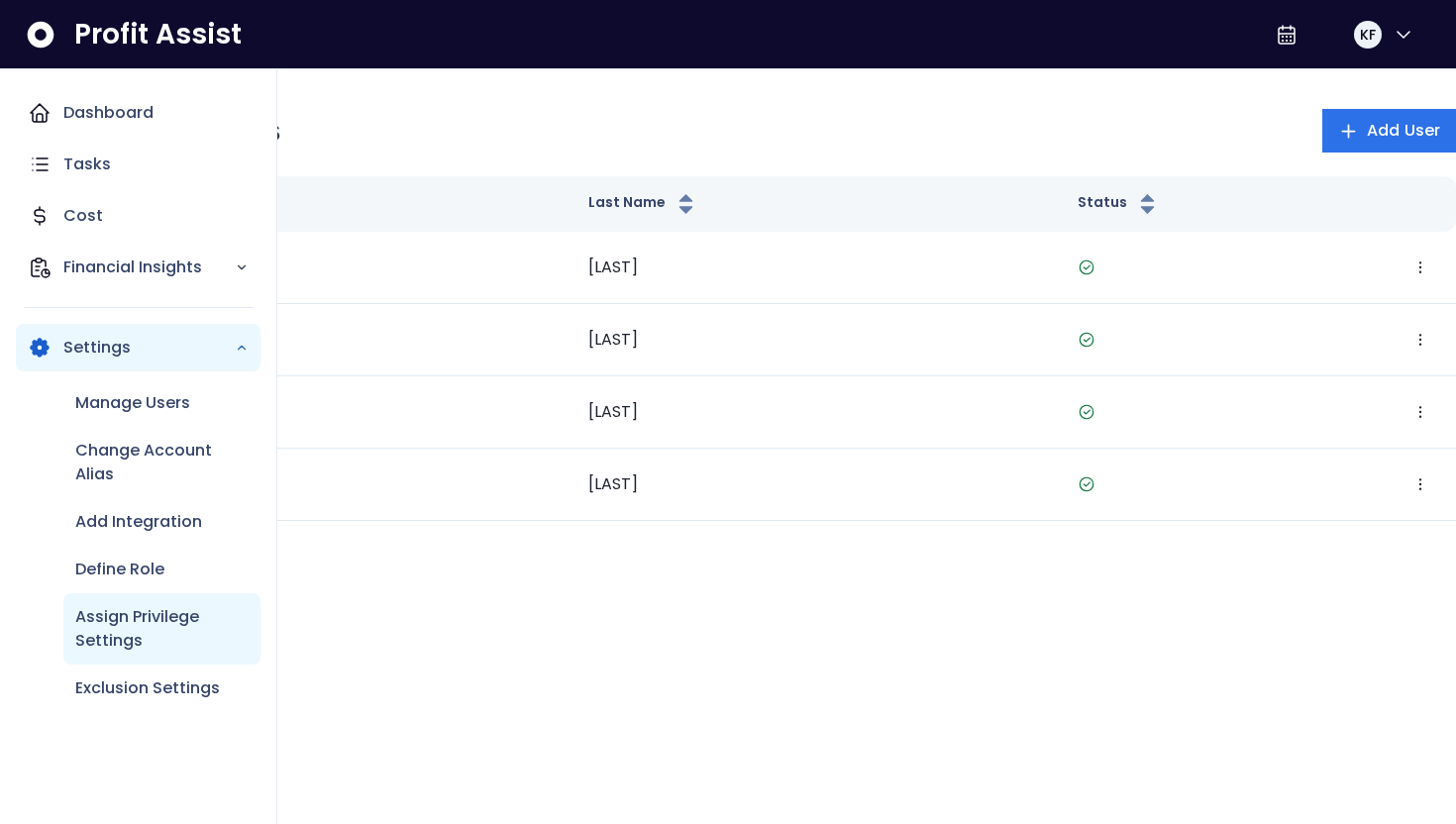 click on "Assign Privilege Settings" at bounding box center [161, 629] 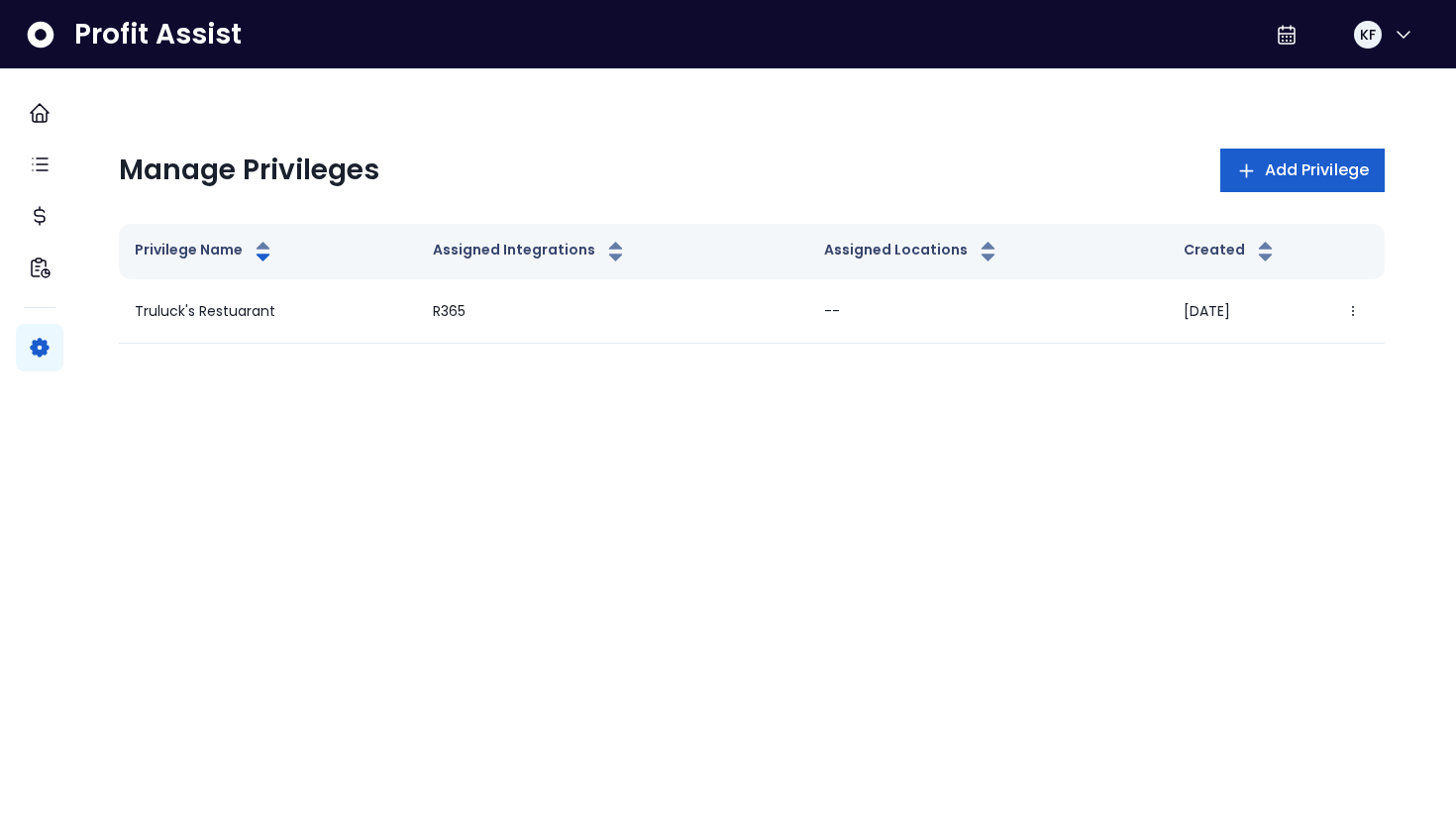 click on "Add Privilege" at bounding box center [1316, 170] 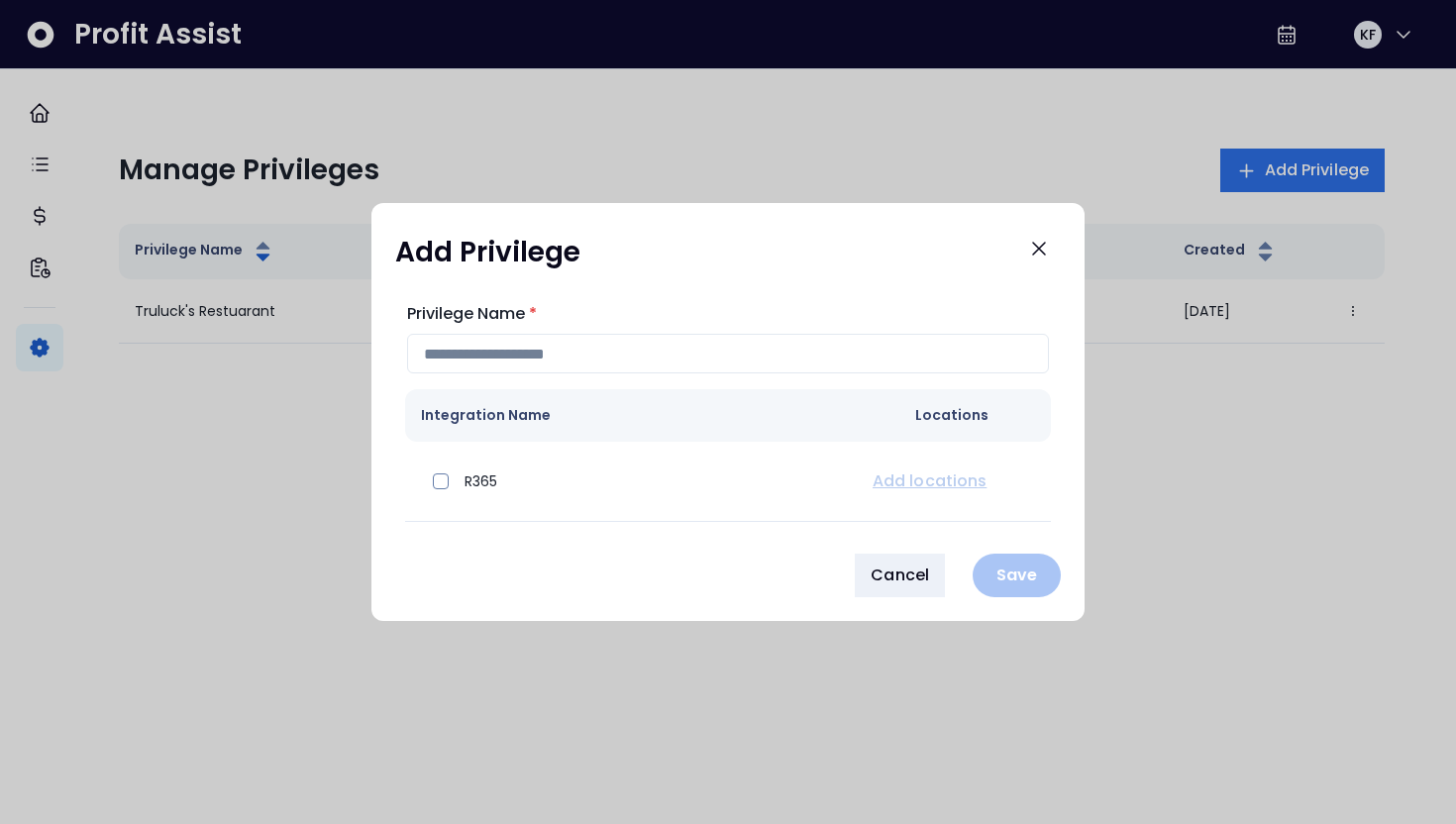 click on "Privilege Name * Integration Name Locations R365 Add locations" at bounding box center [728, 412] 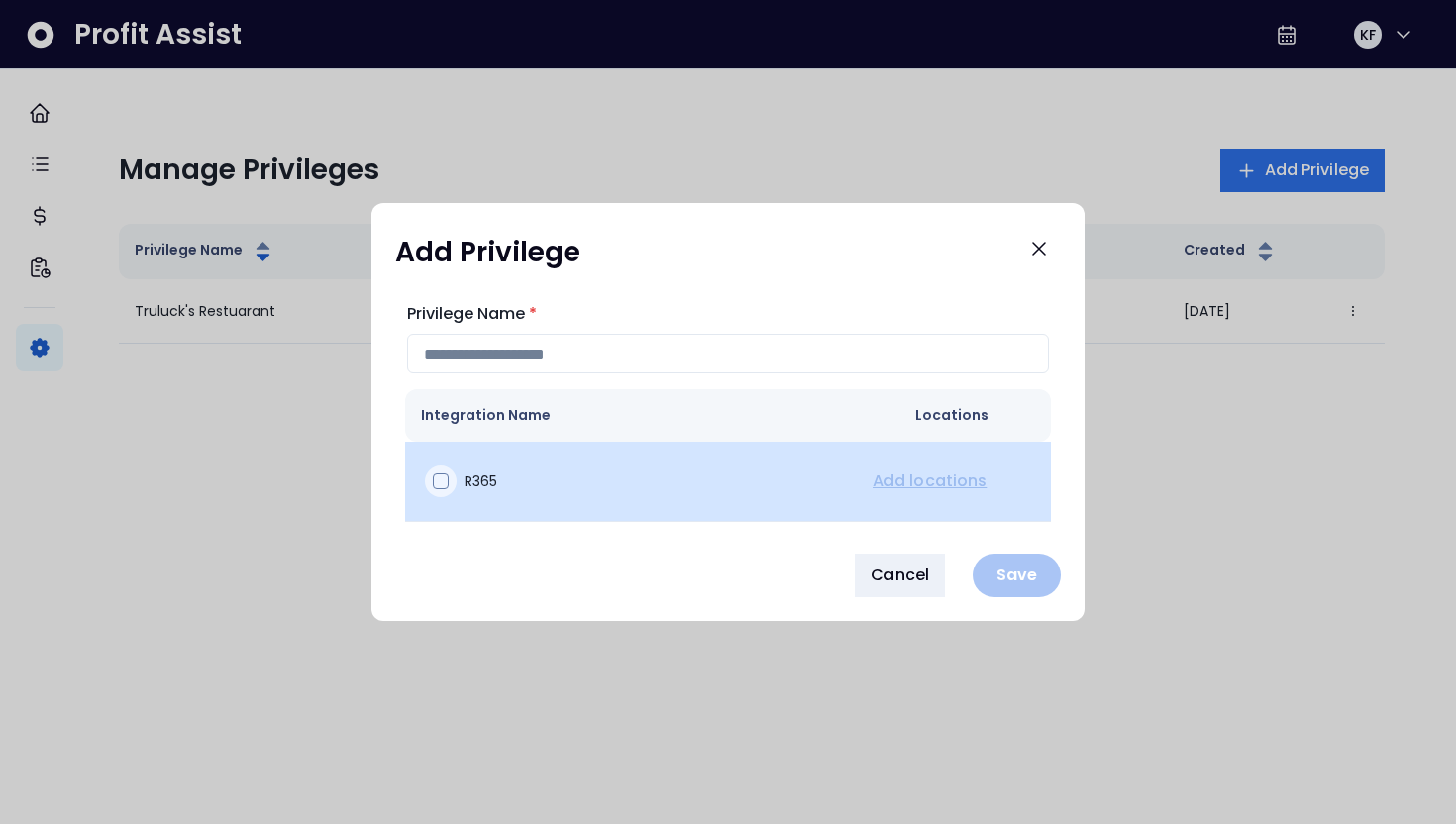 click at bounding box center [441, 481] 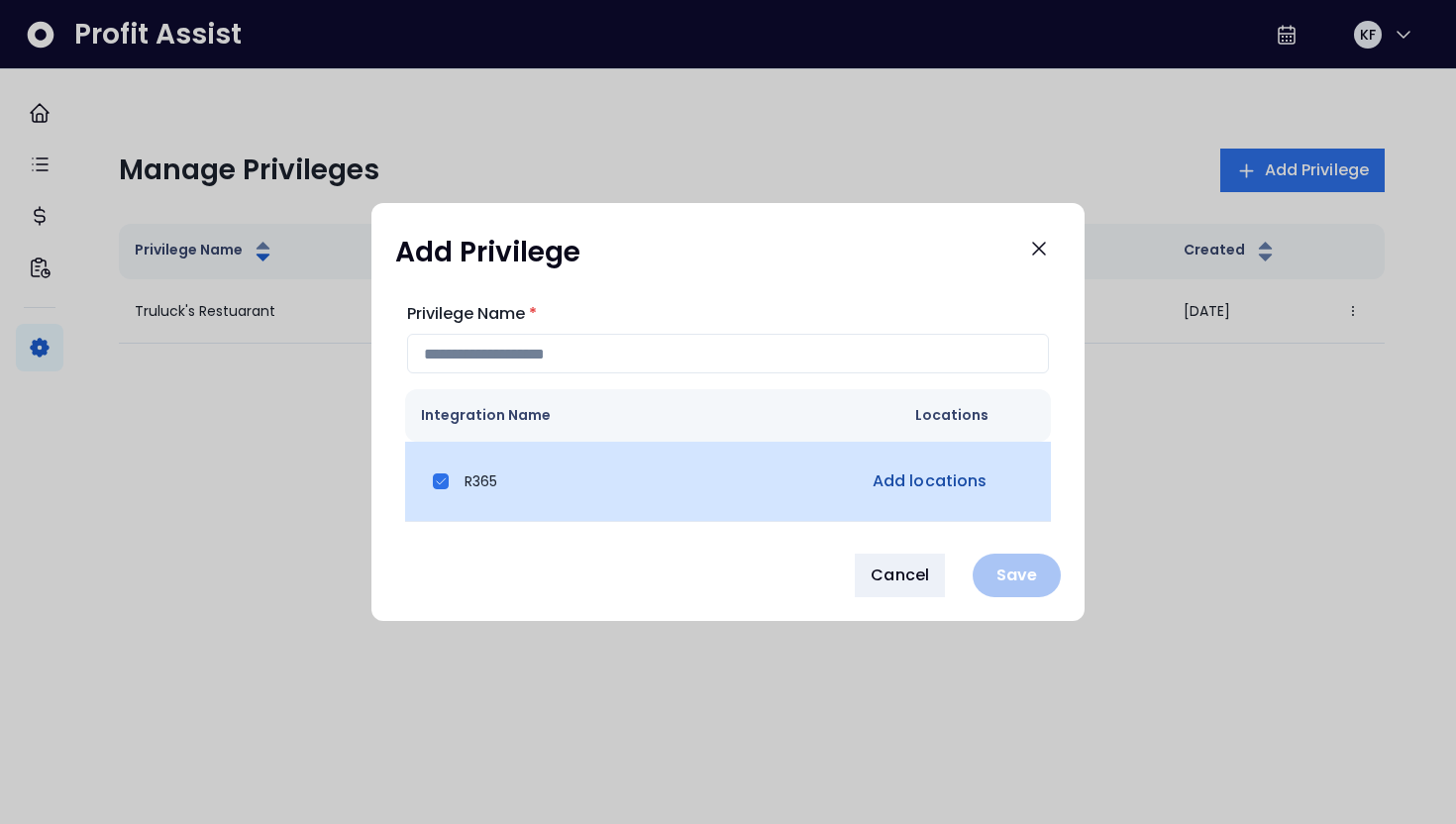 click on "Add locations" at bounding box center [929, 481] 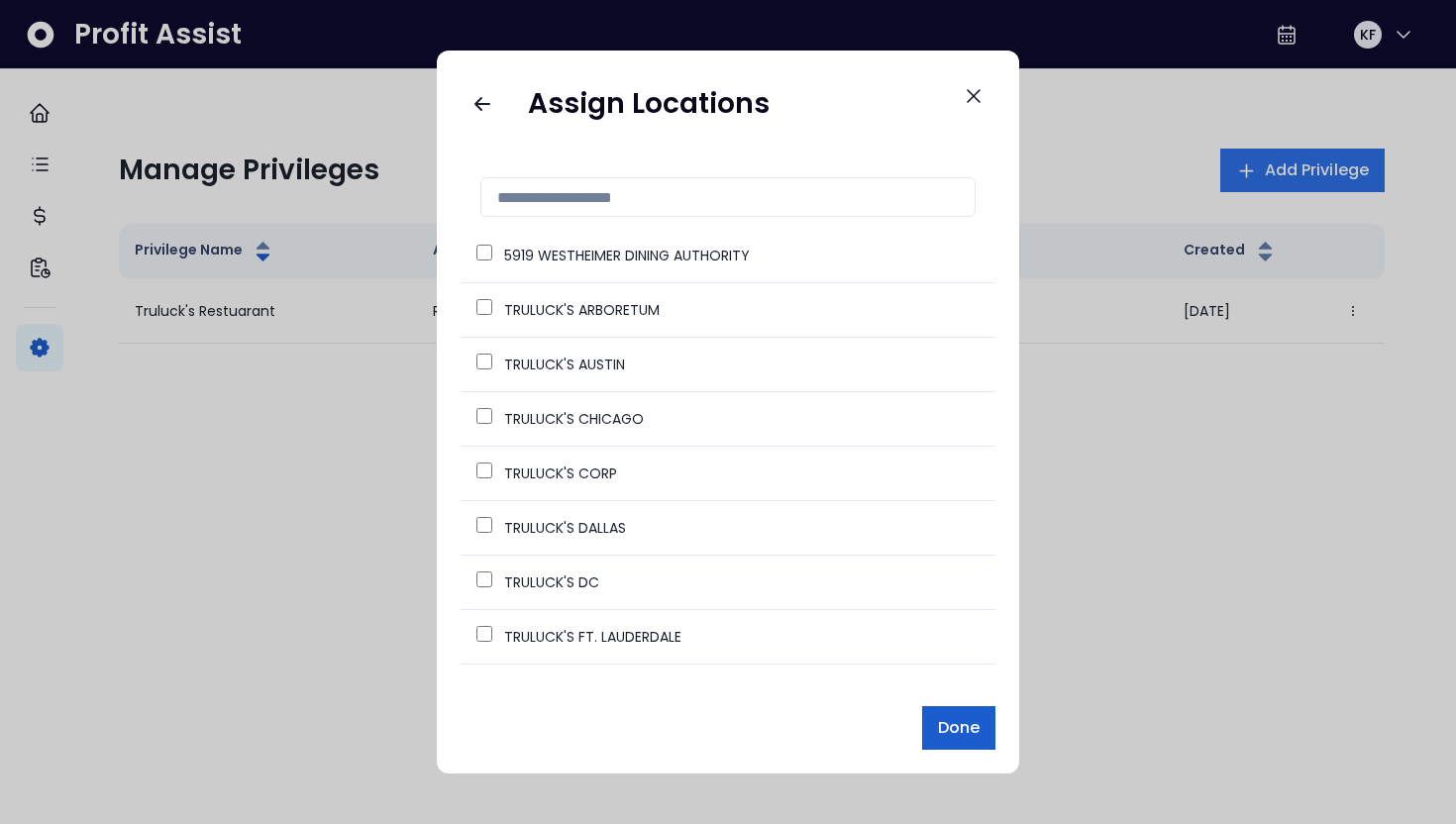 click on "Done" at bounding box center [959, 728] 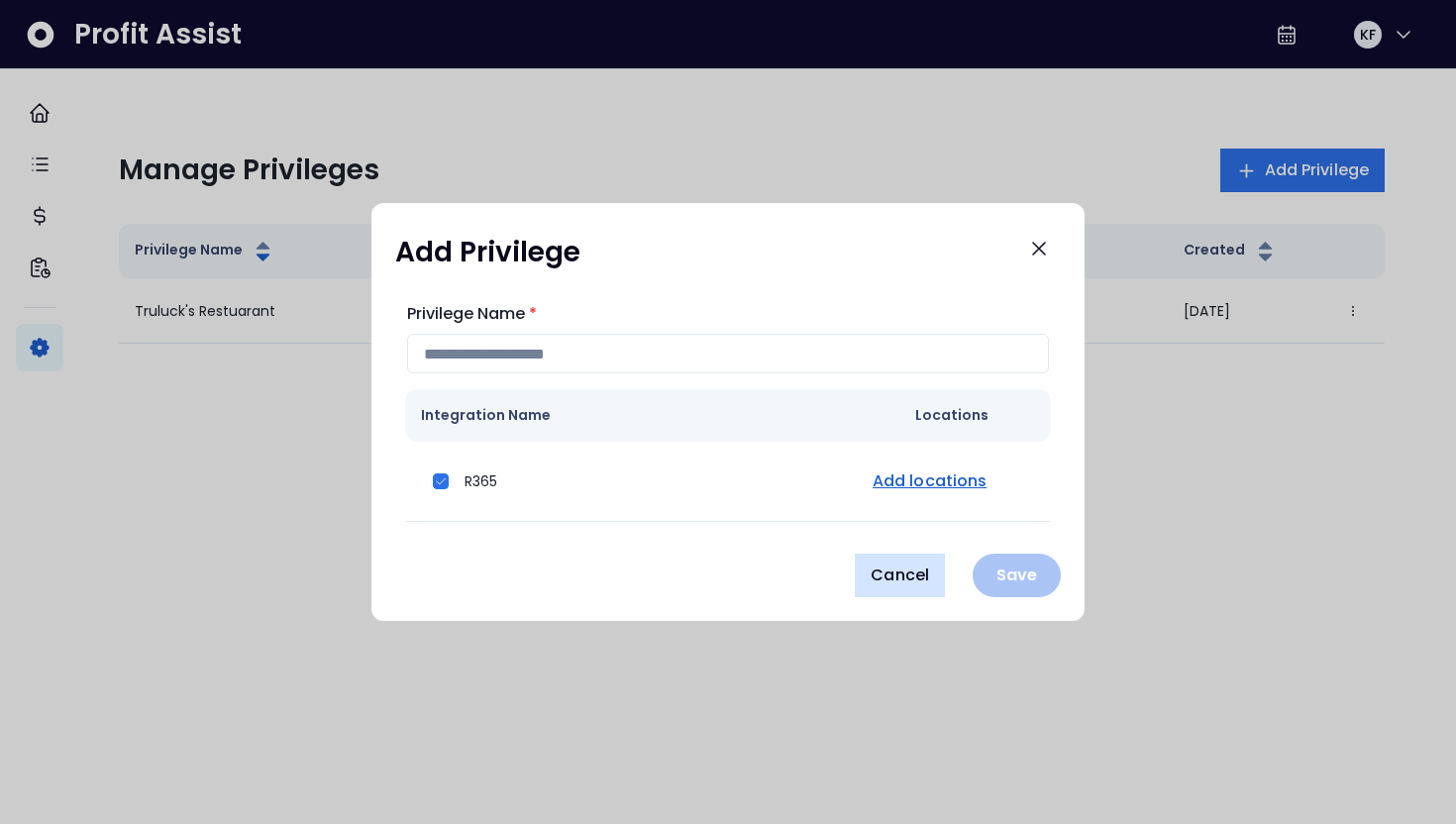 click on "Cancel" at bounding box center [899, 575] 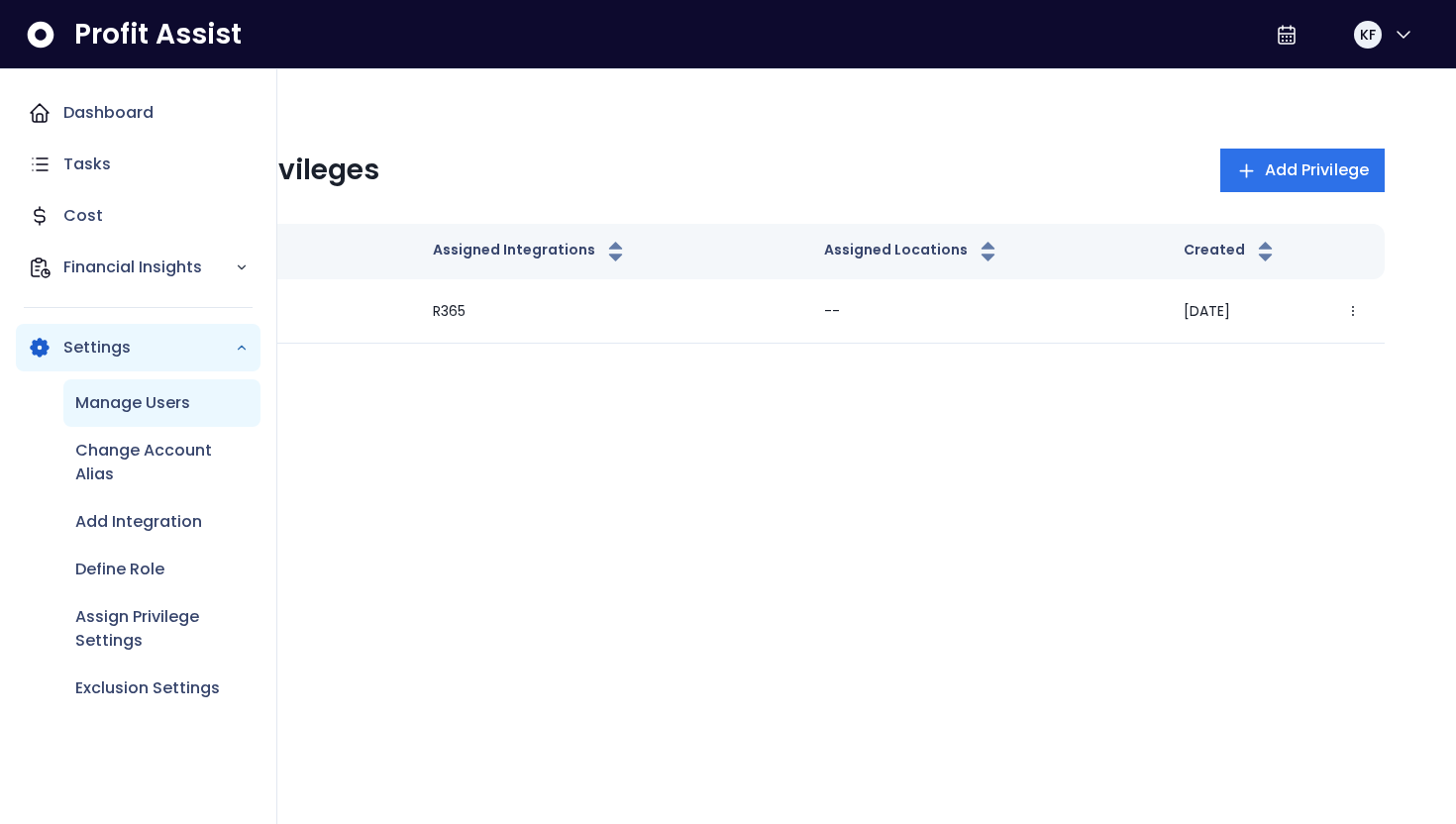 click on "Manage Users" at bounding box center [133, 403] 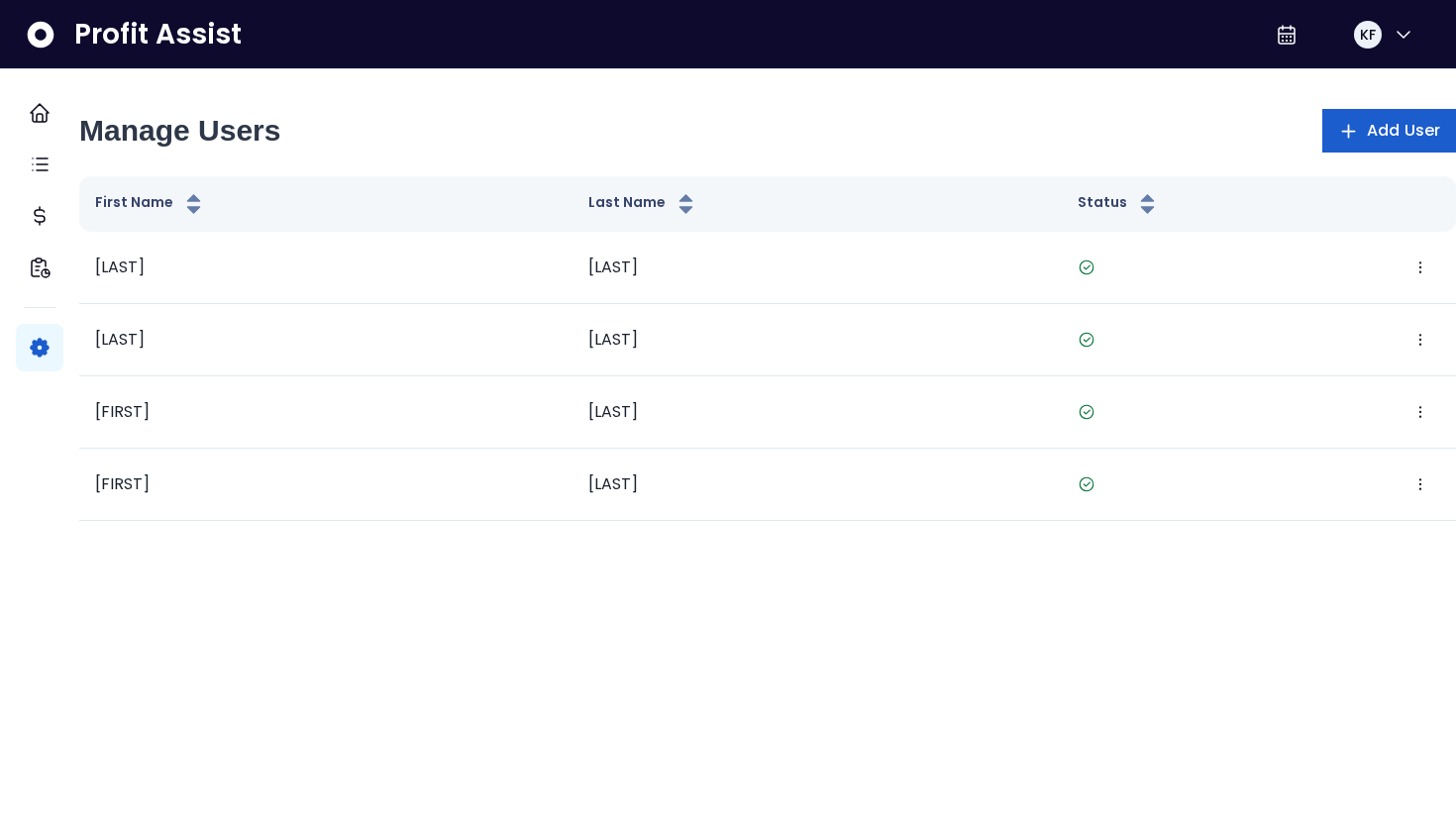 click on "Add User" at bounding box center (1404, 131) 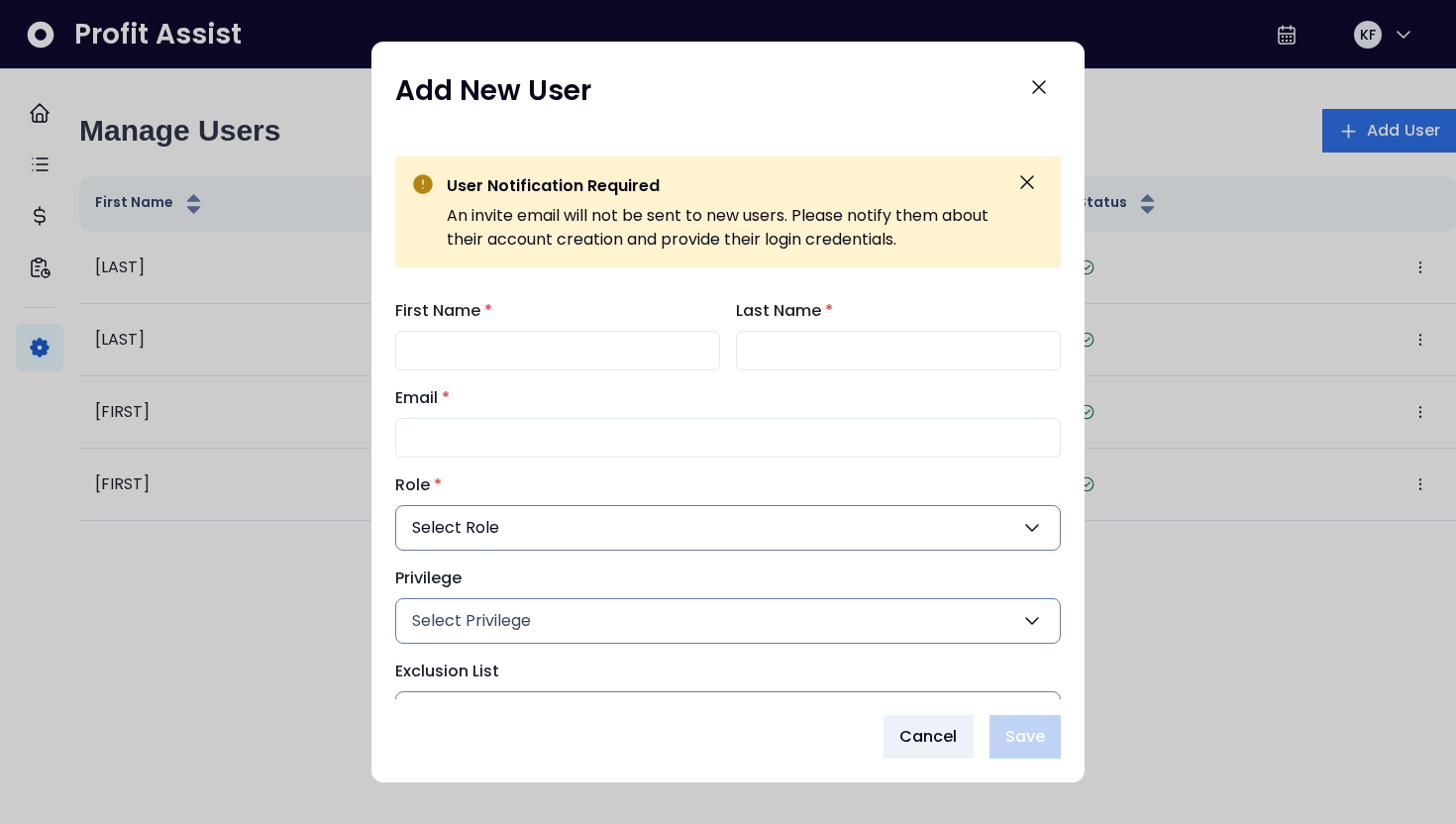 type 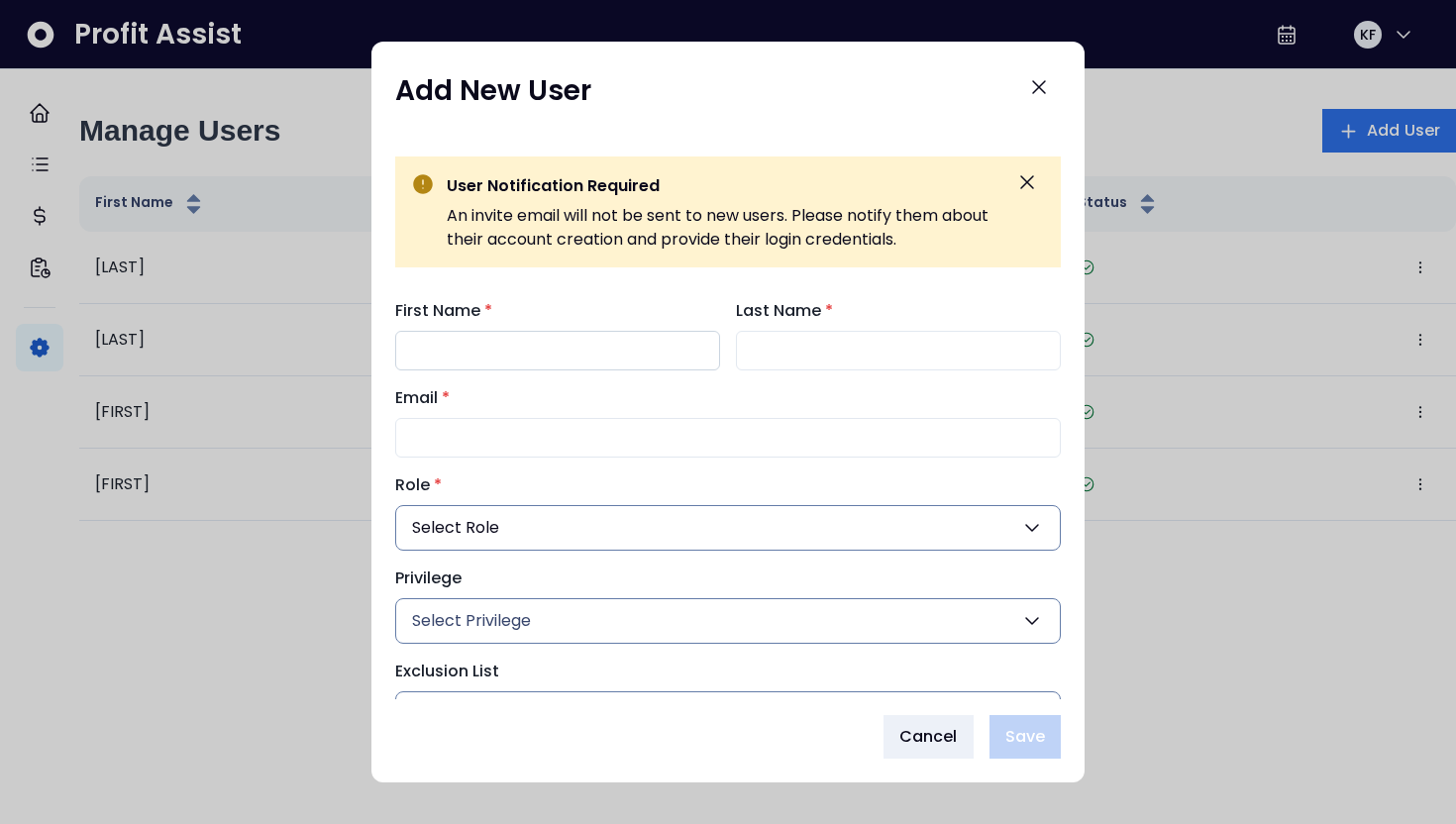 click on "First Name *" at bounding box center [558, 351] 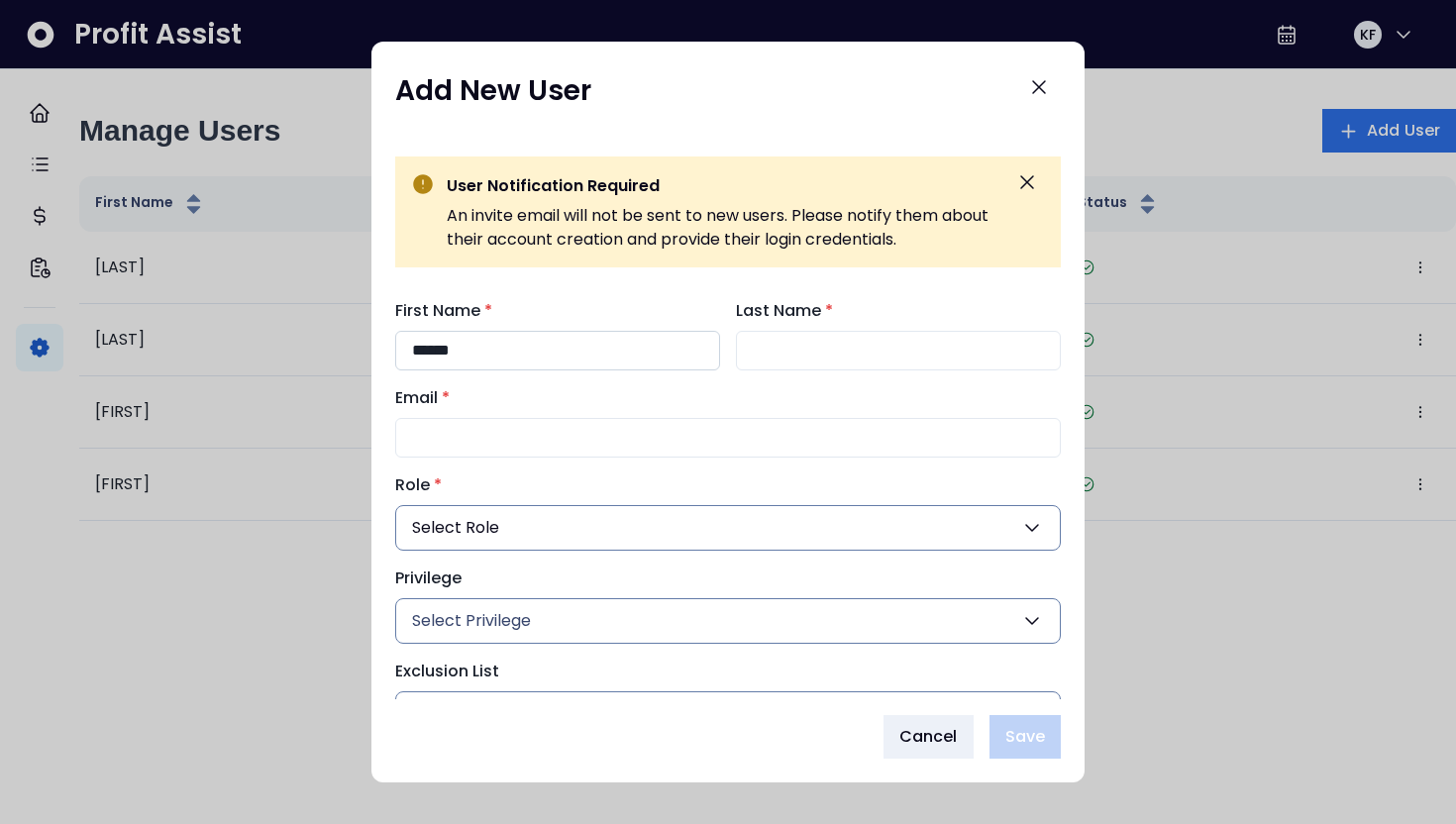 type on "******" 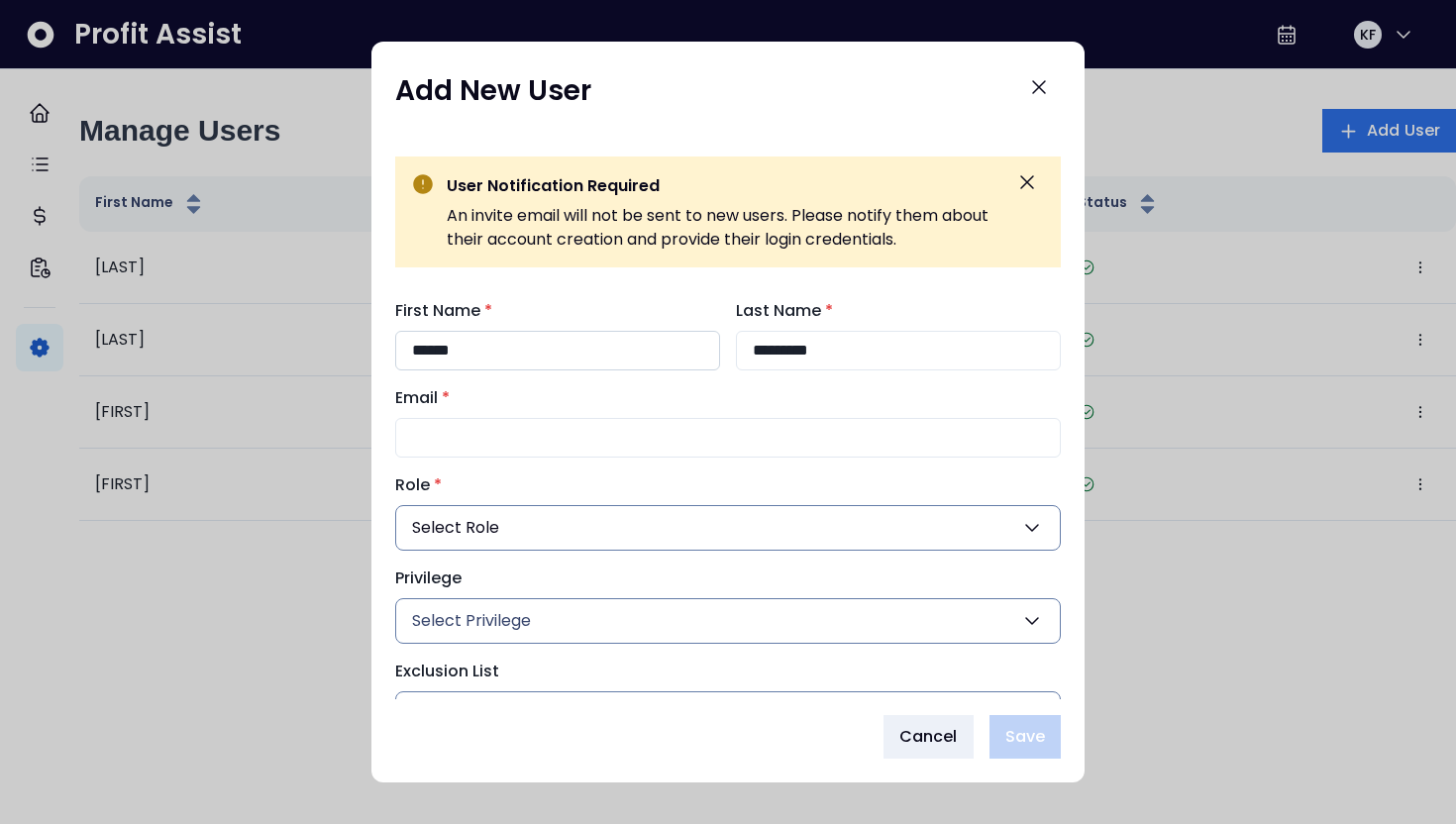 type on "*********" 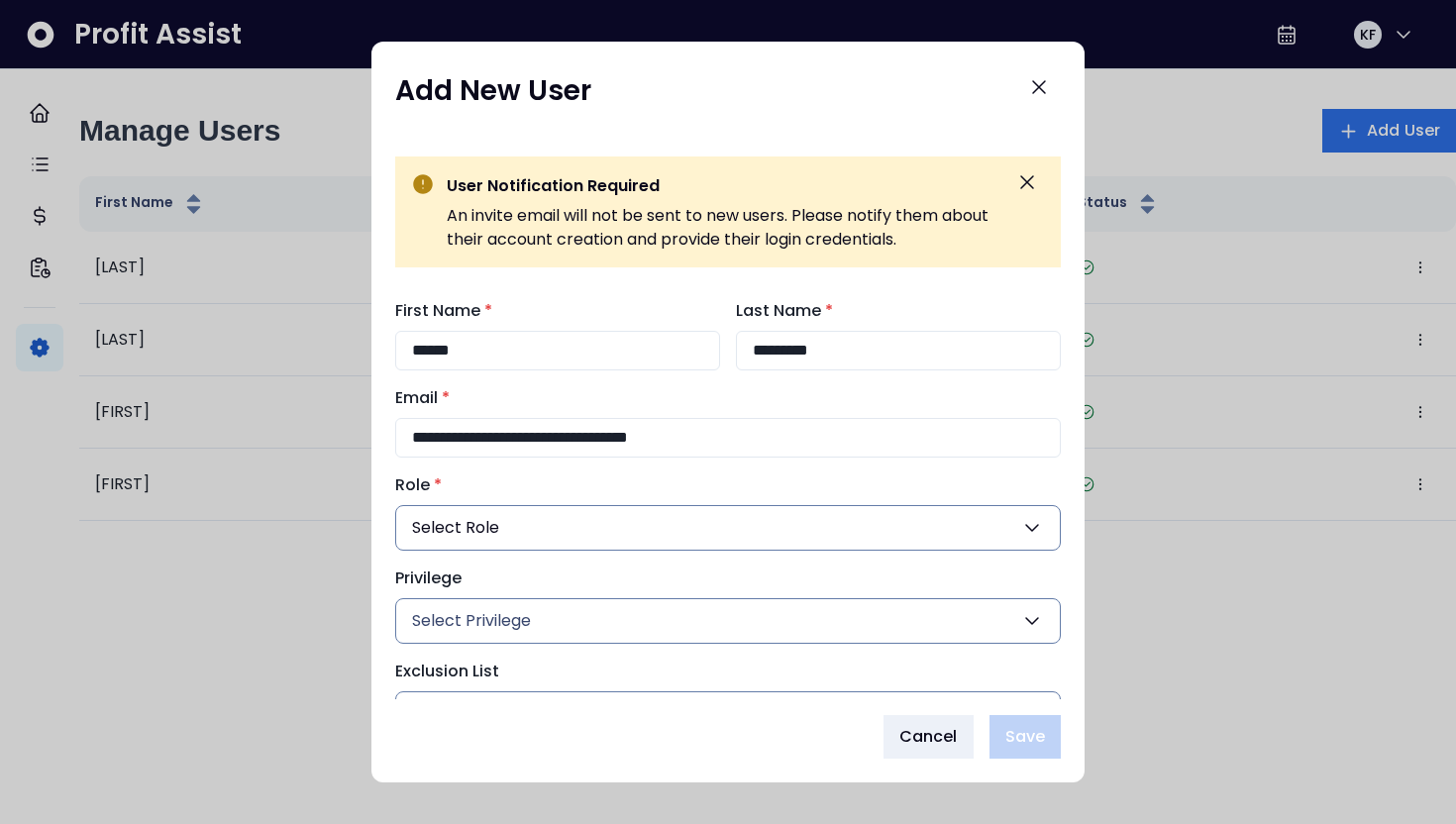 type on "**********" 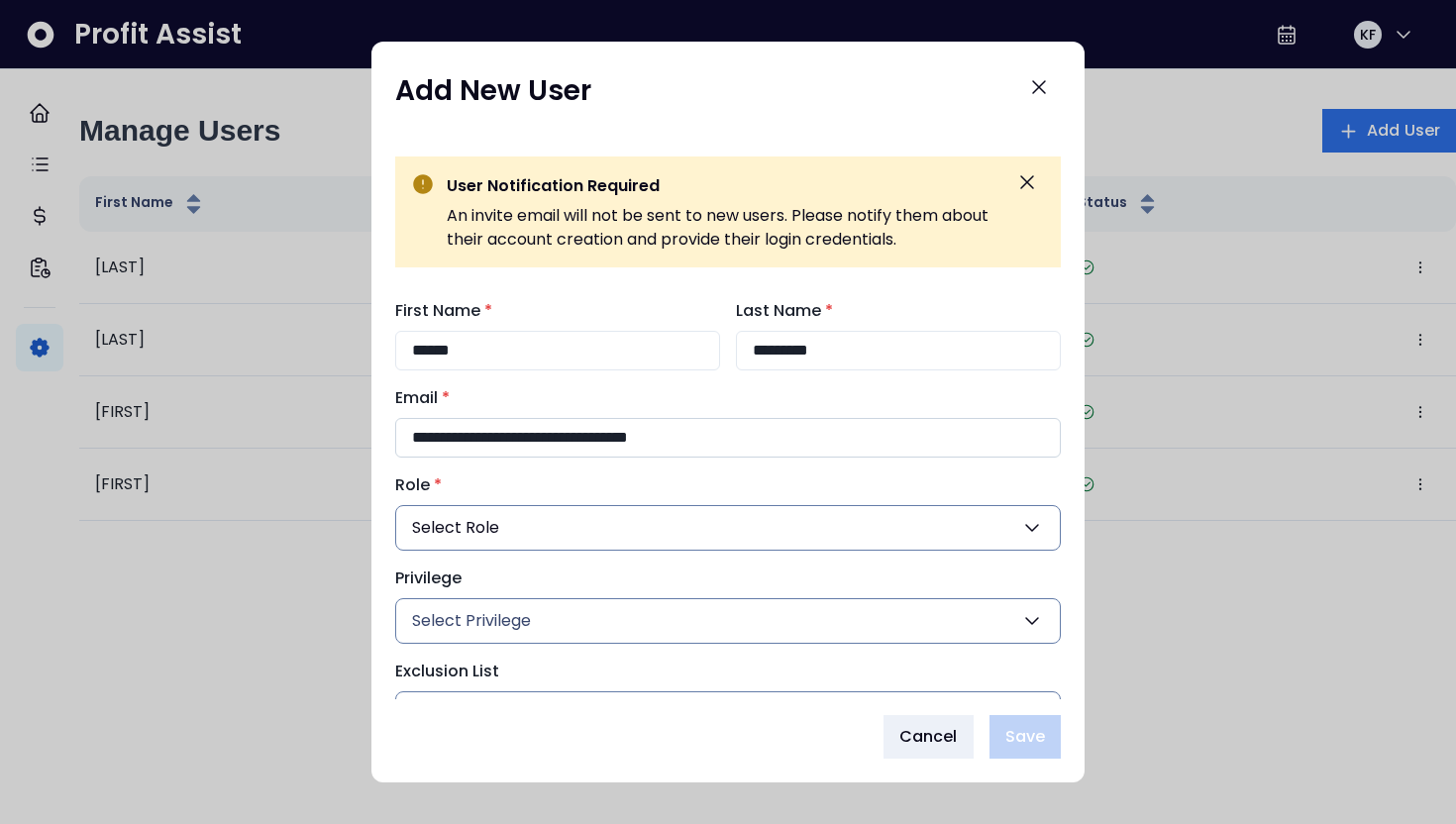 type 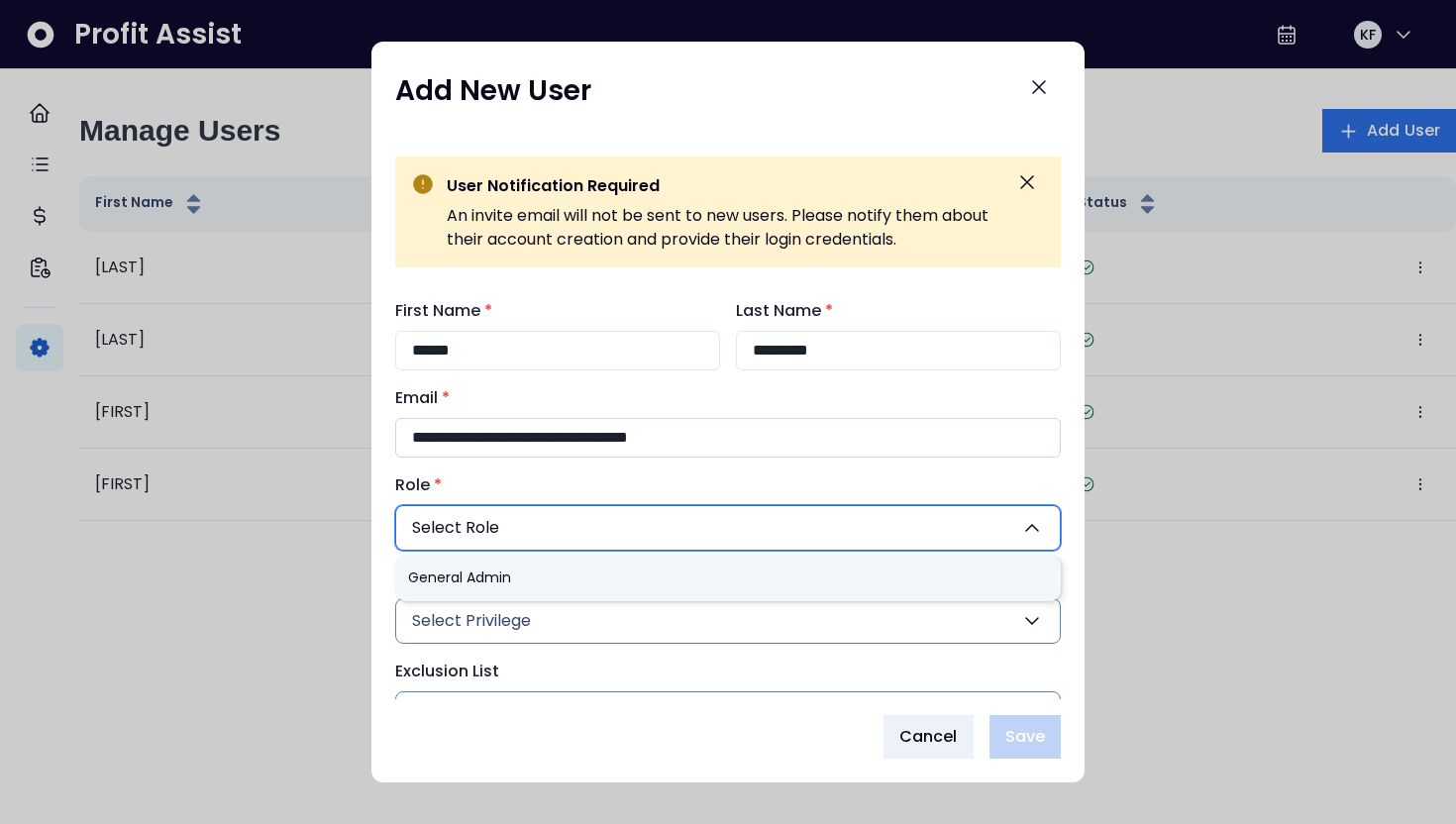 type 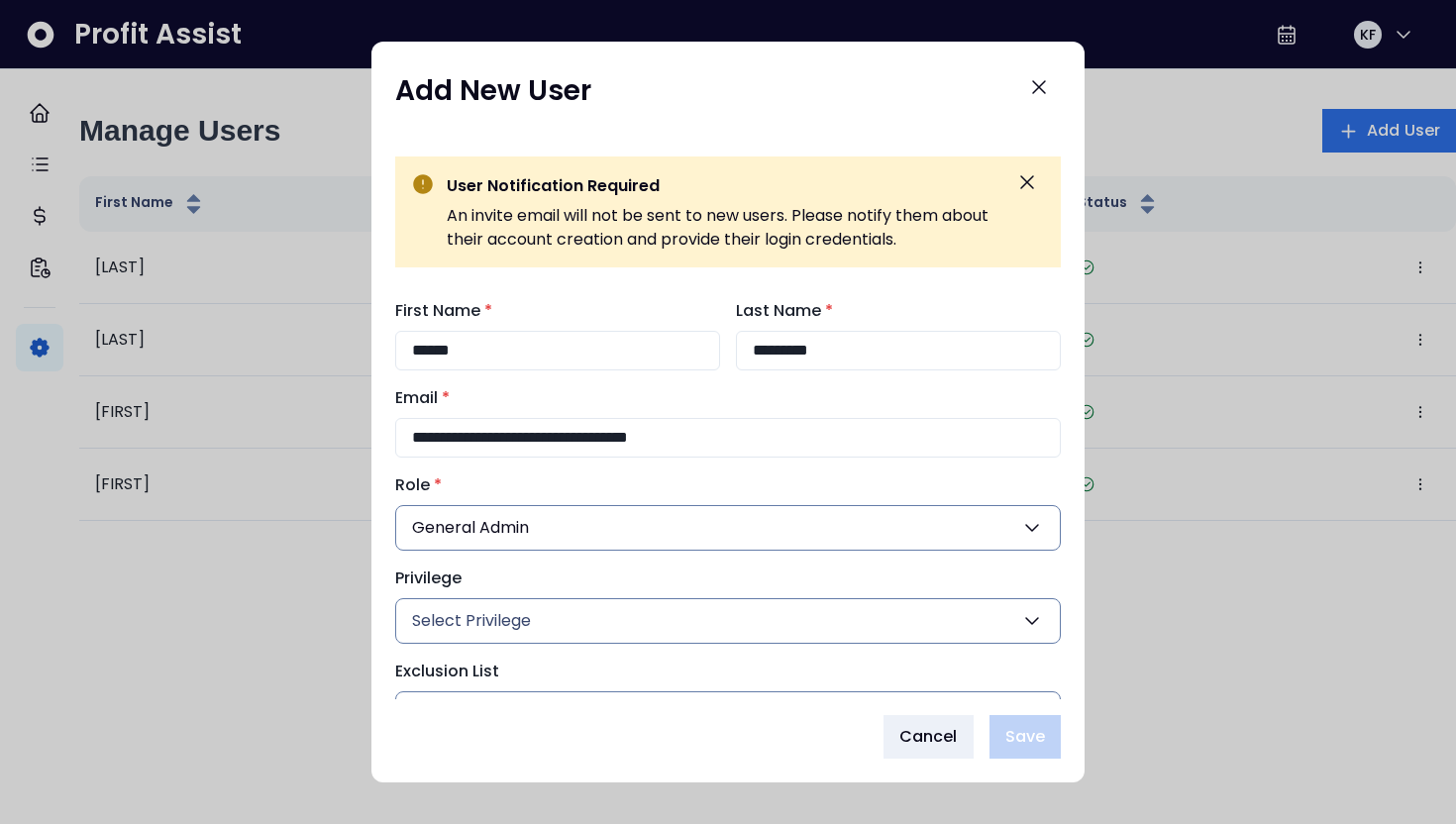 click on "Select Privilege" at bounding box center (471, 621) 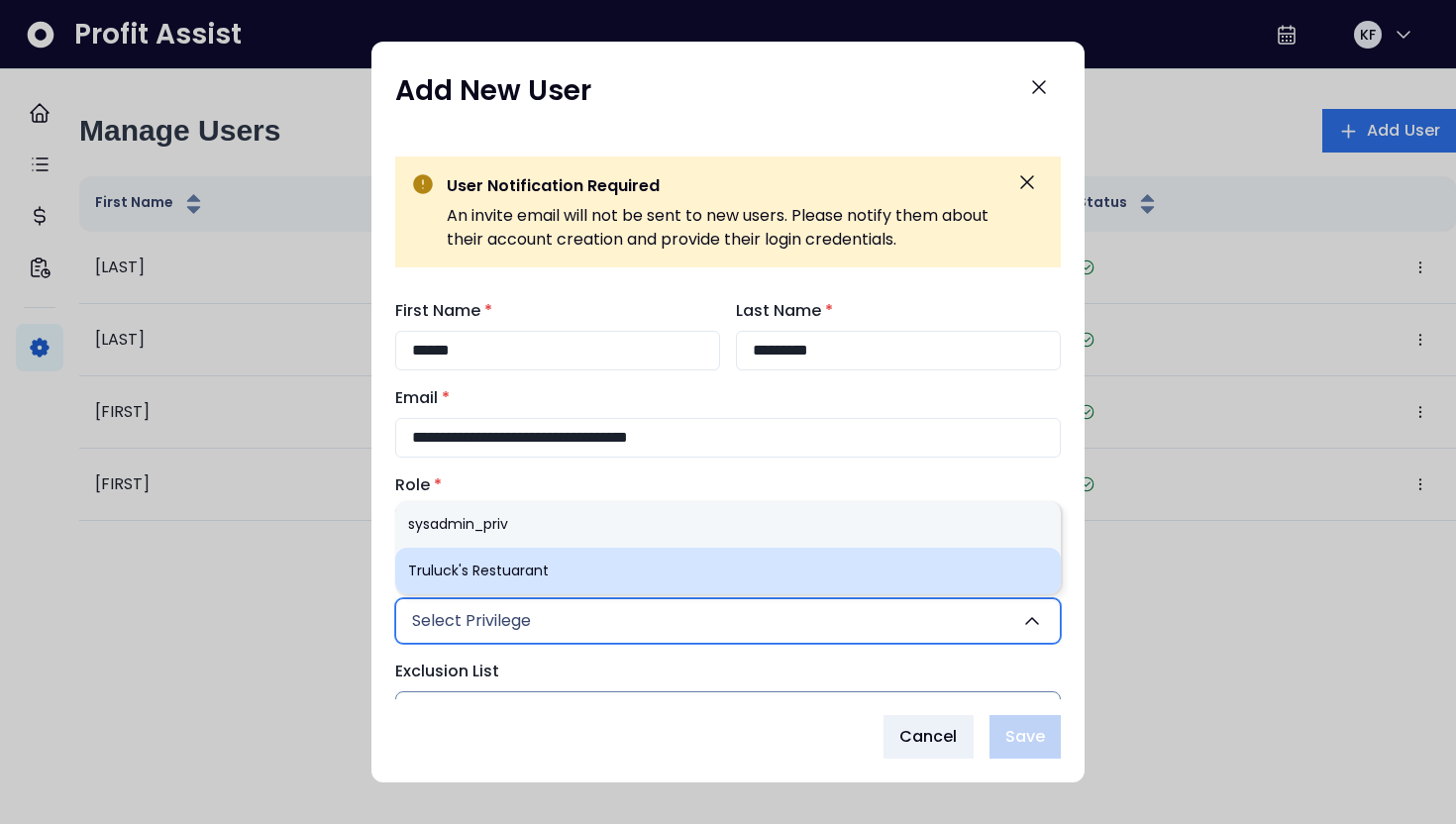 click on "Truluck's Restuarant" at bounding box center (728, 570) 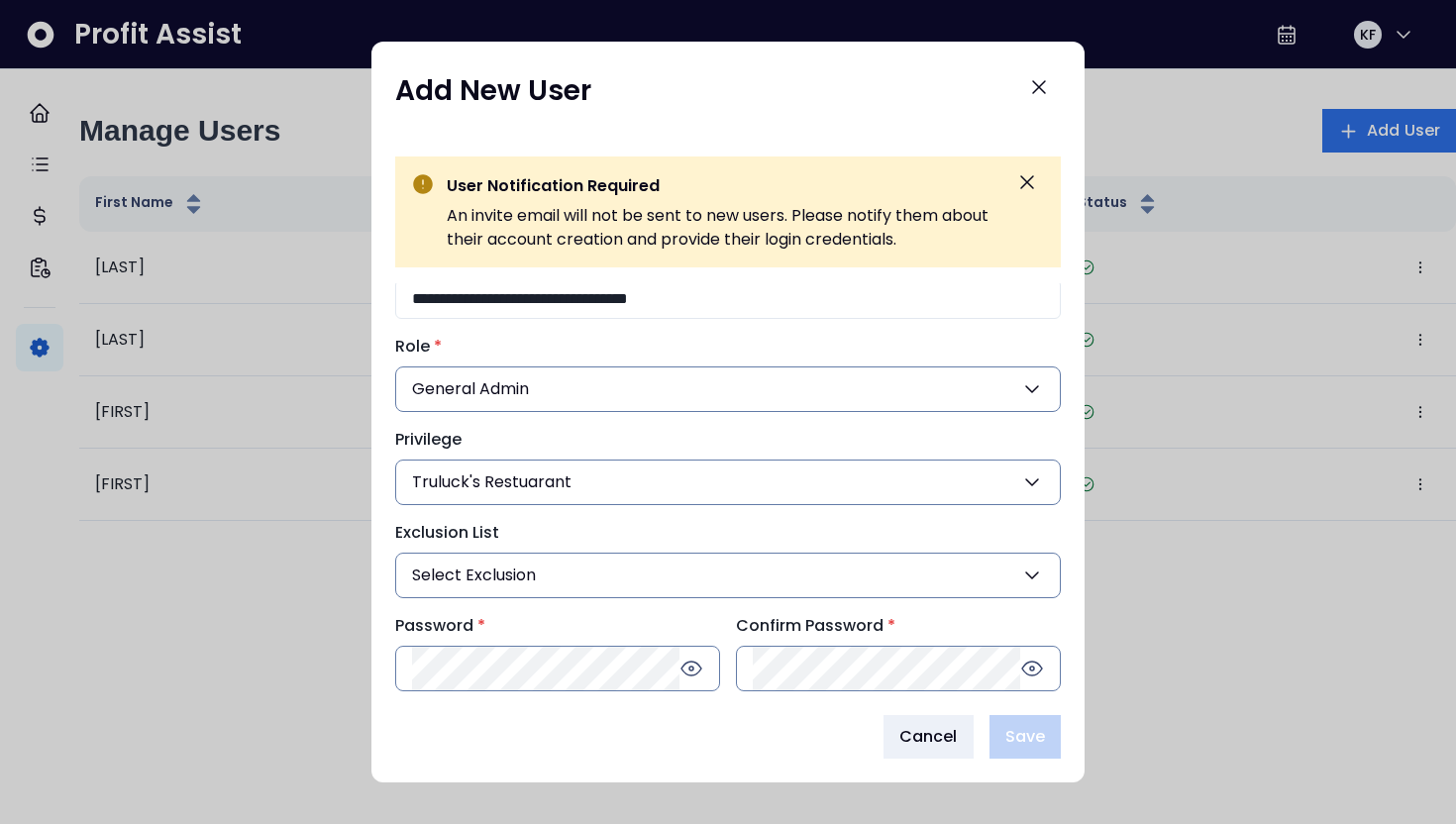 scroll, scrollTop: 146, scrollLeft: 0, axis: vertical 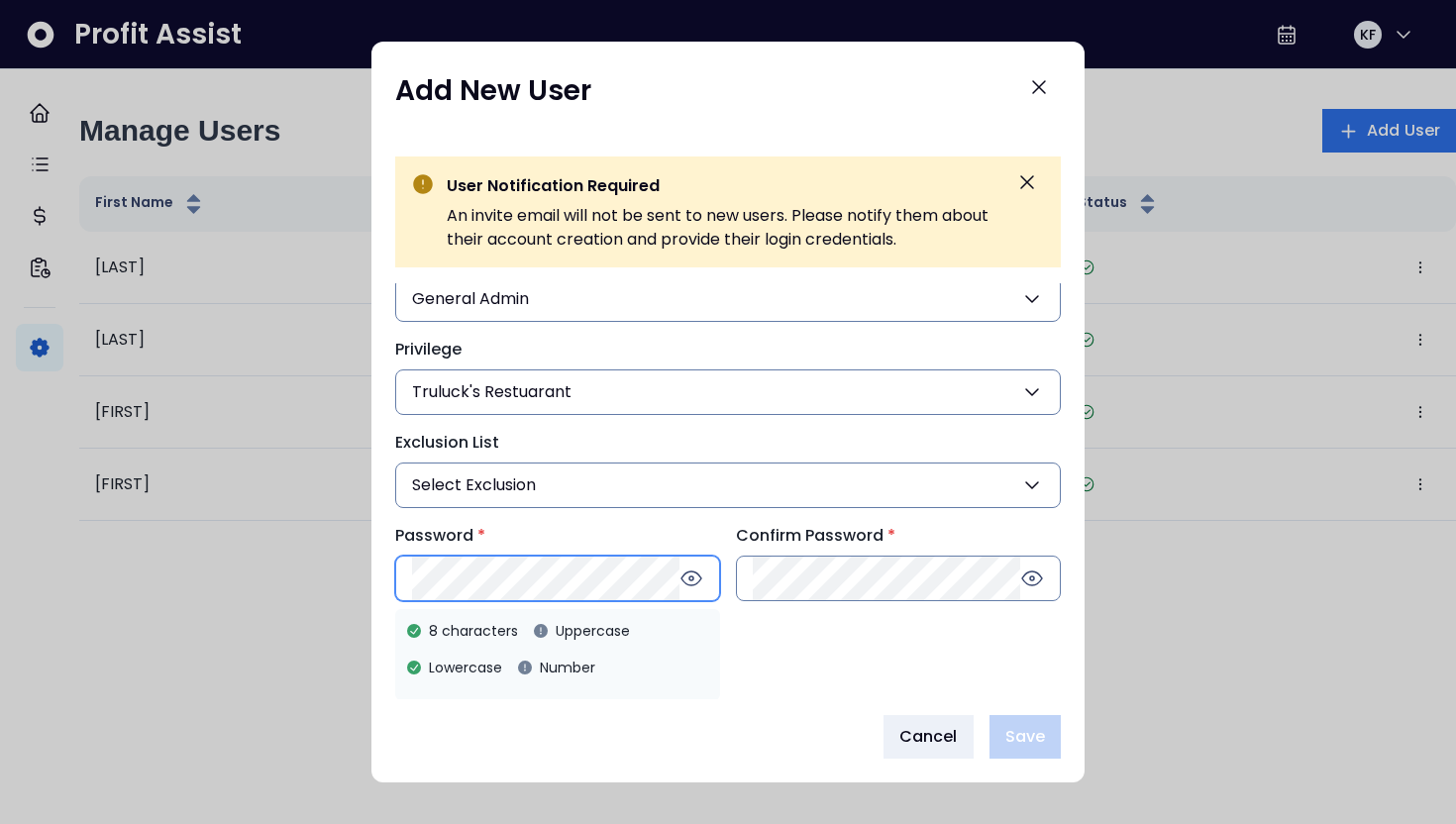 click on "Password * 8 characters Uppercase Lowercase Number" at bounding box center (558, 563) 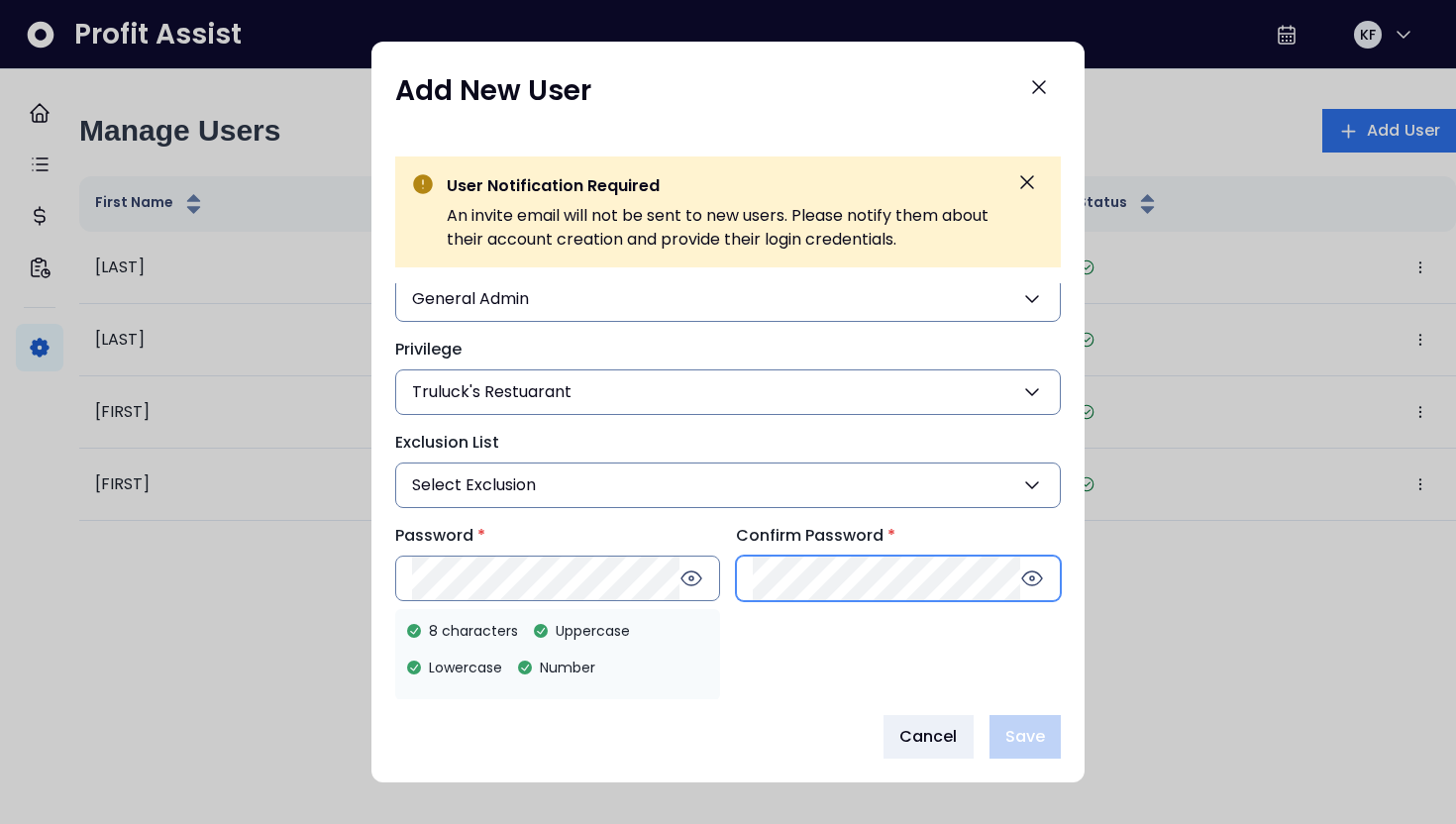 scroll, scrollTop: 146, scrollLeft: 0, axis: vertical 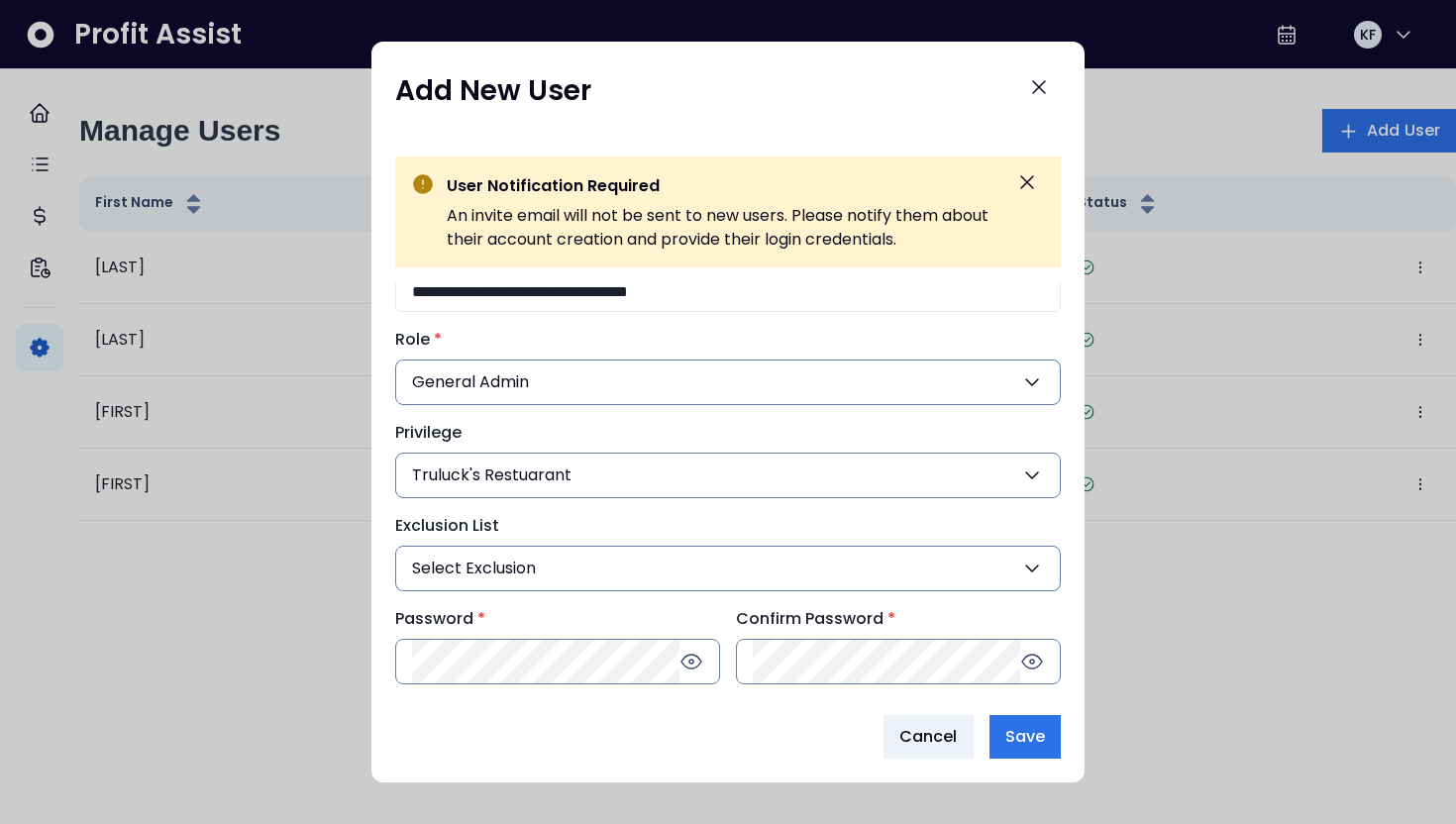 type 